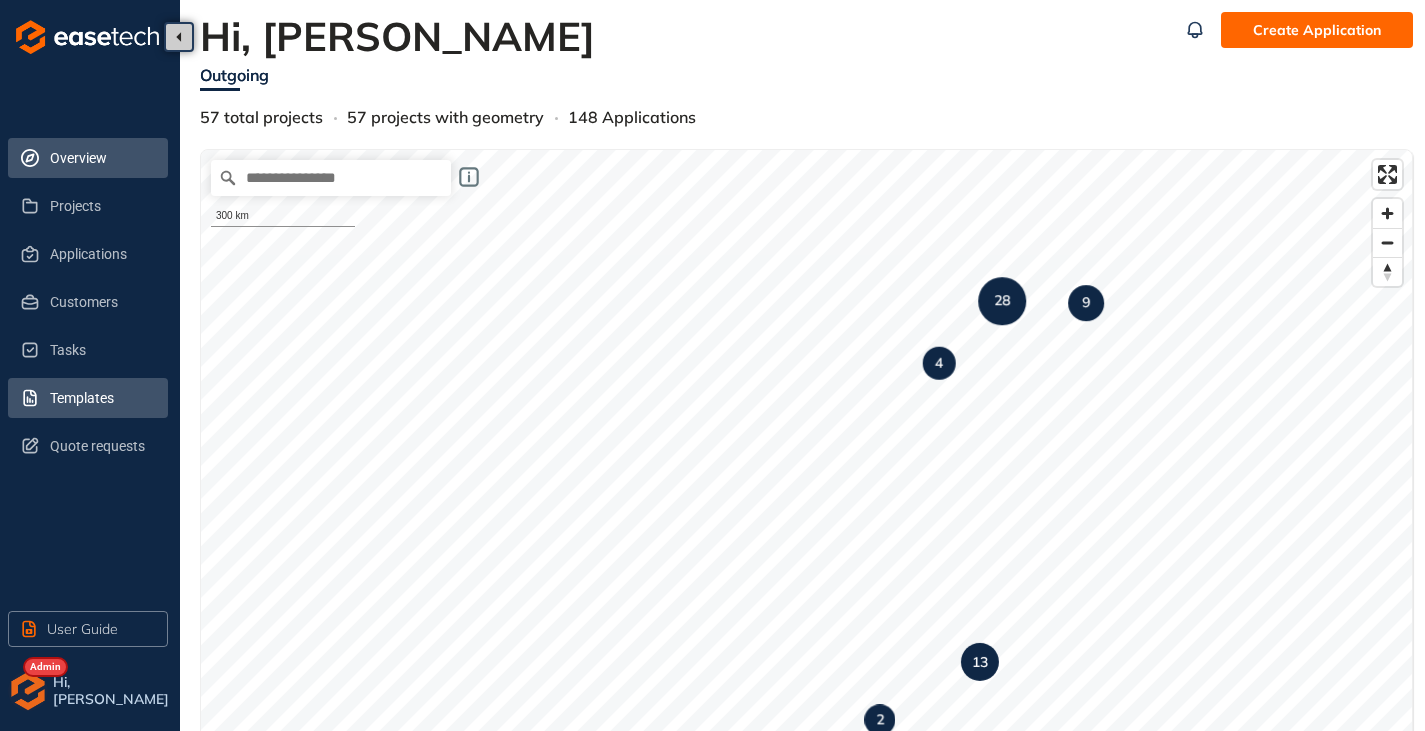 scroll, scrollTop: 0, scrollLeft: 0, axis: both 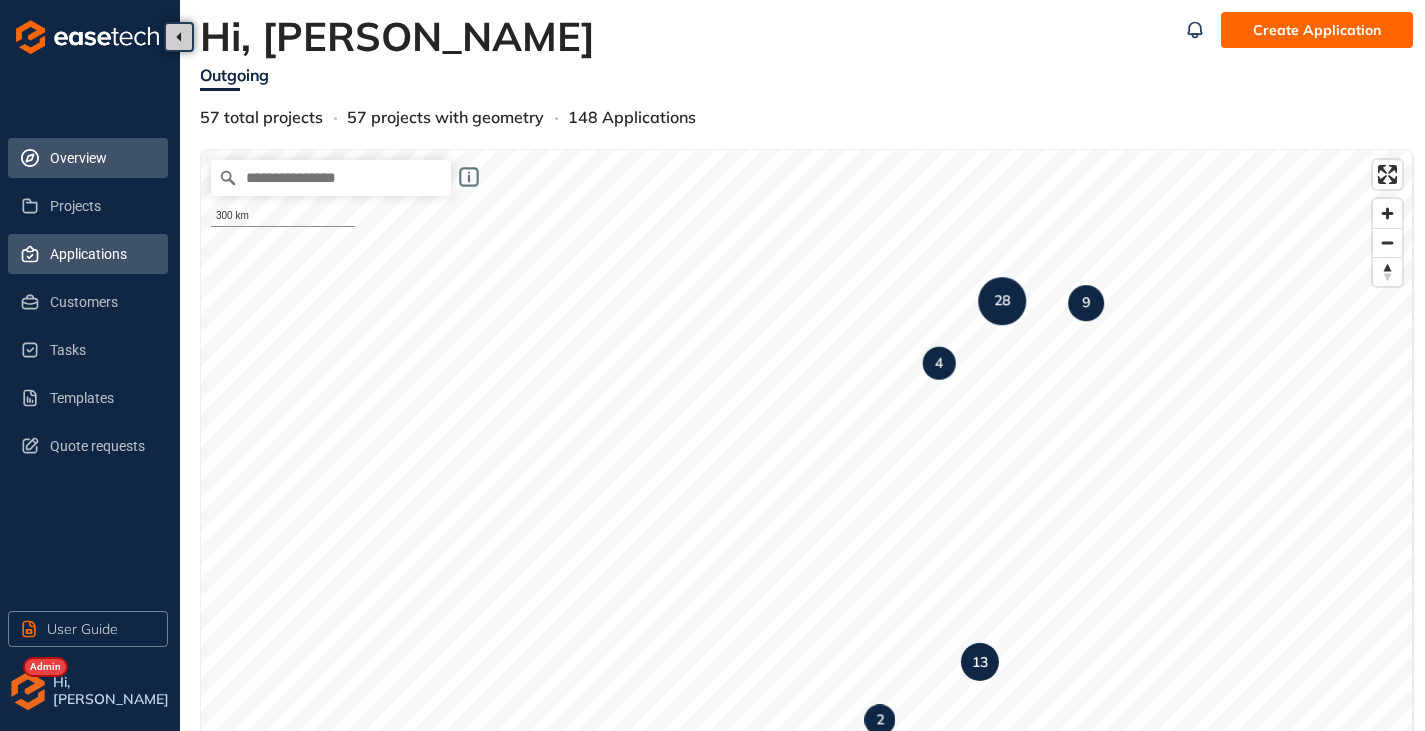 click on "Applications" at bounding box center [101, 254] 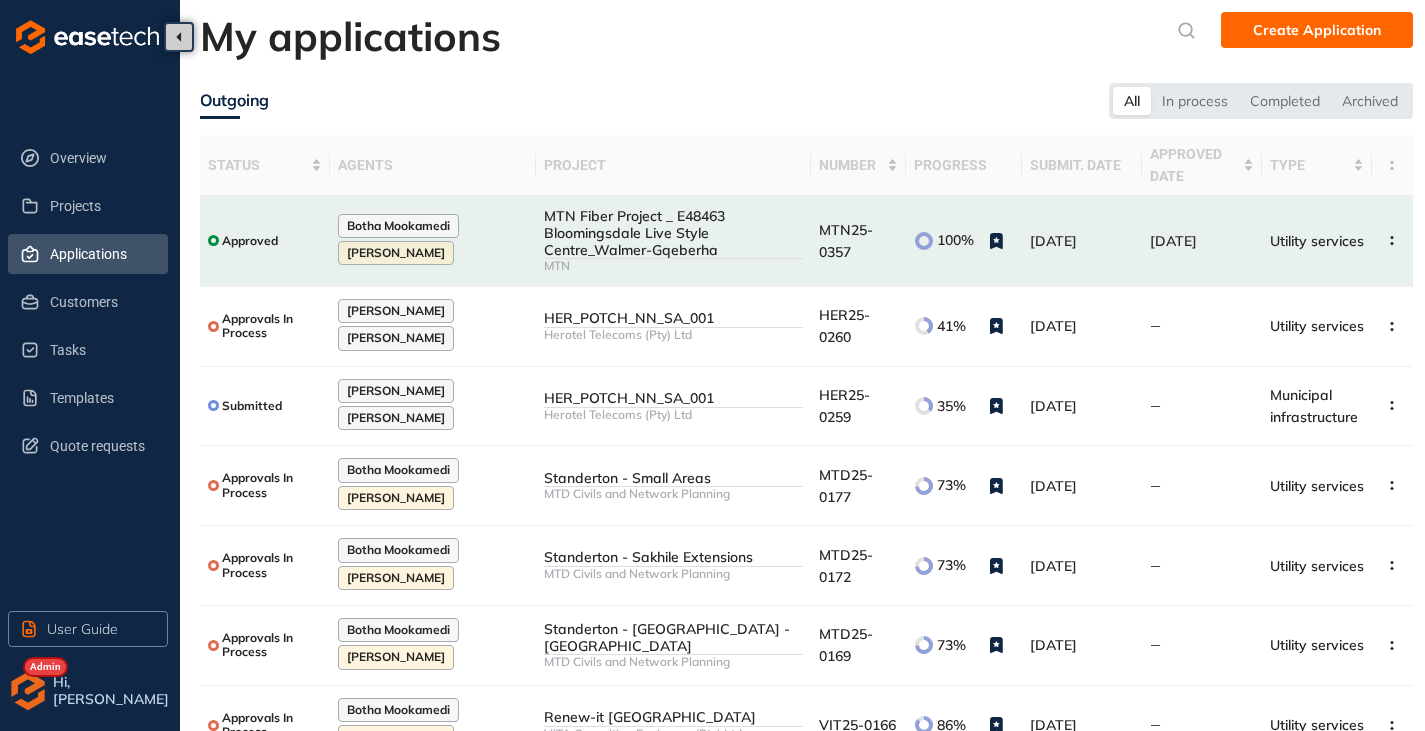 click at bounding box center (28, 691) 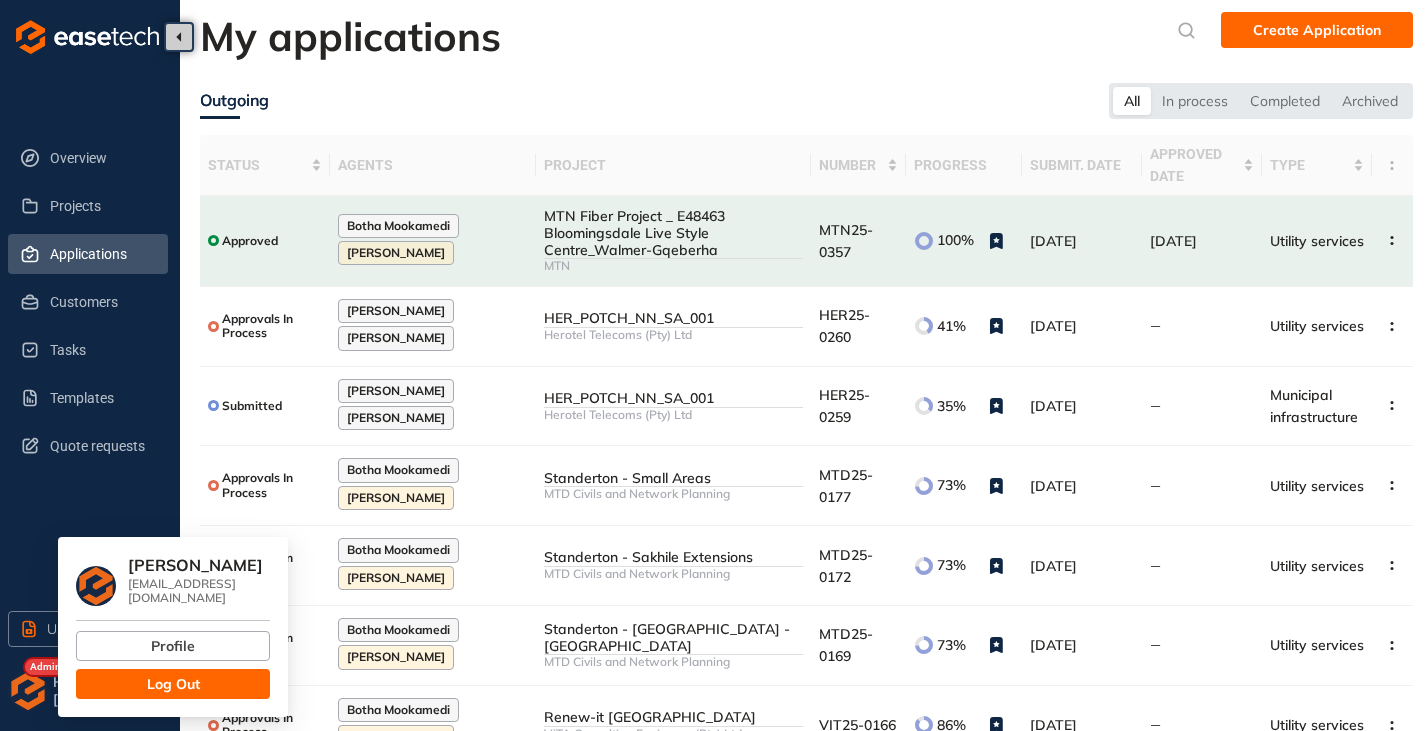 click on "Log Out" at bounding box center [173, 684] 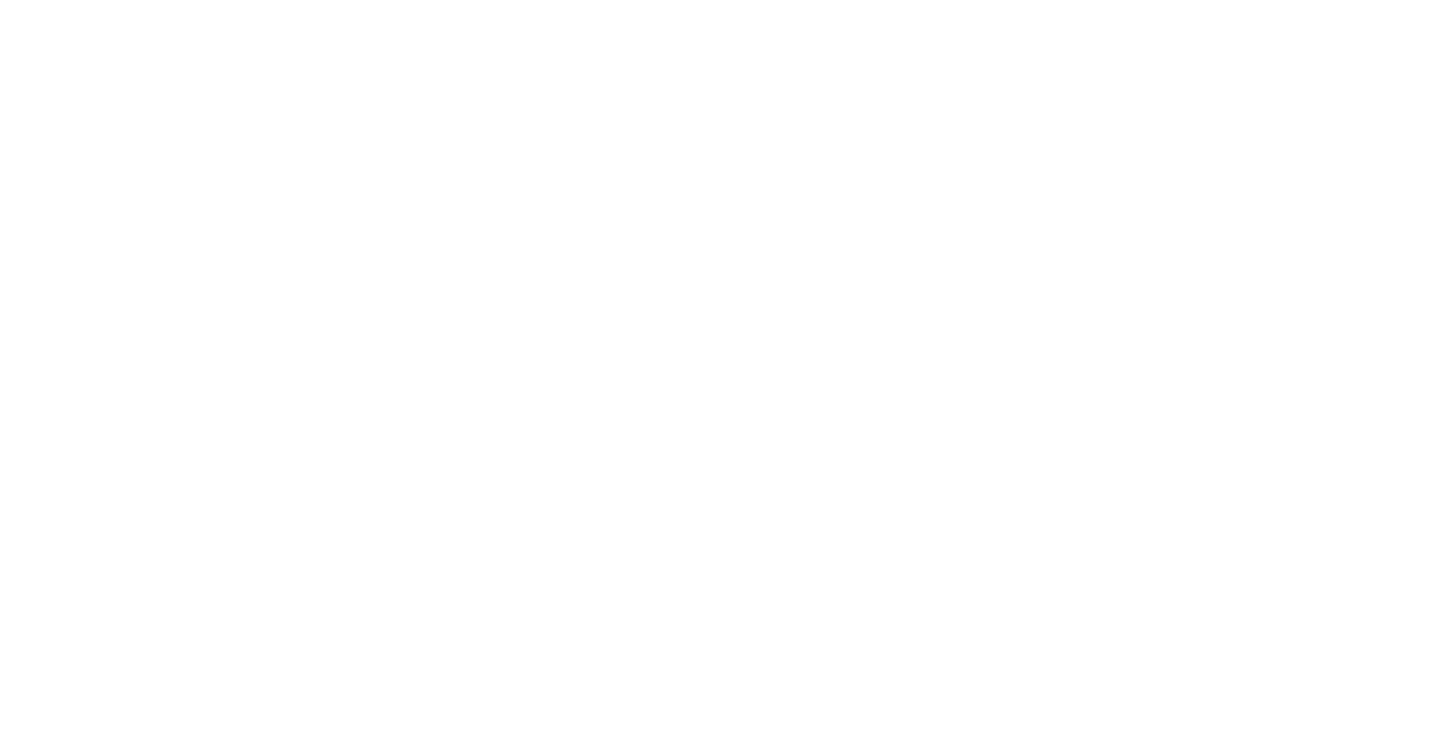 scroll, scrollTop: 0, scrollLeft: 0, axis: both 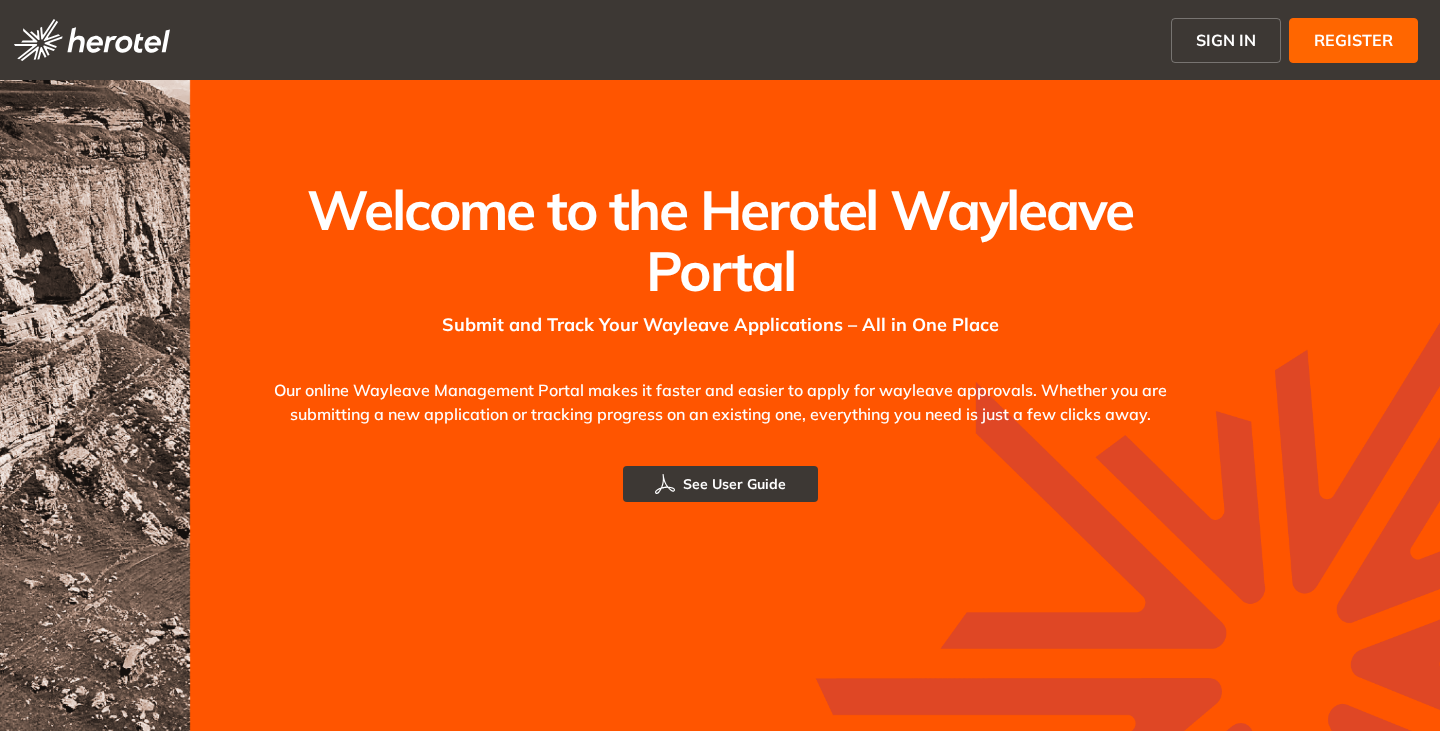 click on "SIGN IN" at bounding box center [1226, 40] 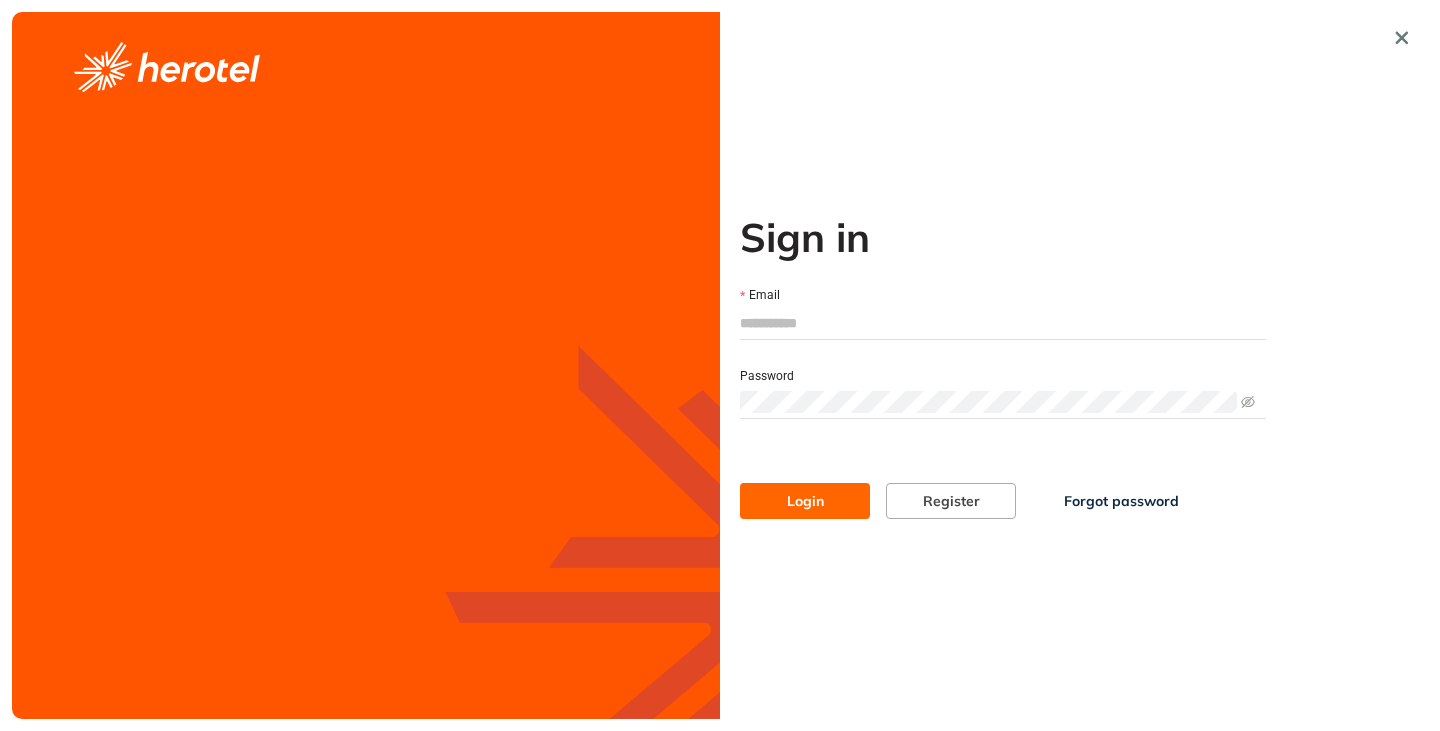 click on "Email" at bounding box center (1003, 323) 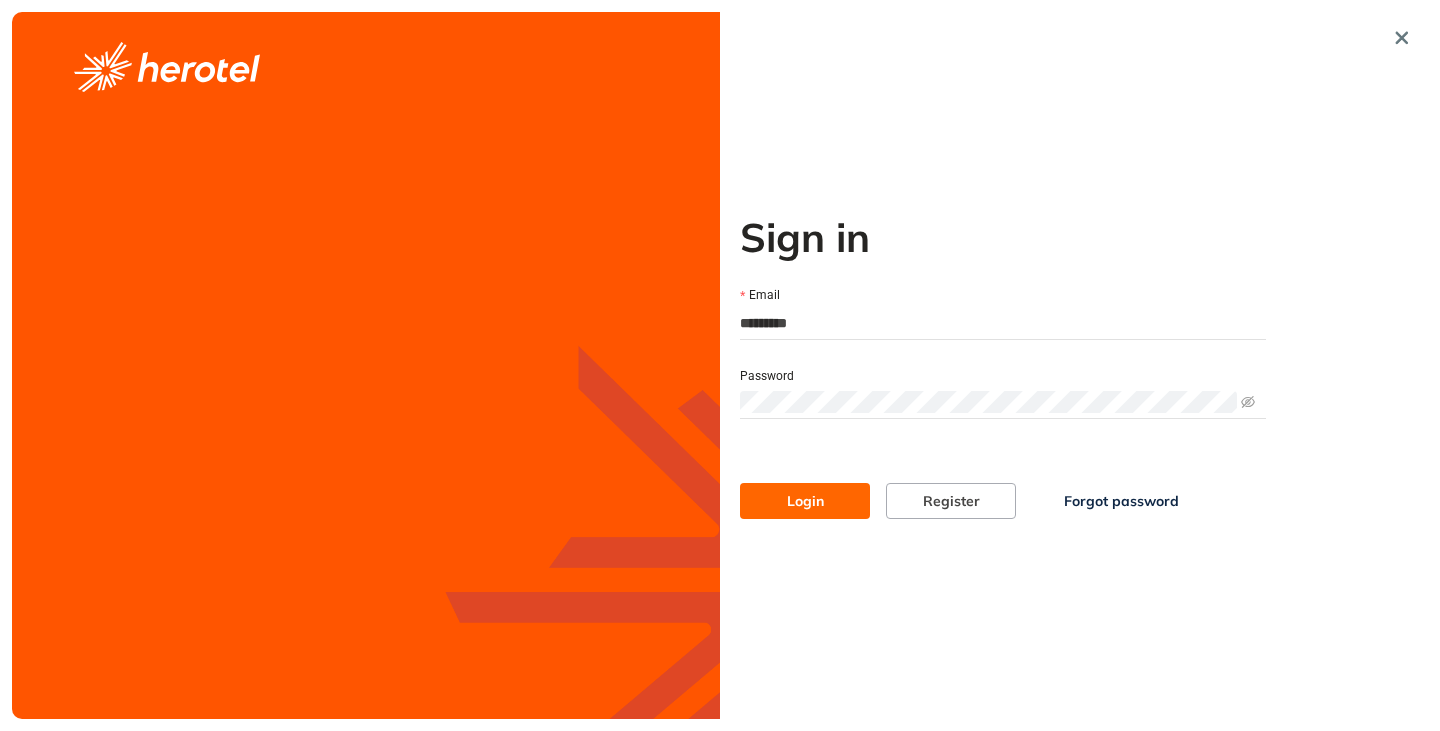 type on "**********" 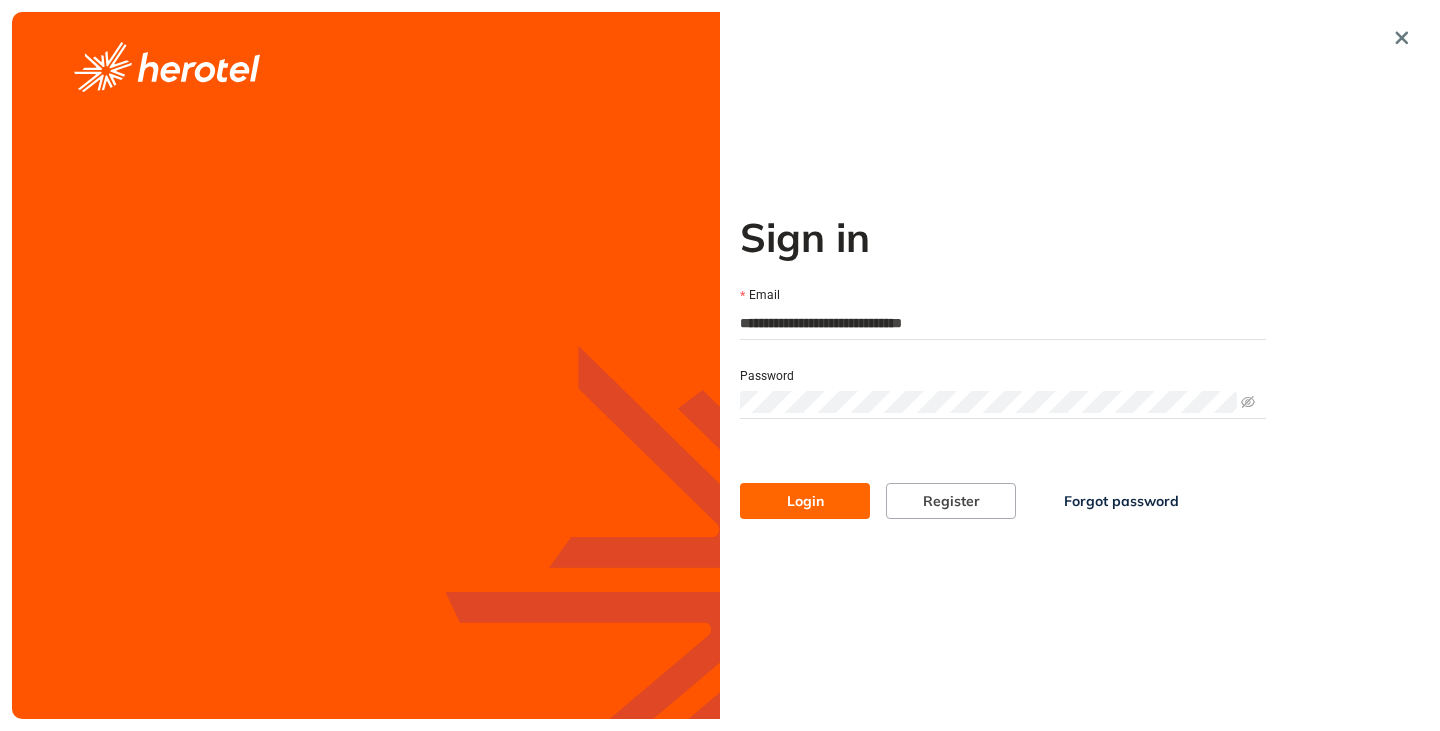 click on "Login" at bounding box center [805, 501] 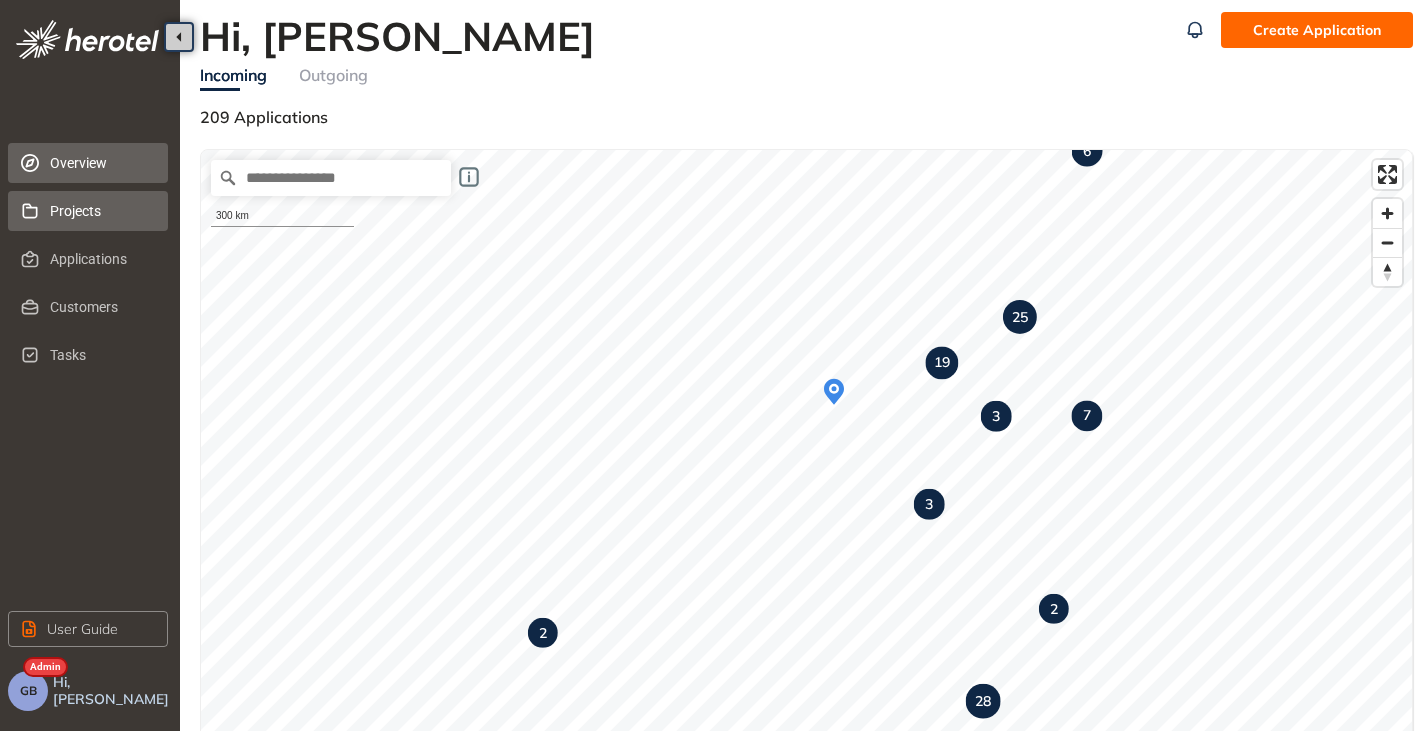 click on "Projects" at bounding box center (101, 211) 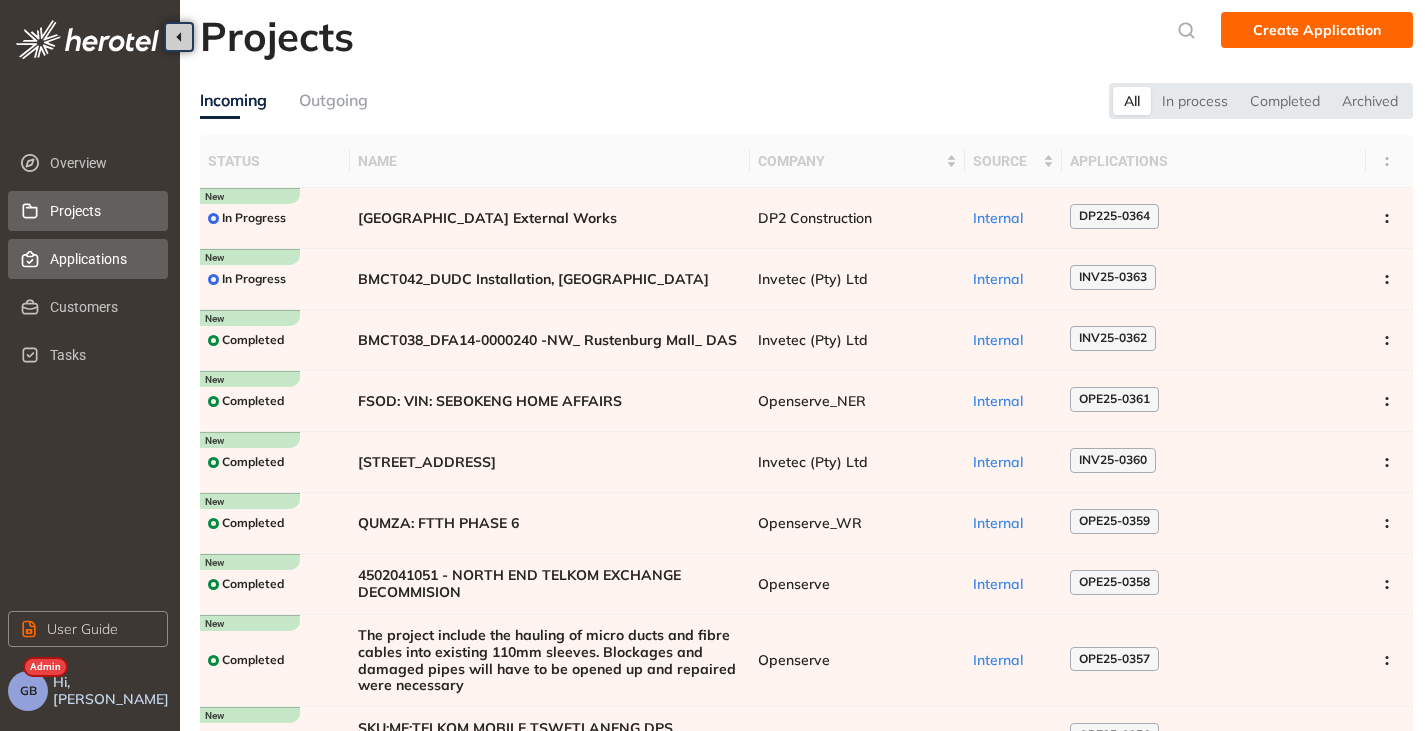 click on "Applications" at bounding box center [88, 259] 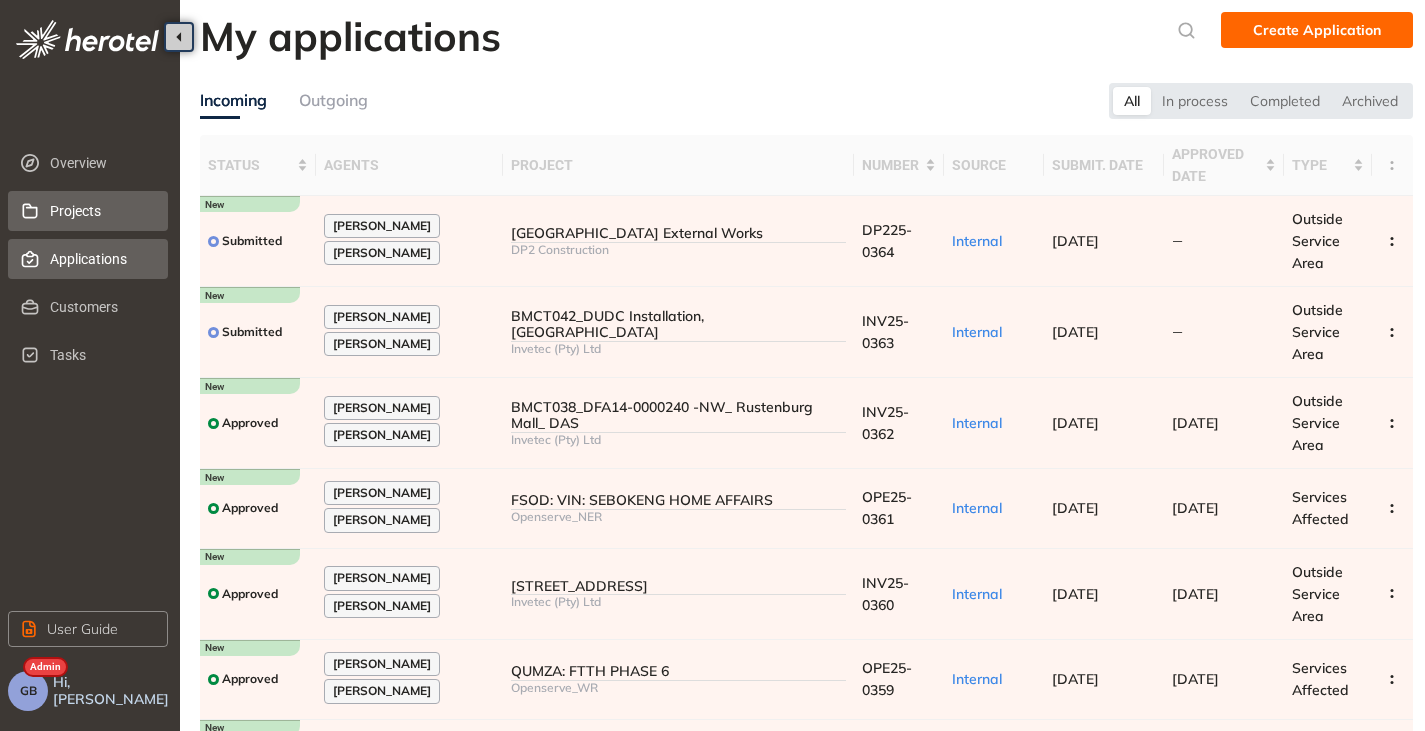 click on "Projects" at bounding box center (101, 211) 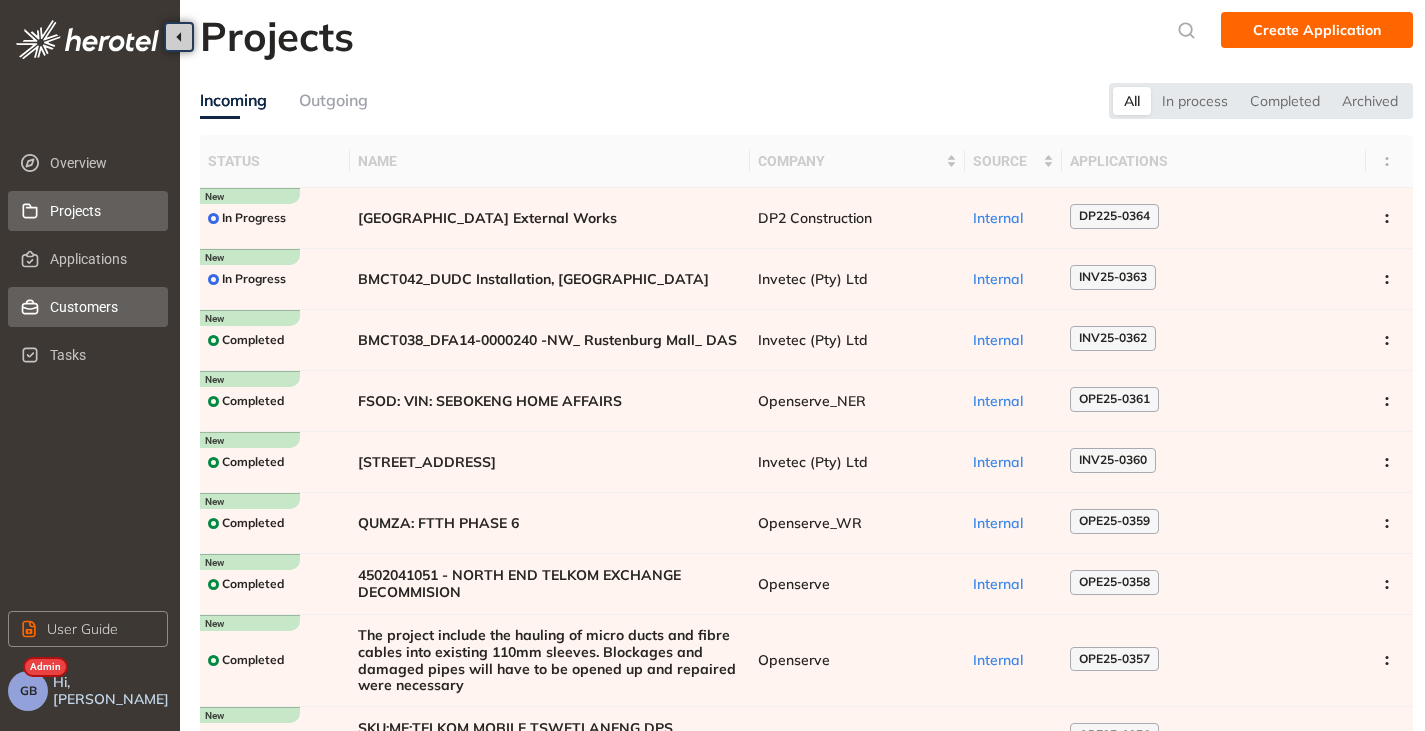 click on "Customers" at bounding box center (101, 307) 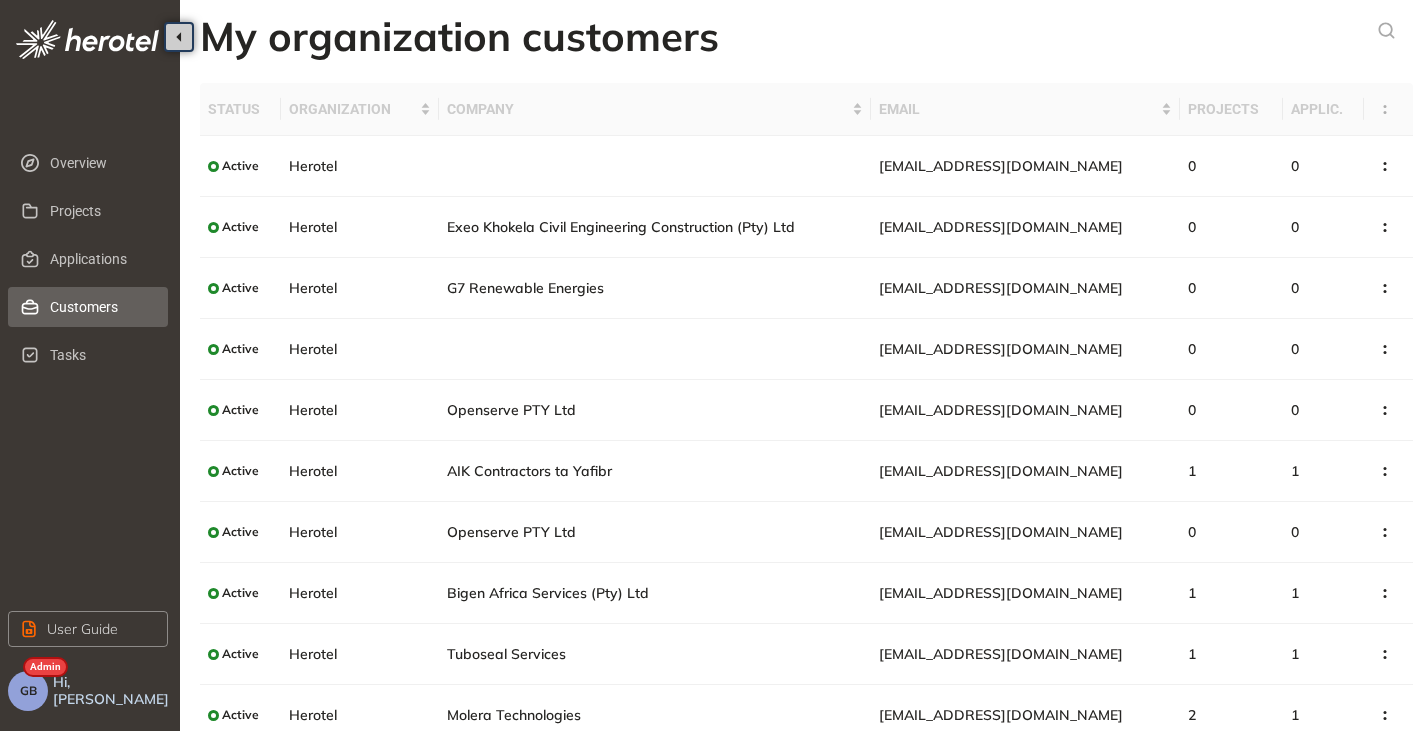 click on "GB" at bounding box center [28, 691] 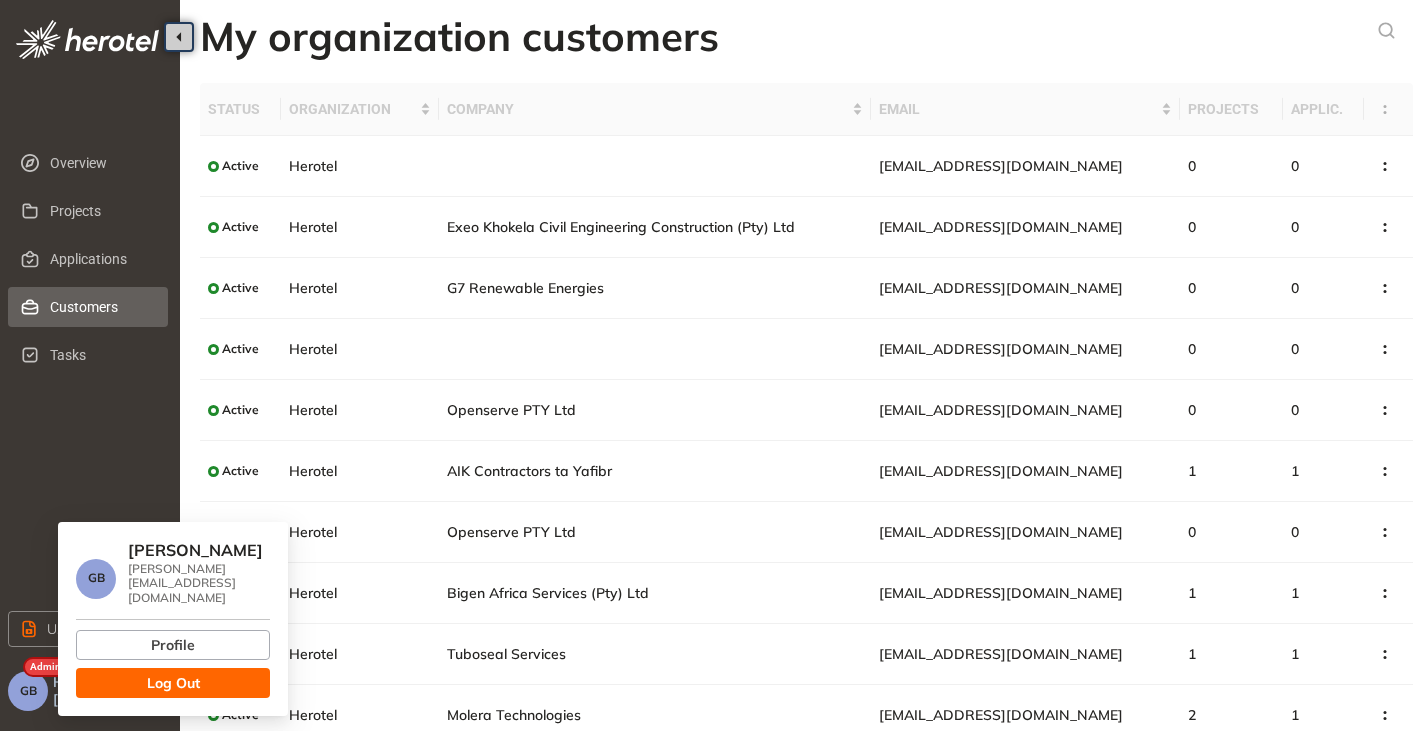 click on "Log Out" at bounding box center [173, 683] 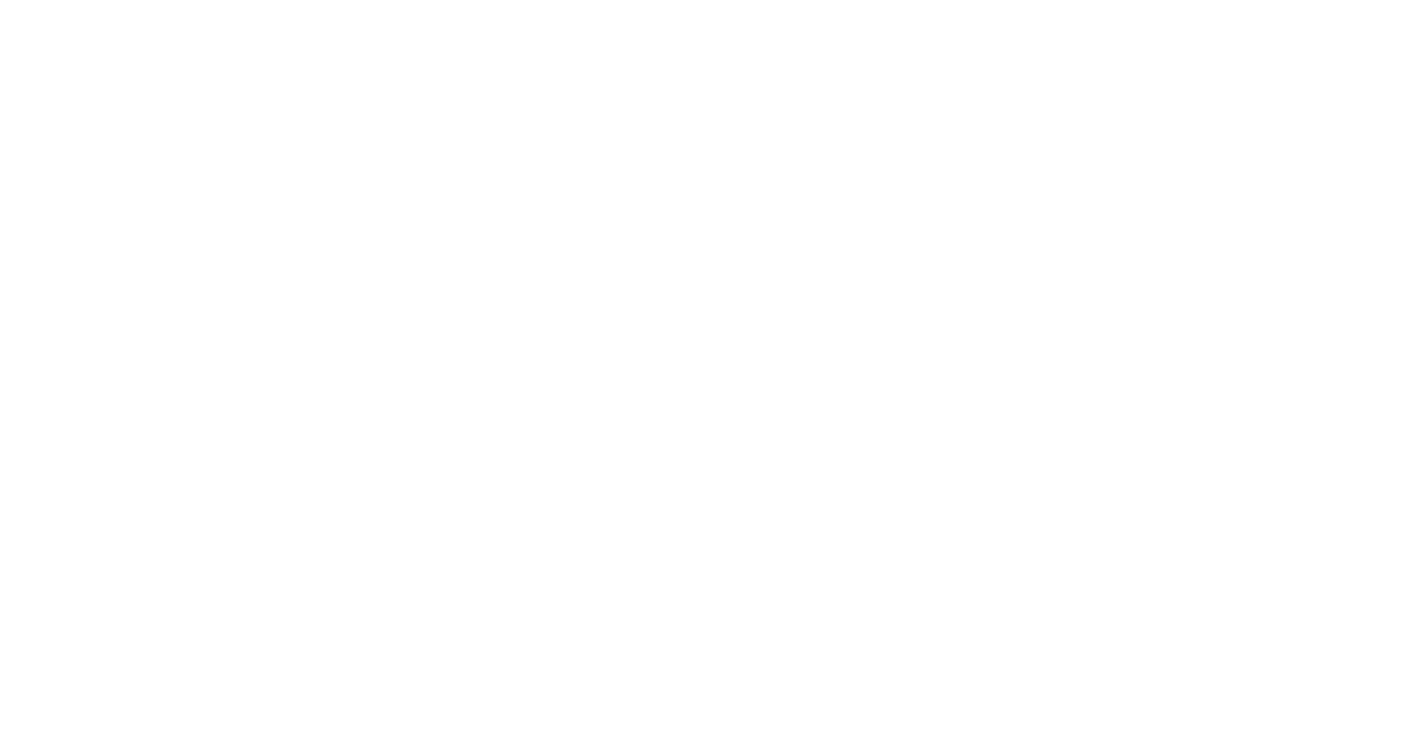 scroll, scrollTop: 0, scrollLeft: 0, axis: both 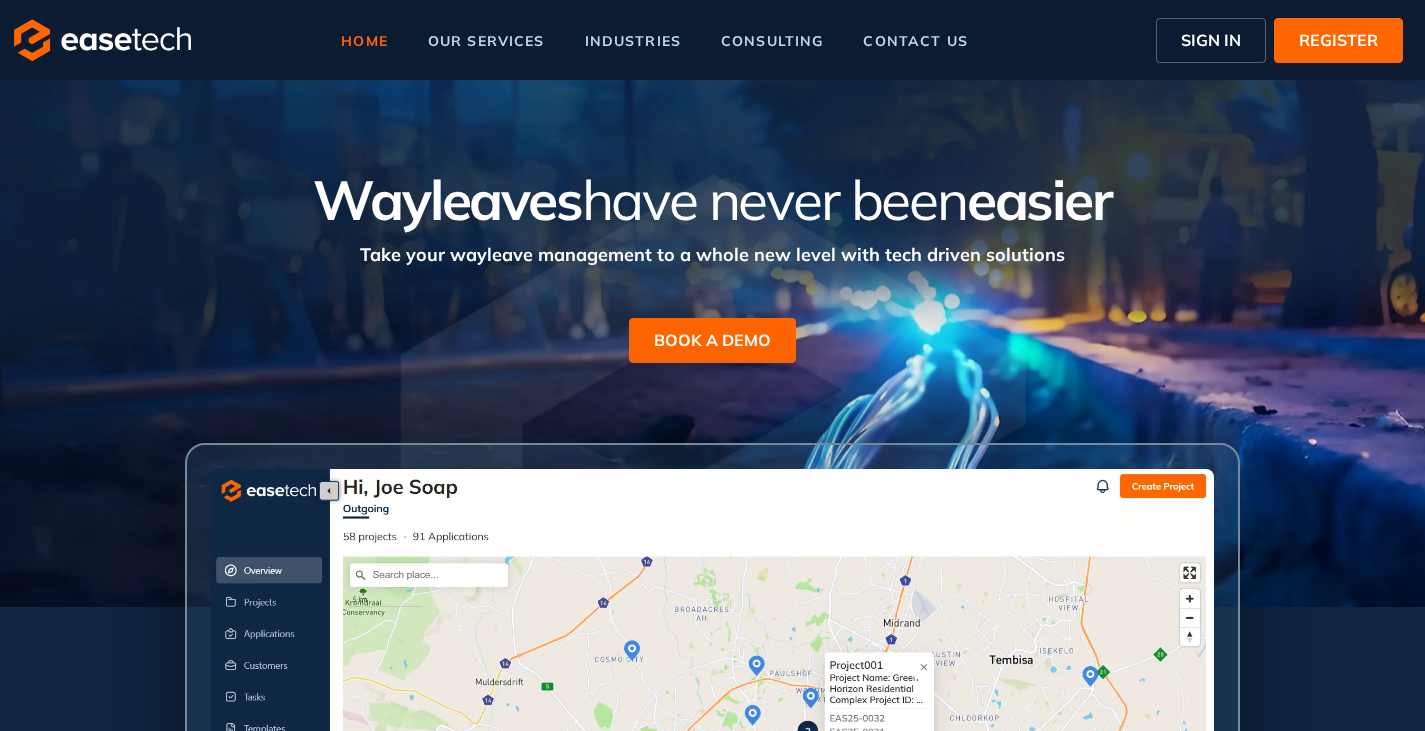 click on "SIGN IN" at bounding box center (1211, 40) 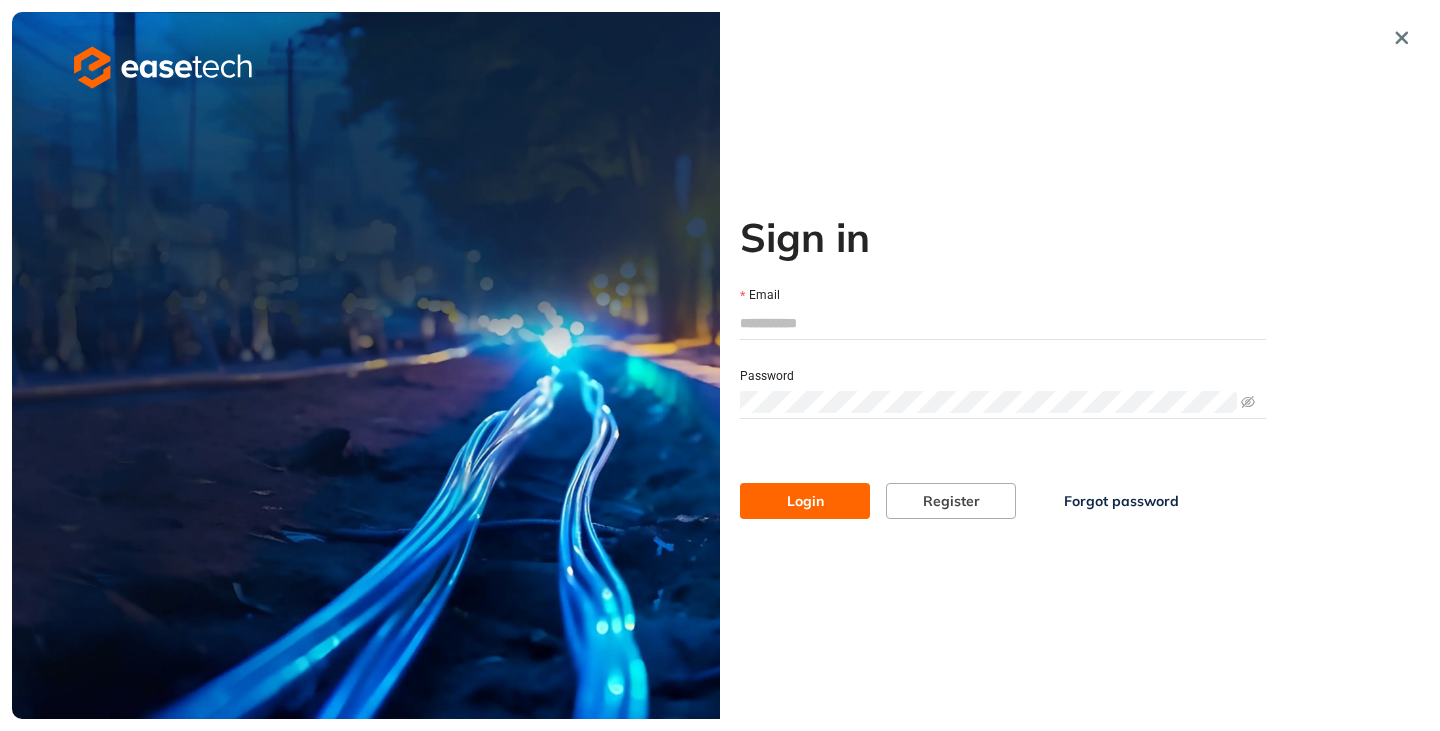 click on "Email" at bounding box center [1003, 323] 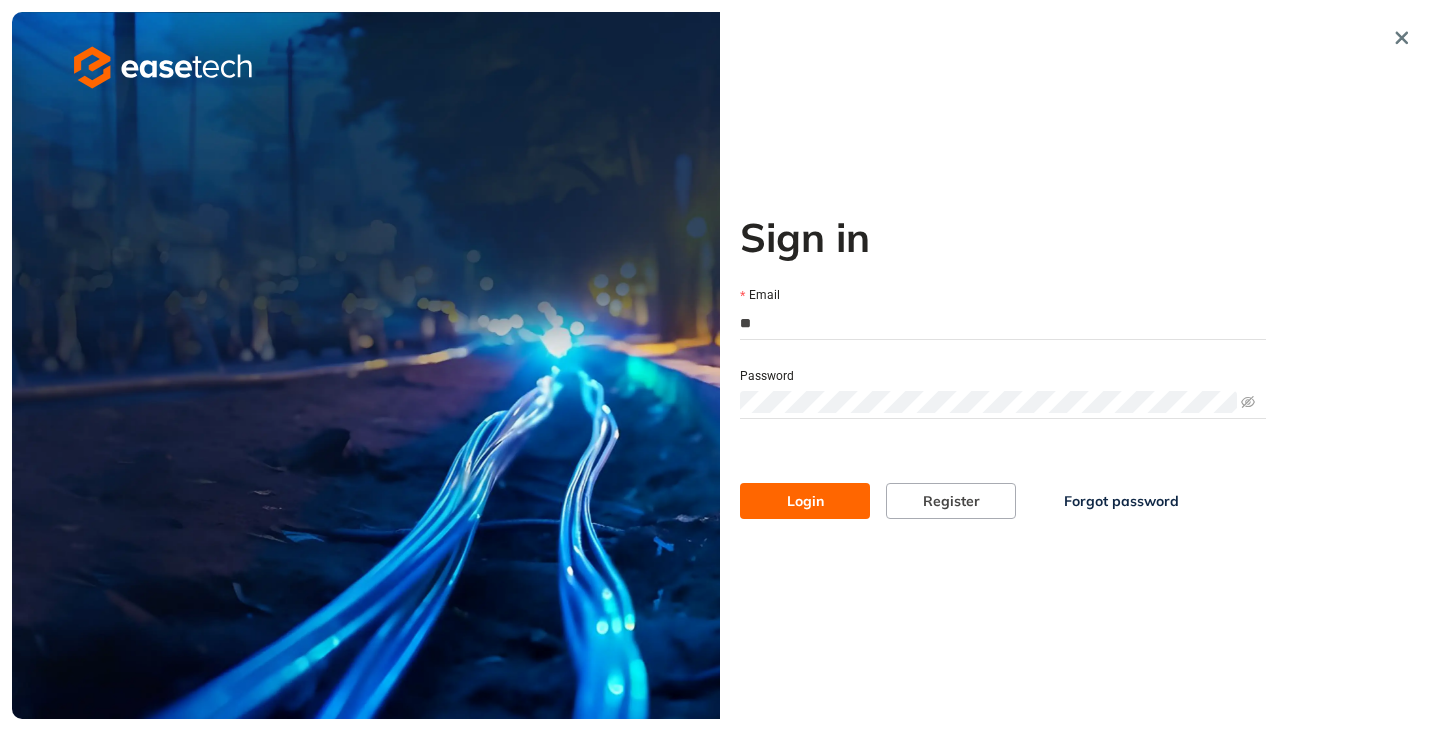type on "*" 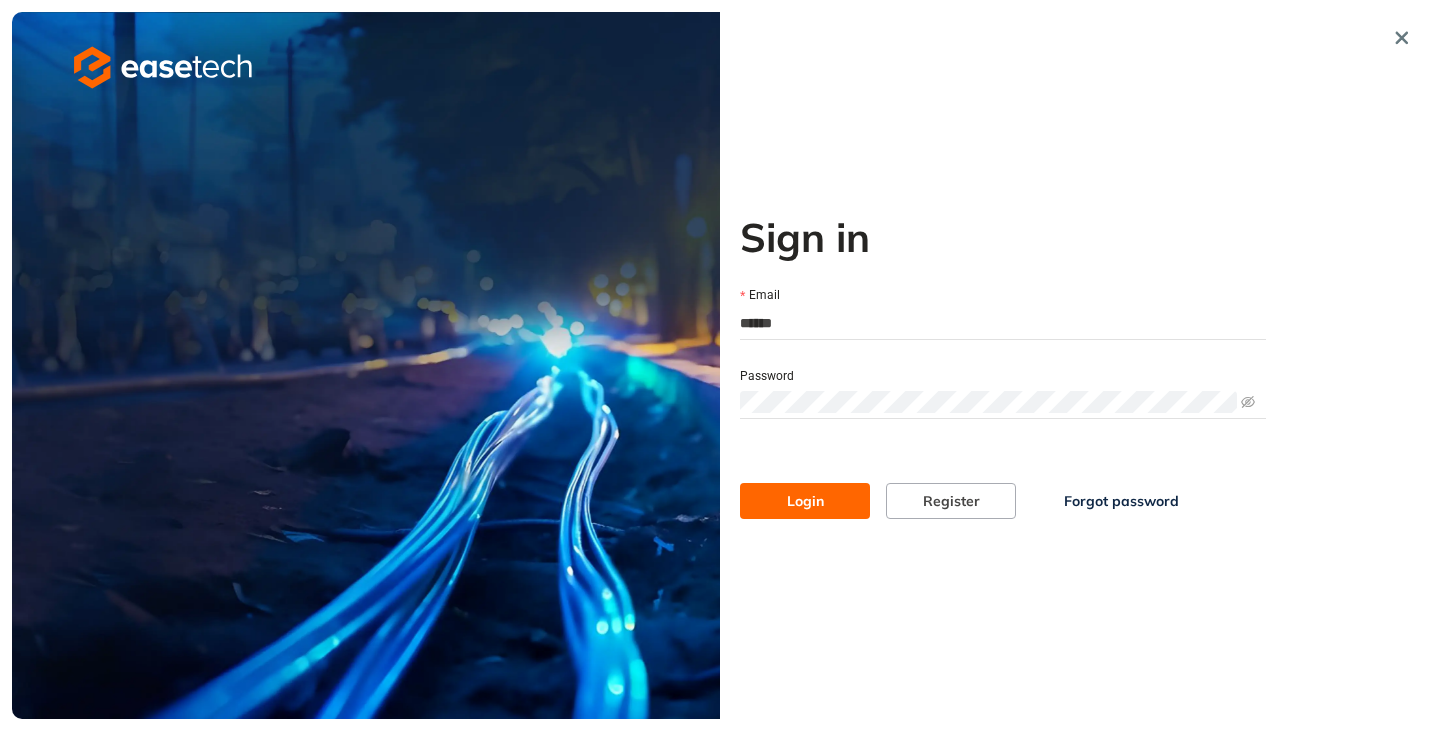 type on "**********" 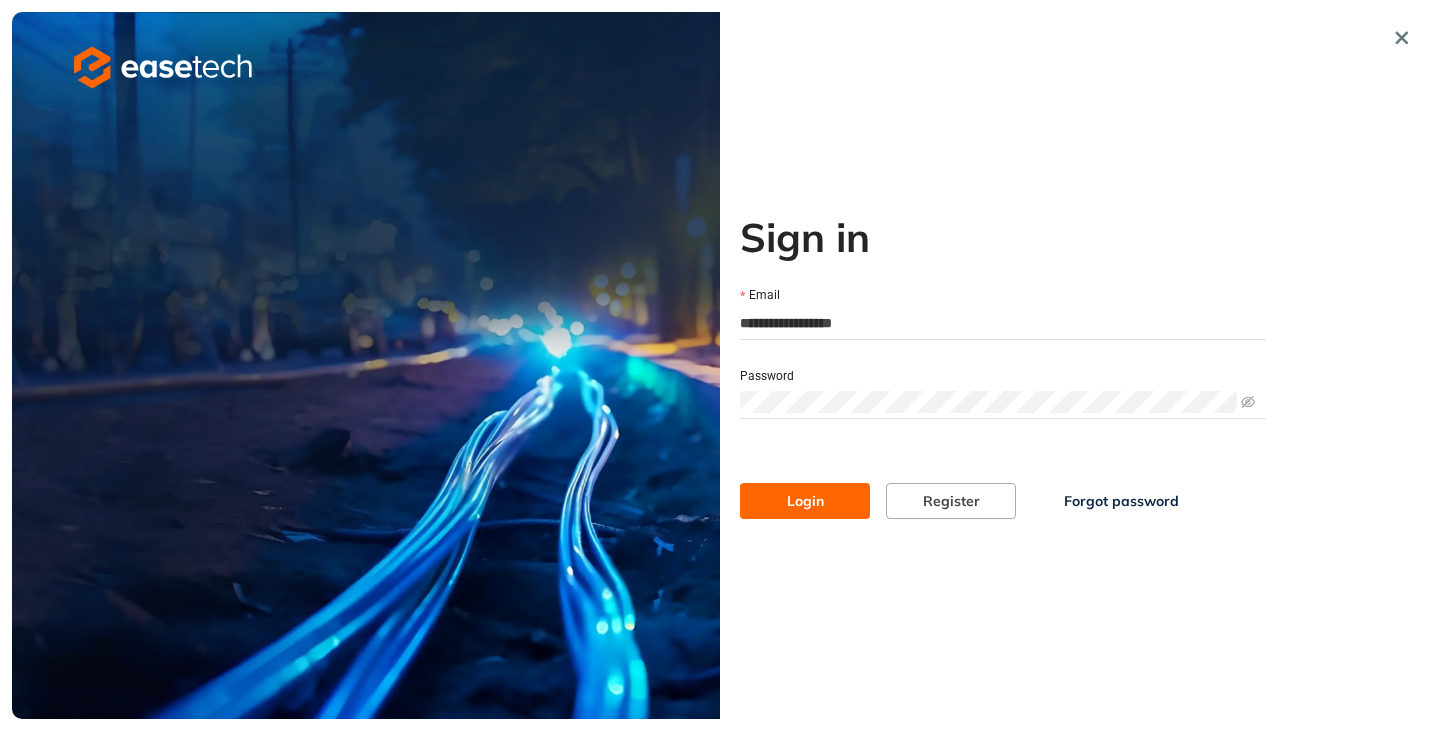 click on "Login" at bounding box center [805, 501] 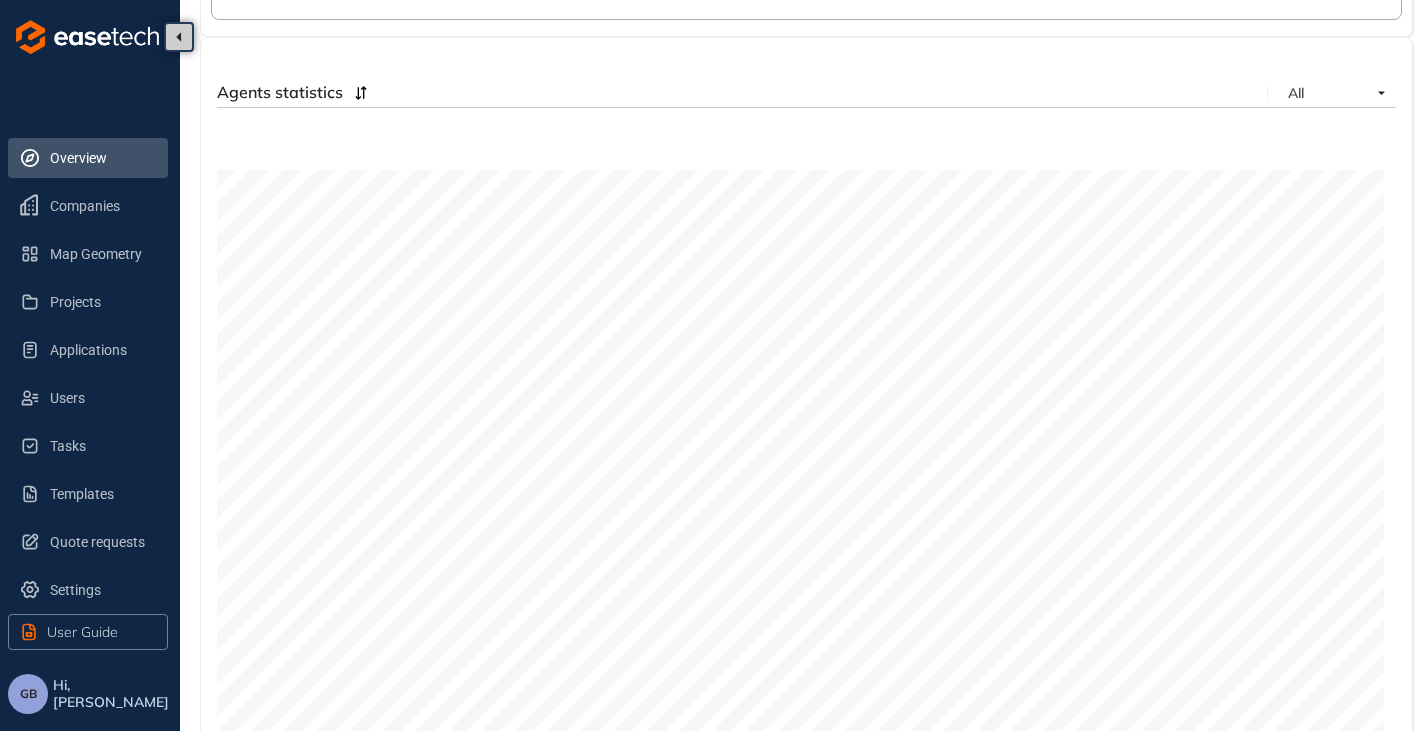 scroll, scrollTop: 797, scrollLeft: 0, axis: vertical 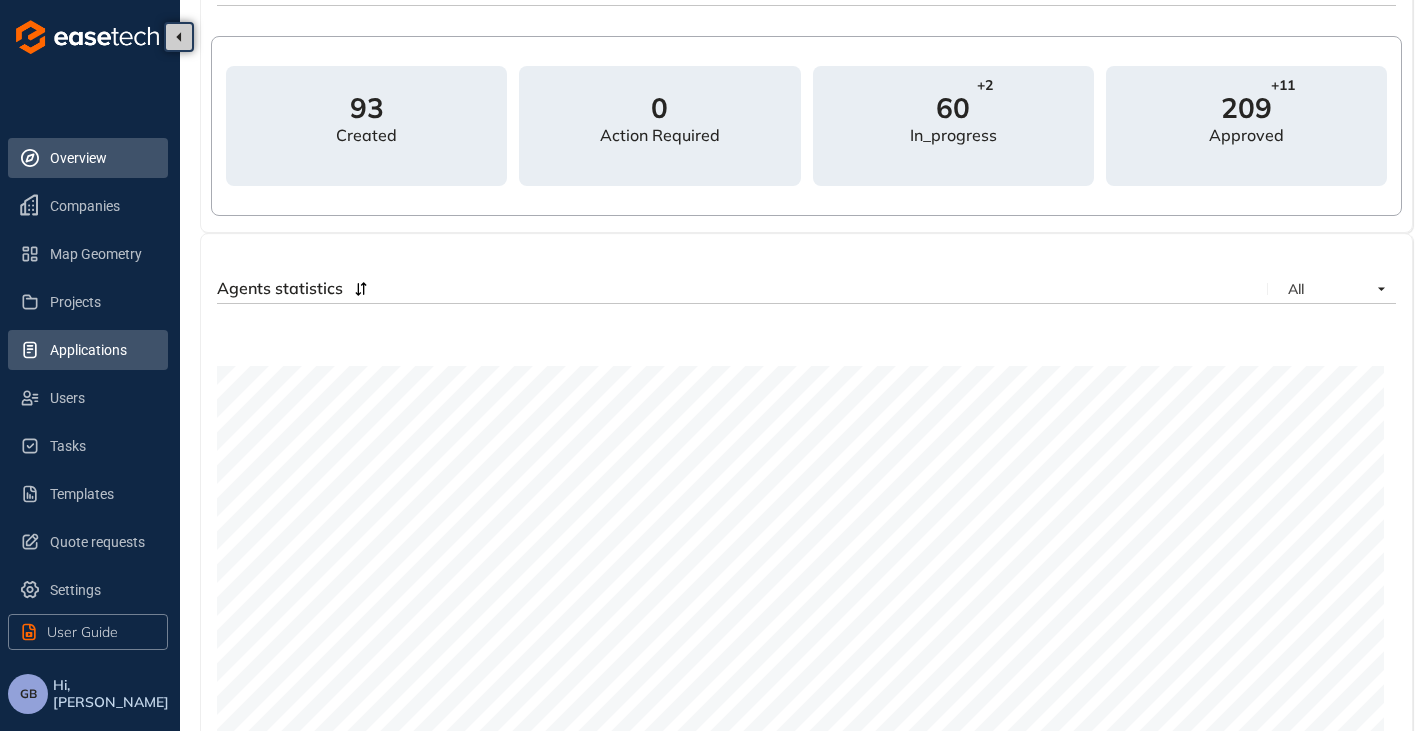 click on "Applications" at bounding box center [101, 350] 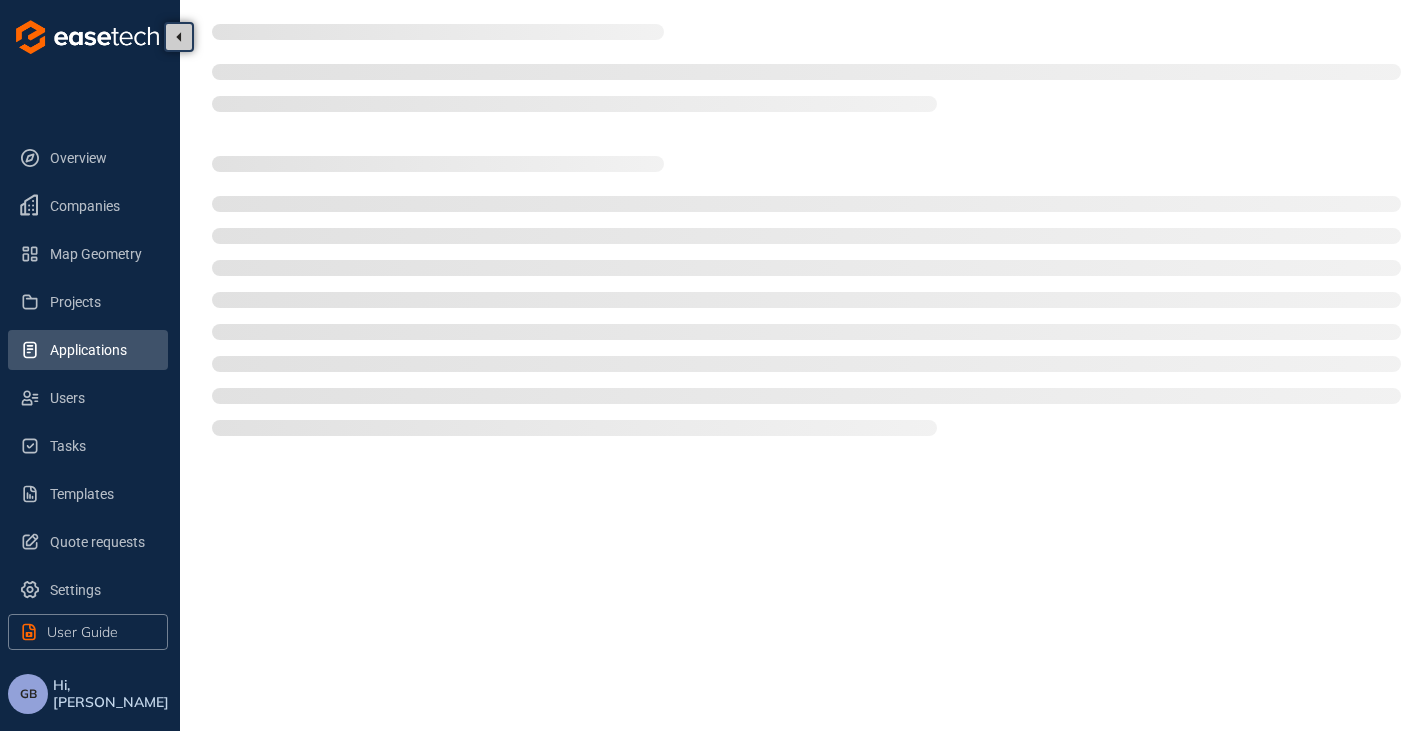 scroll, scrollTop: 0, scrollLeft: 0, axis: both 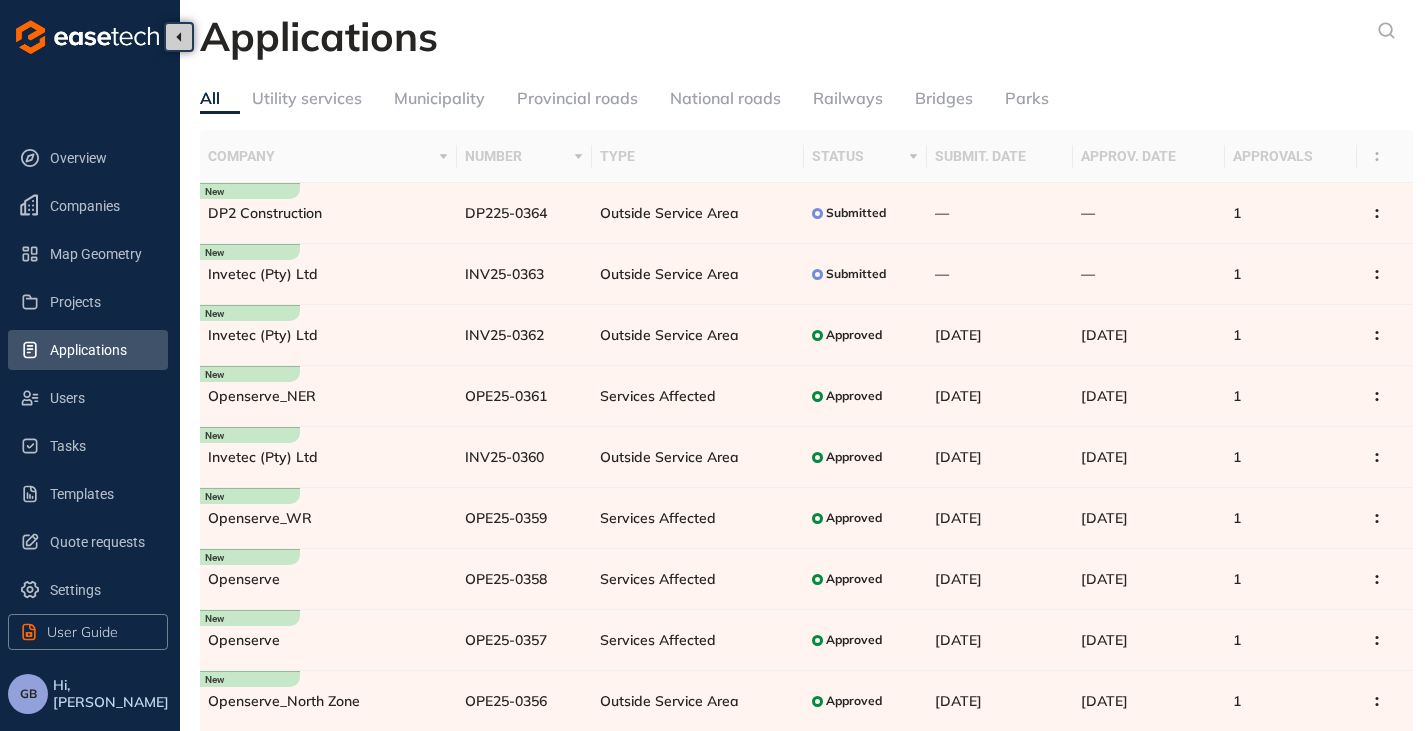 click on "Utility services" at bounding box center (307, 98) 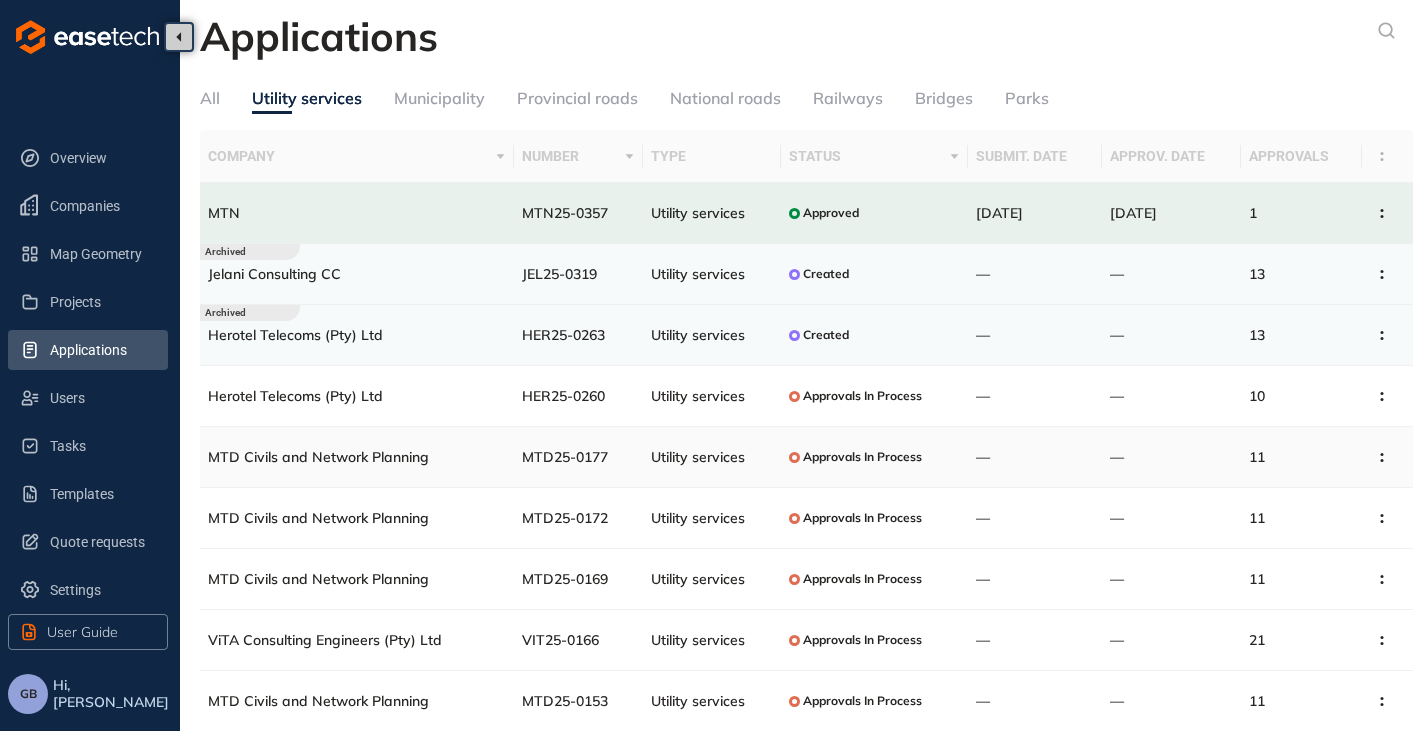 click on "MTD25-0177" at bounding box center (578, 457) 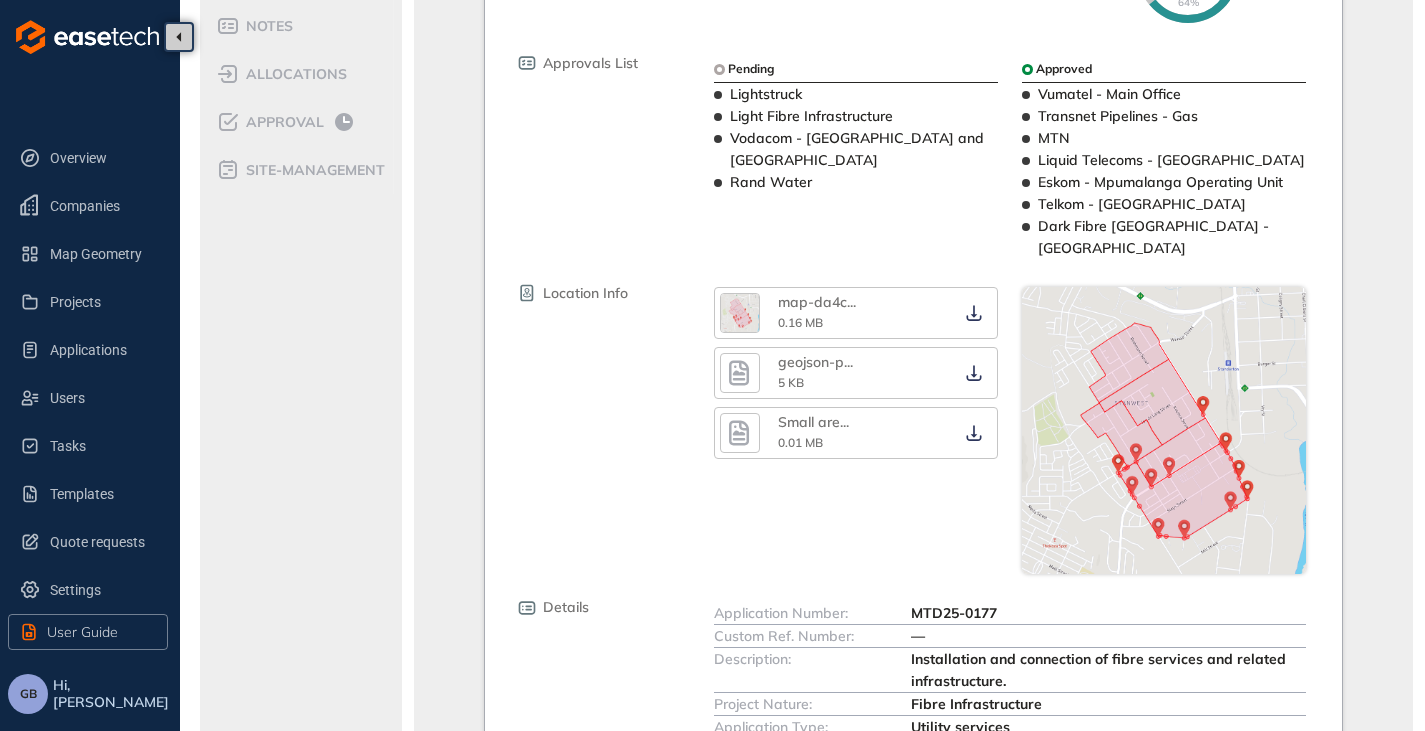 scroll, scrollTop: 100, scrollLeft: 0, axis: vertical 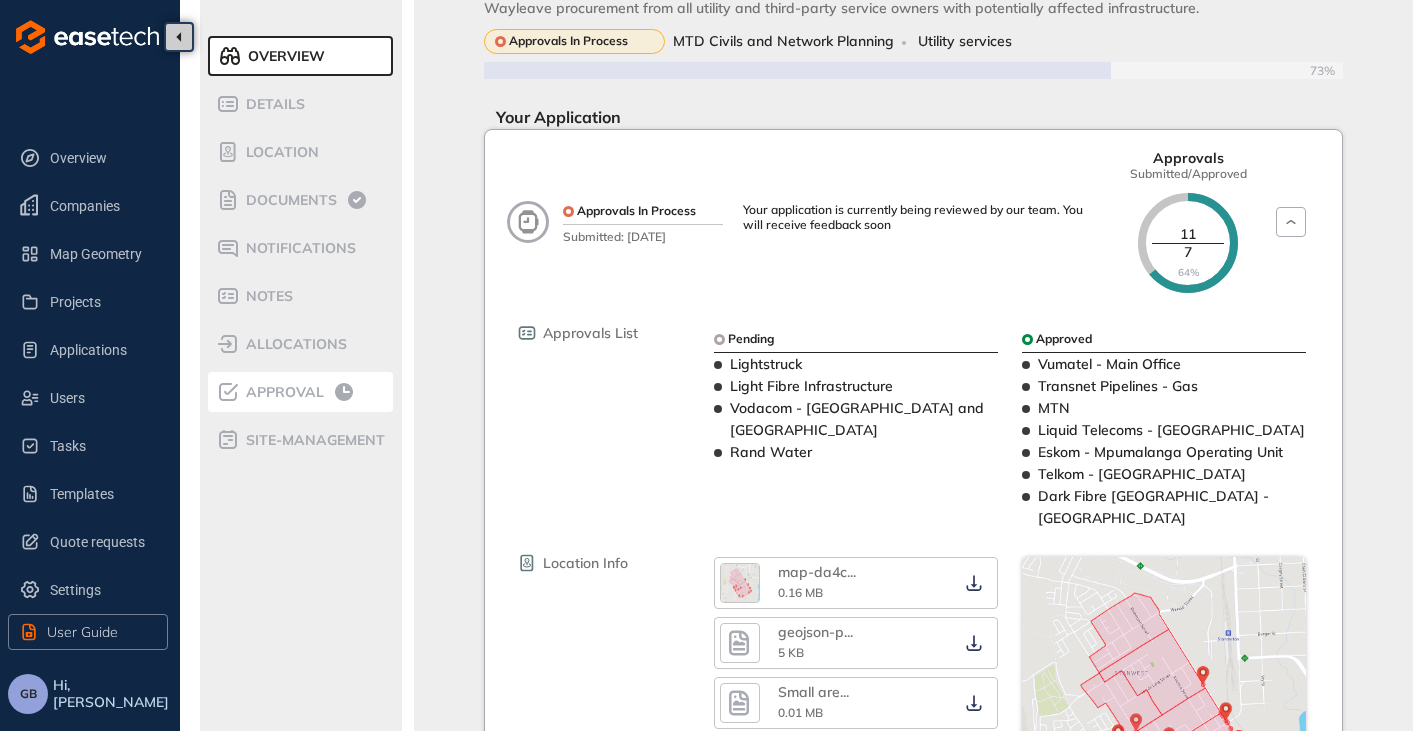 click on "Approval" at bounding box center (282, 392) 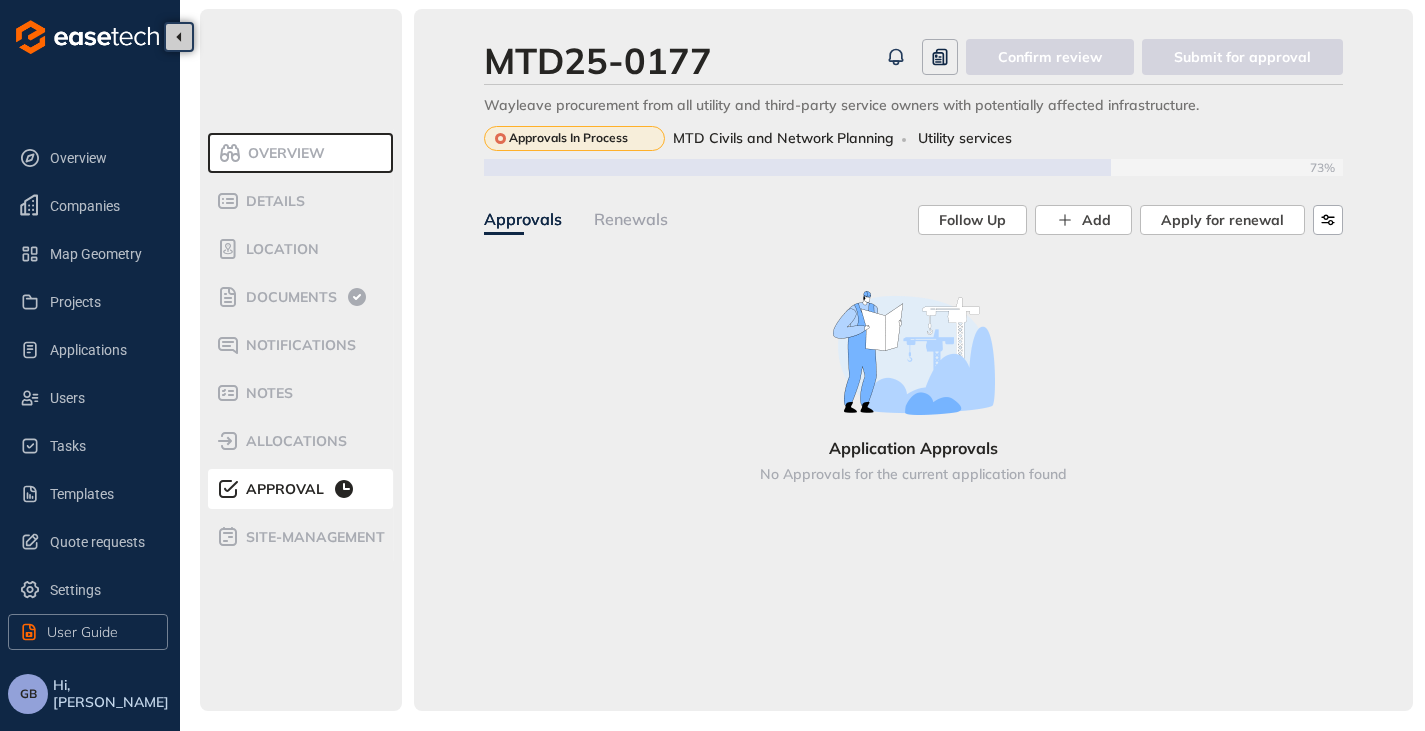 scroll, scrollTop: 100, scrollLeft: 0, axis: vertical 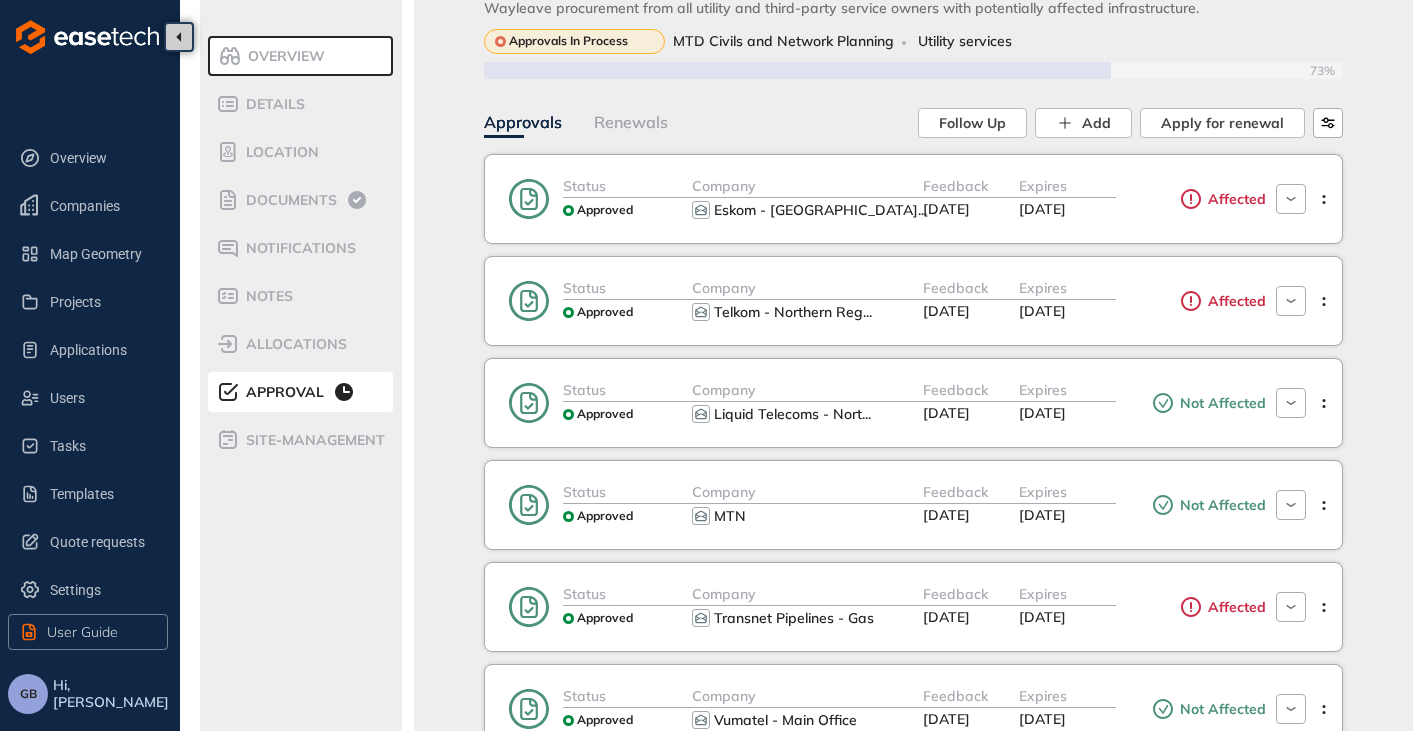 click on "Eskom - Mpumalanga  ..." at bounding box center (807, 210) 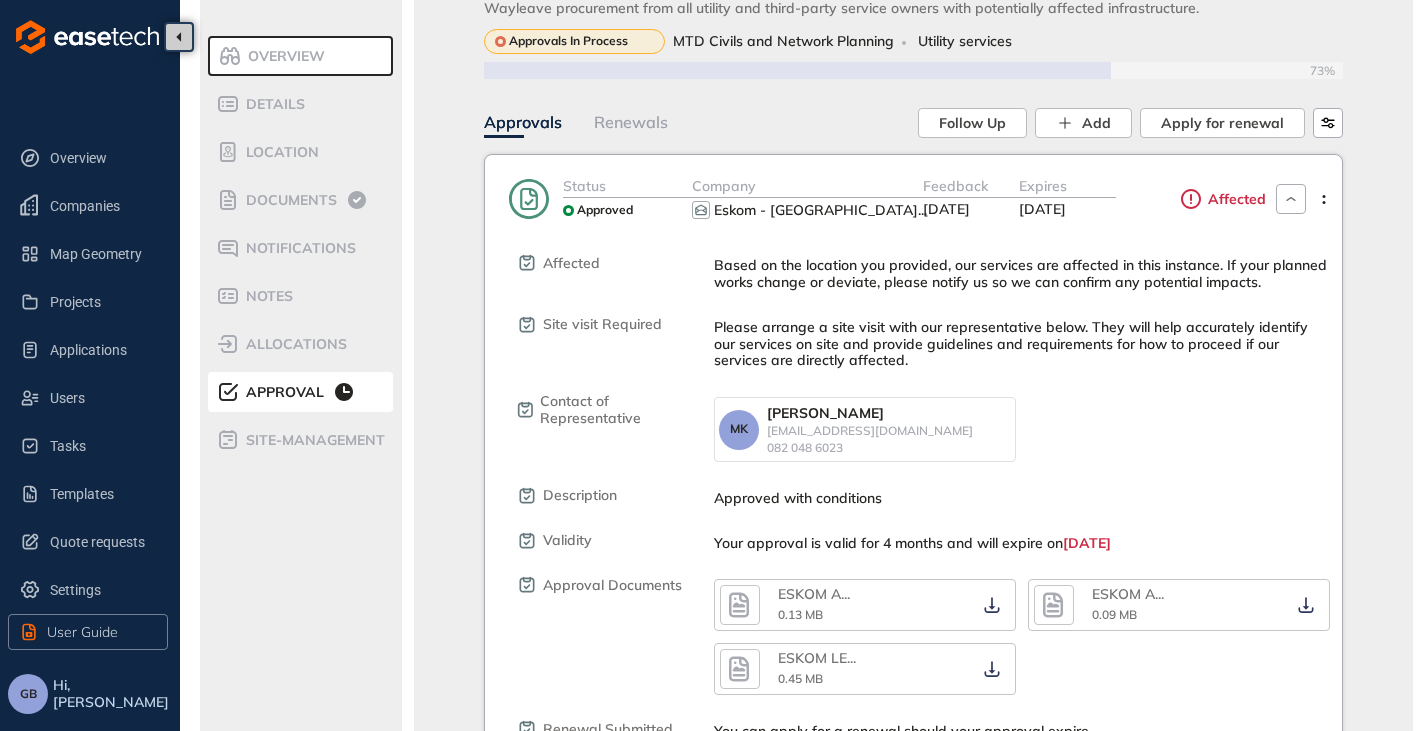 click on "Company" at bounding box center [807, 186] 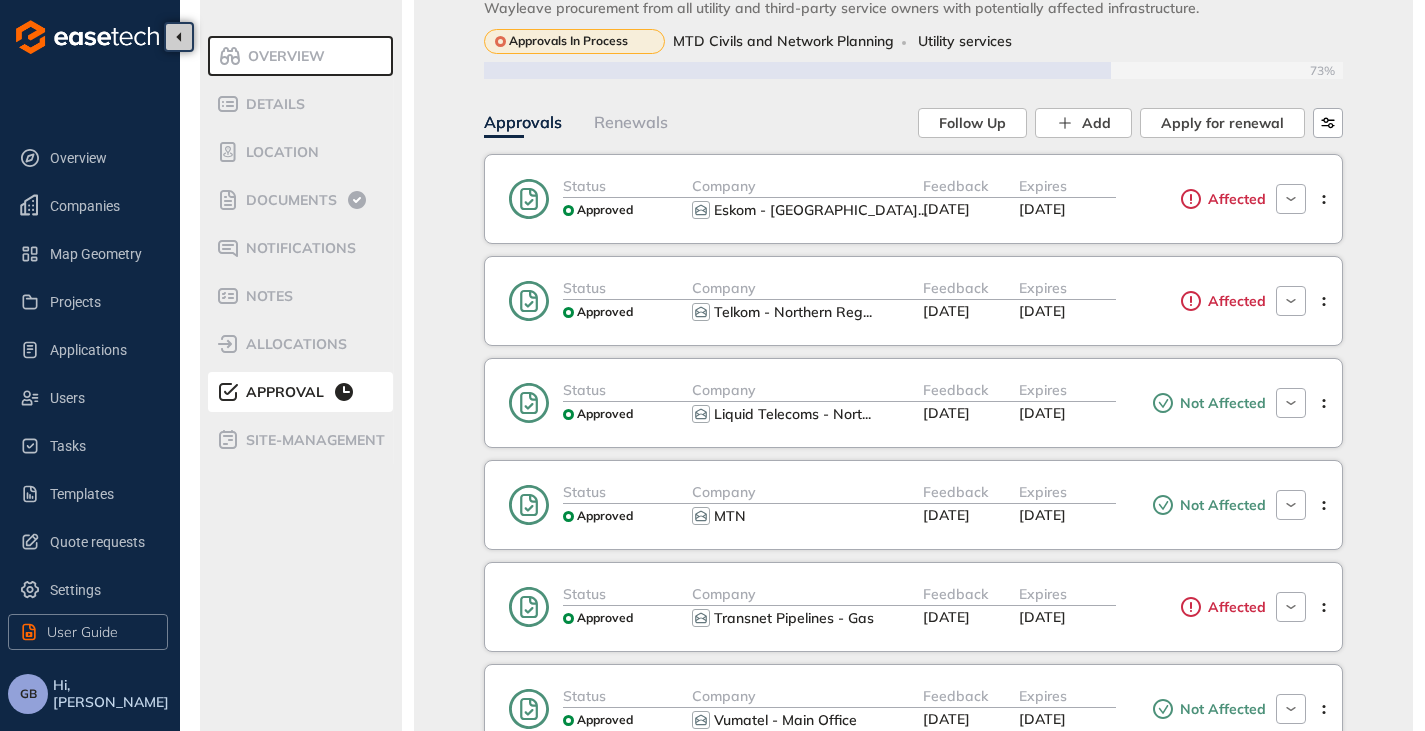 click on "30 Jun 2025" at bounding box center (946, 209) 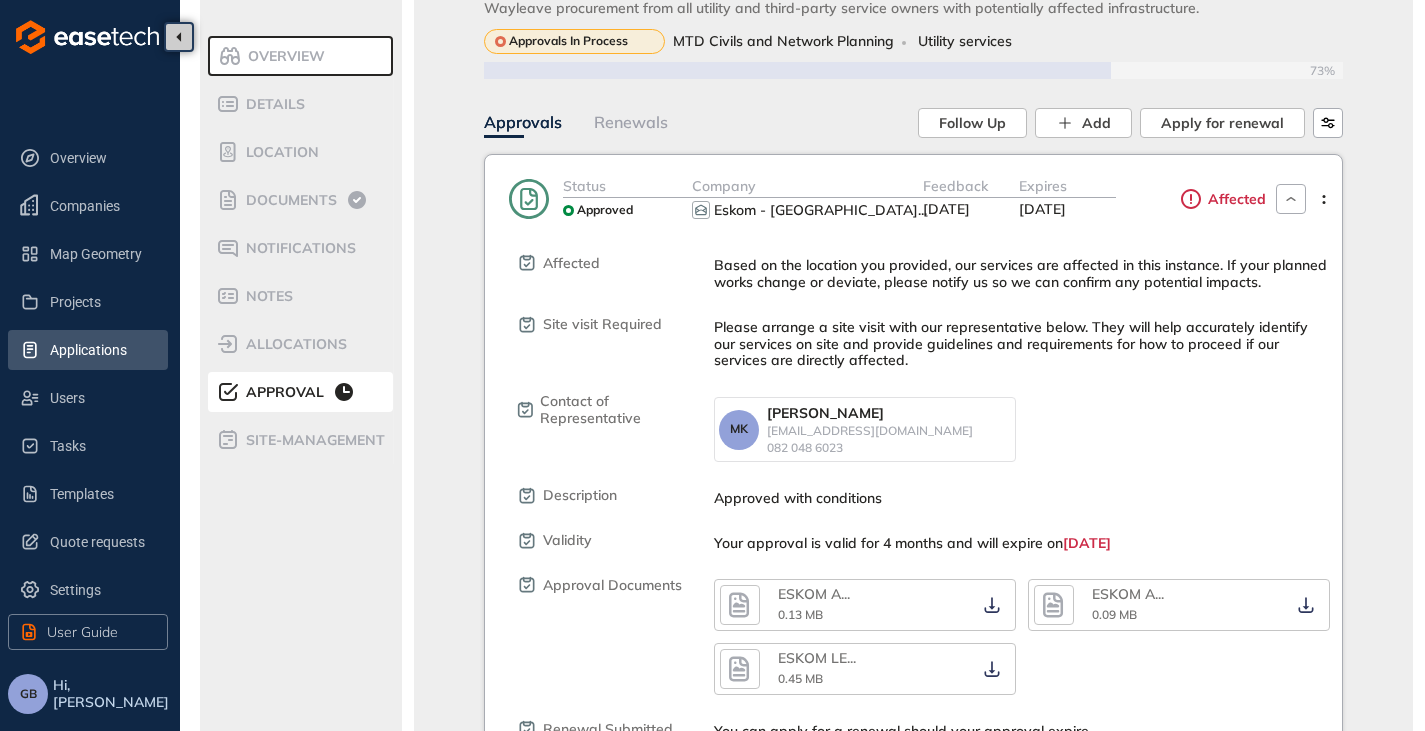 click on "Applications" at bounding box center [101, 350] 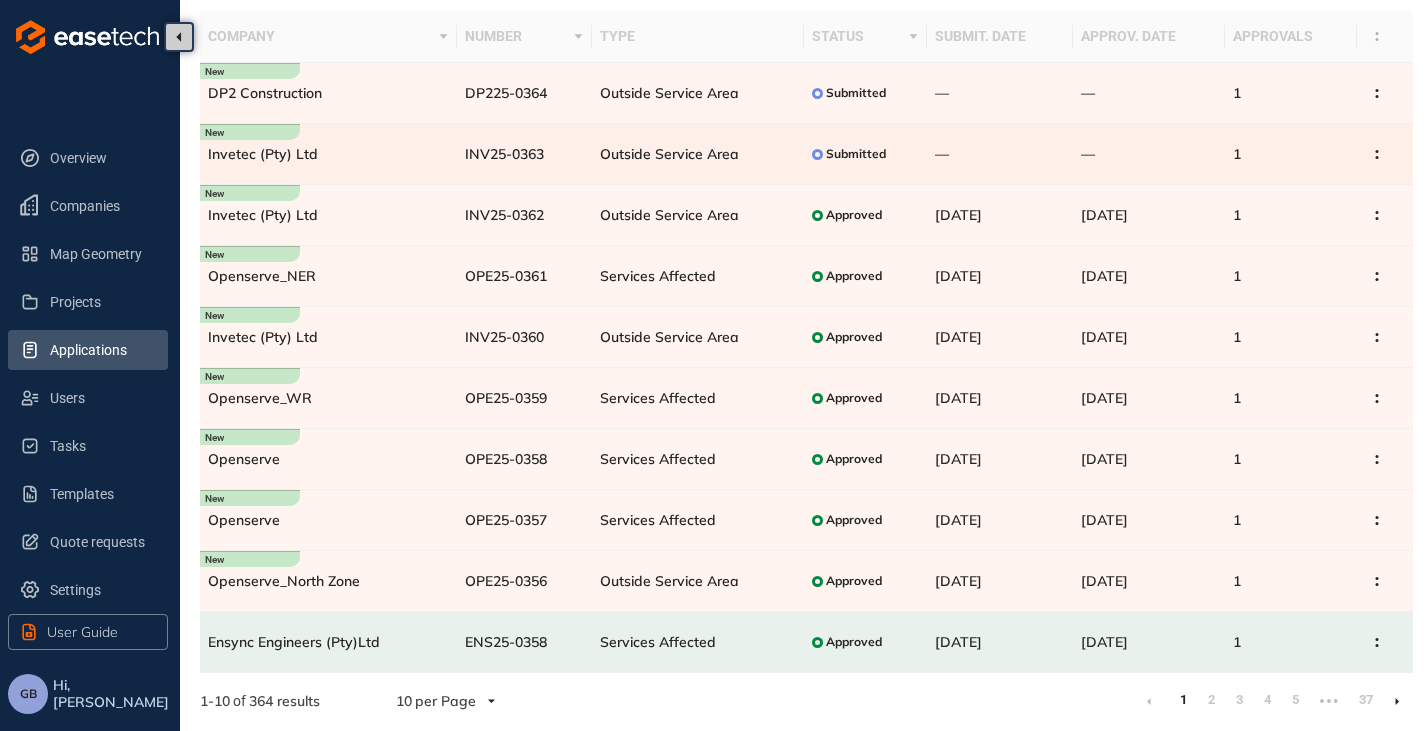 scroll, scrollTop: 126, scrollLeft: 0, axis: vertical 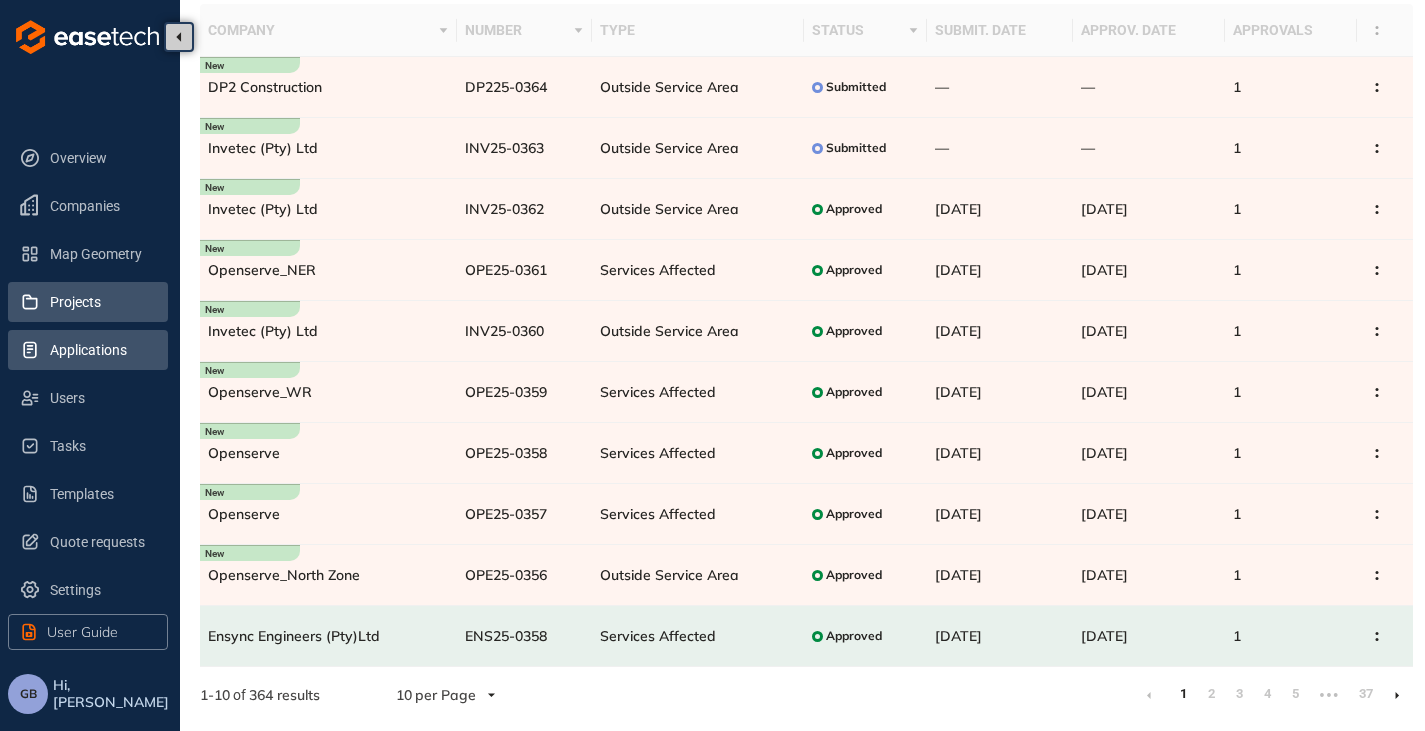click on "Projects" at bounding box center (101, 302) 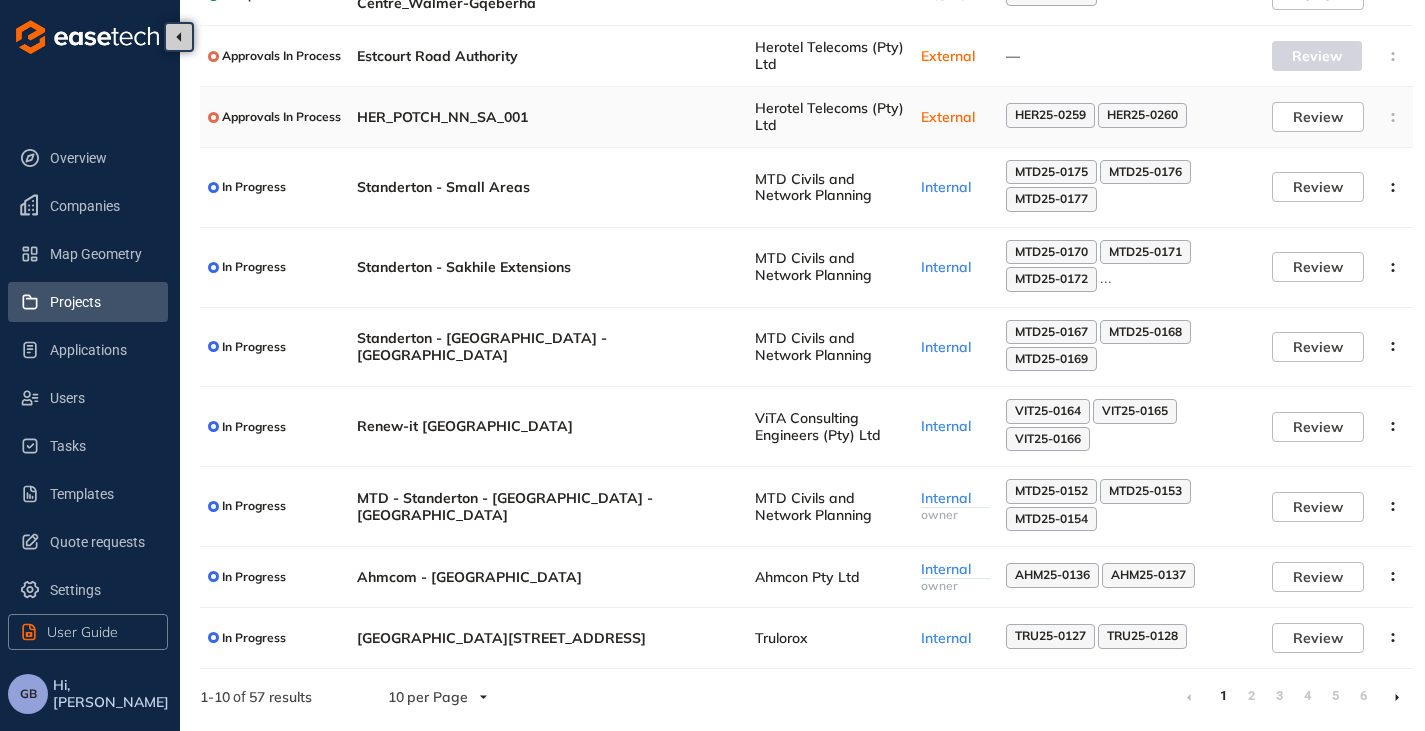 scroll, scrollTop: 225, scrollLeft: 0, axis: vertical 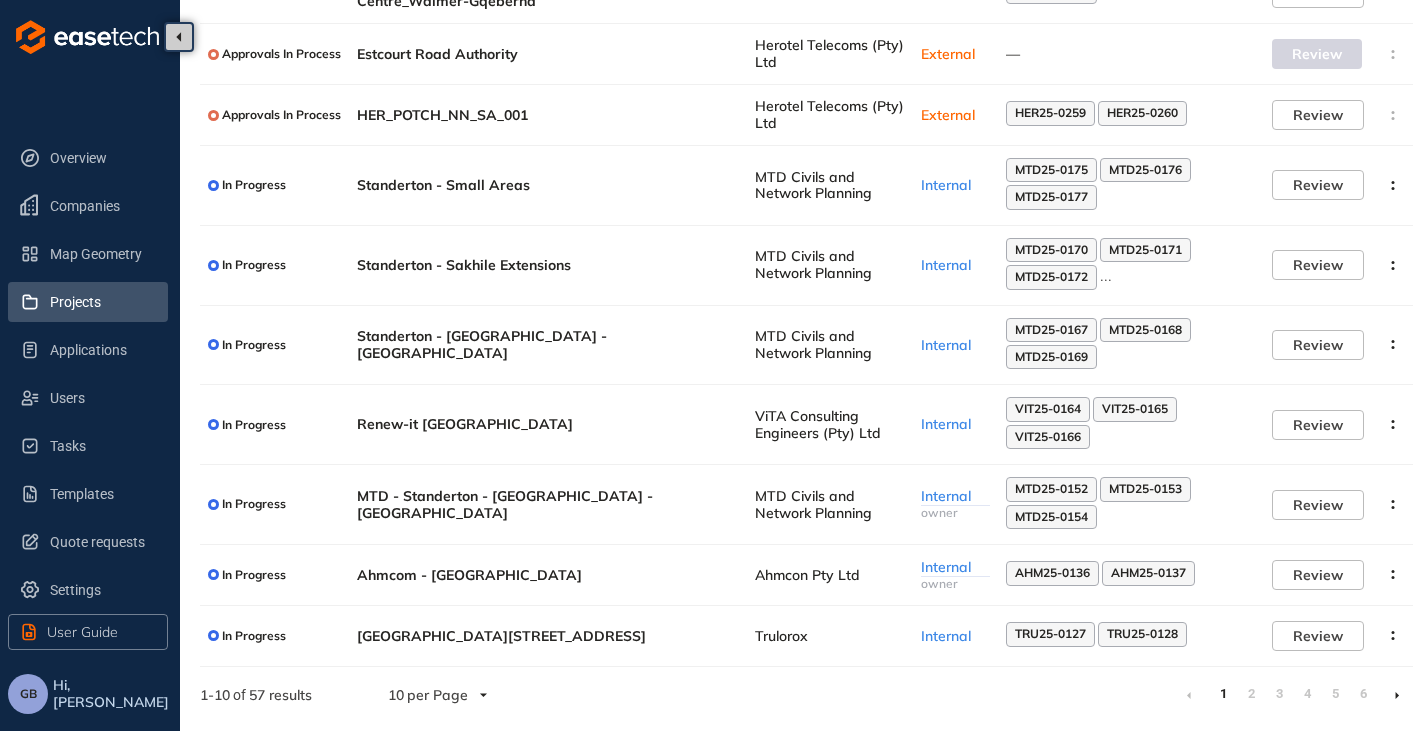 click 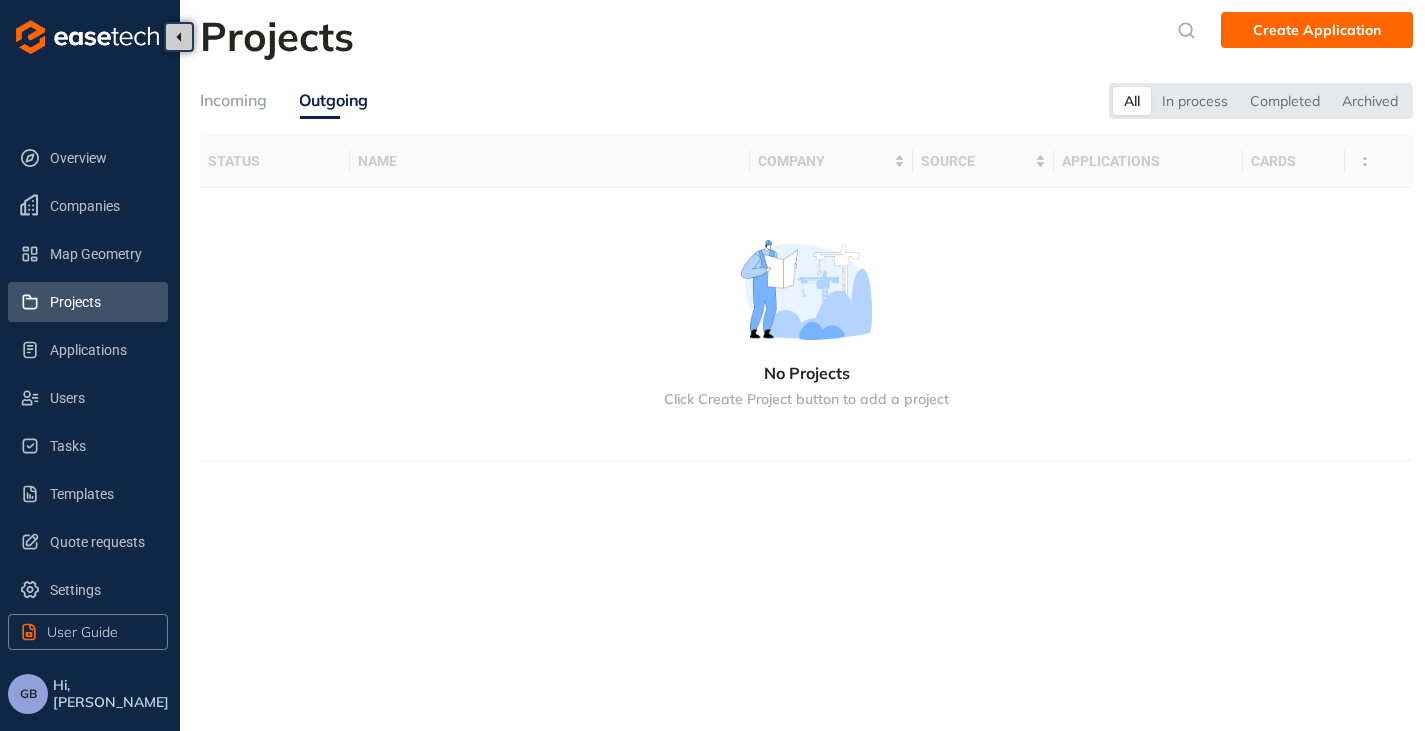 scroll, scrollTop: 0, scrollLeft: 0, axis: both 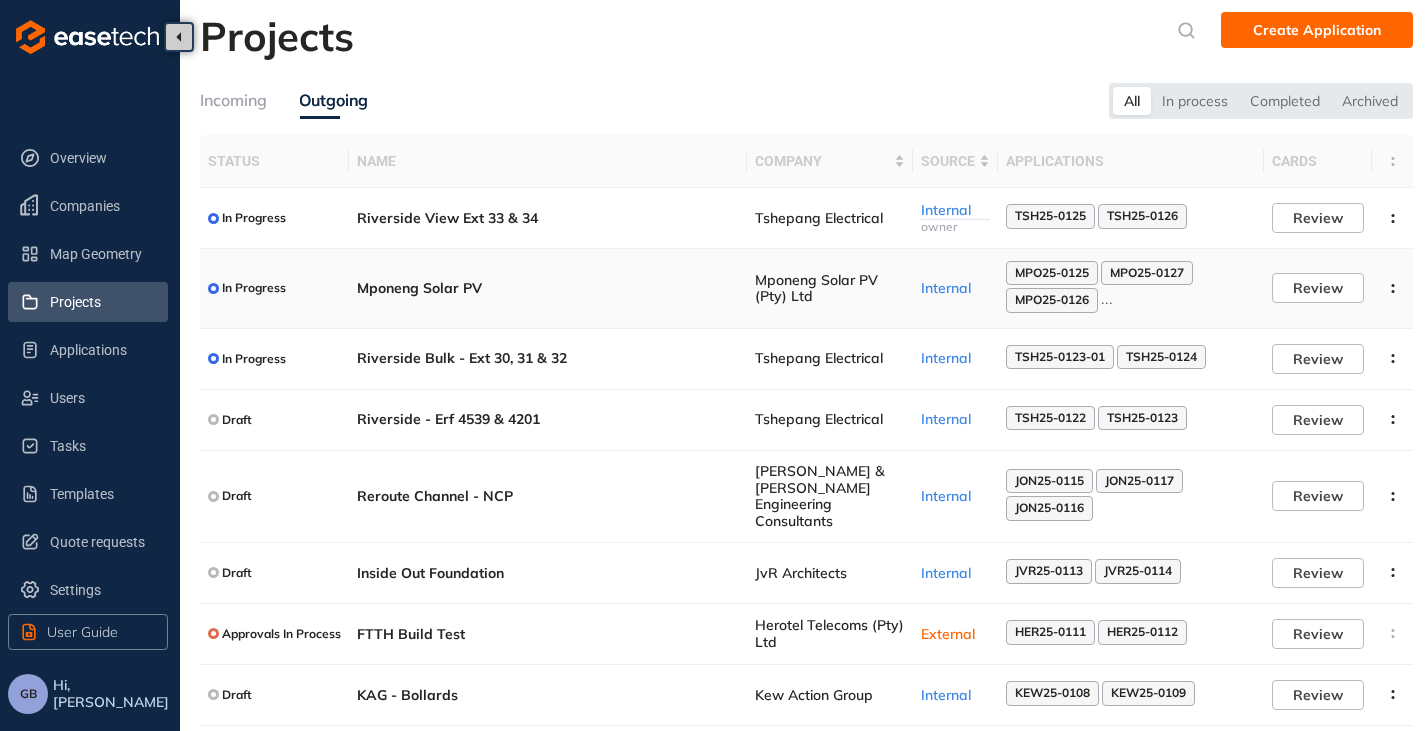 click on "Mponeng Solar PV" at bounding box center (548, 288) 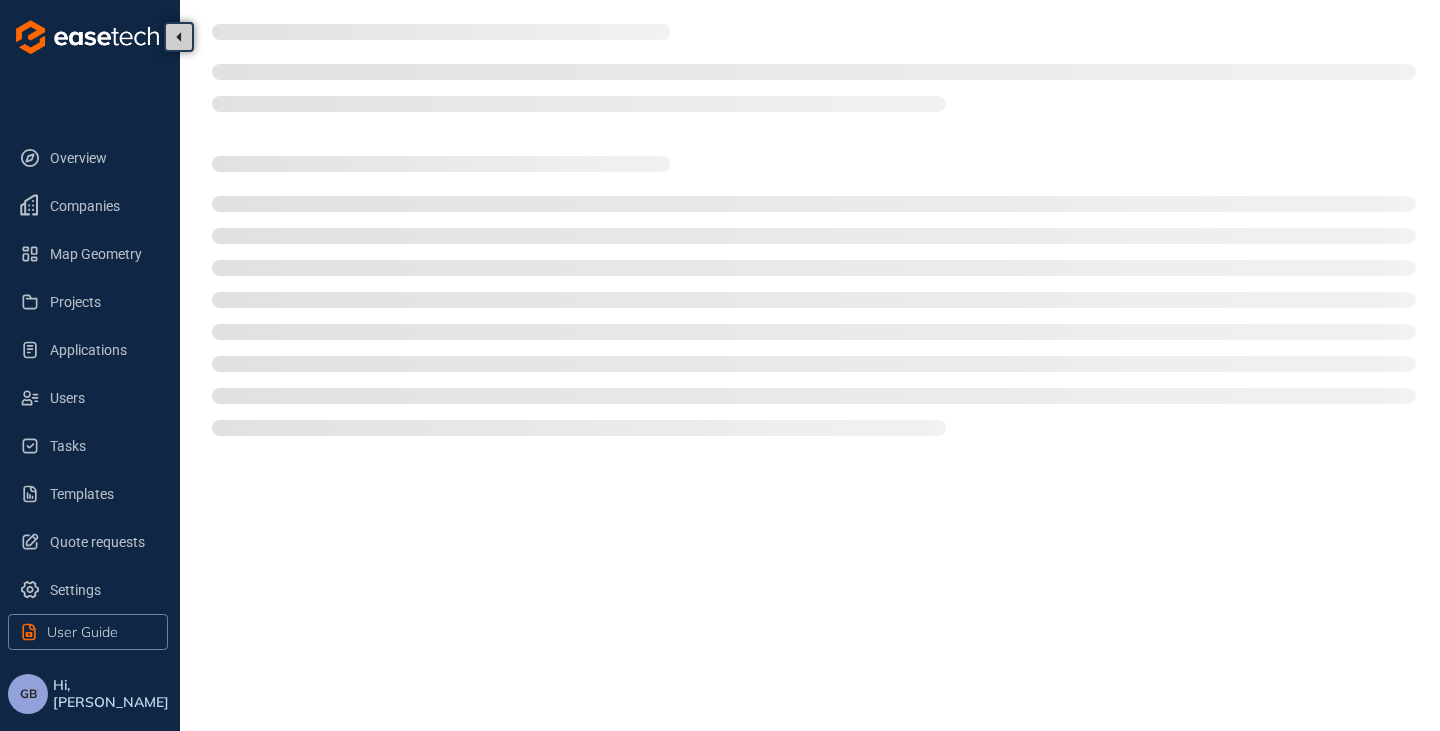 type on "**********" 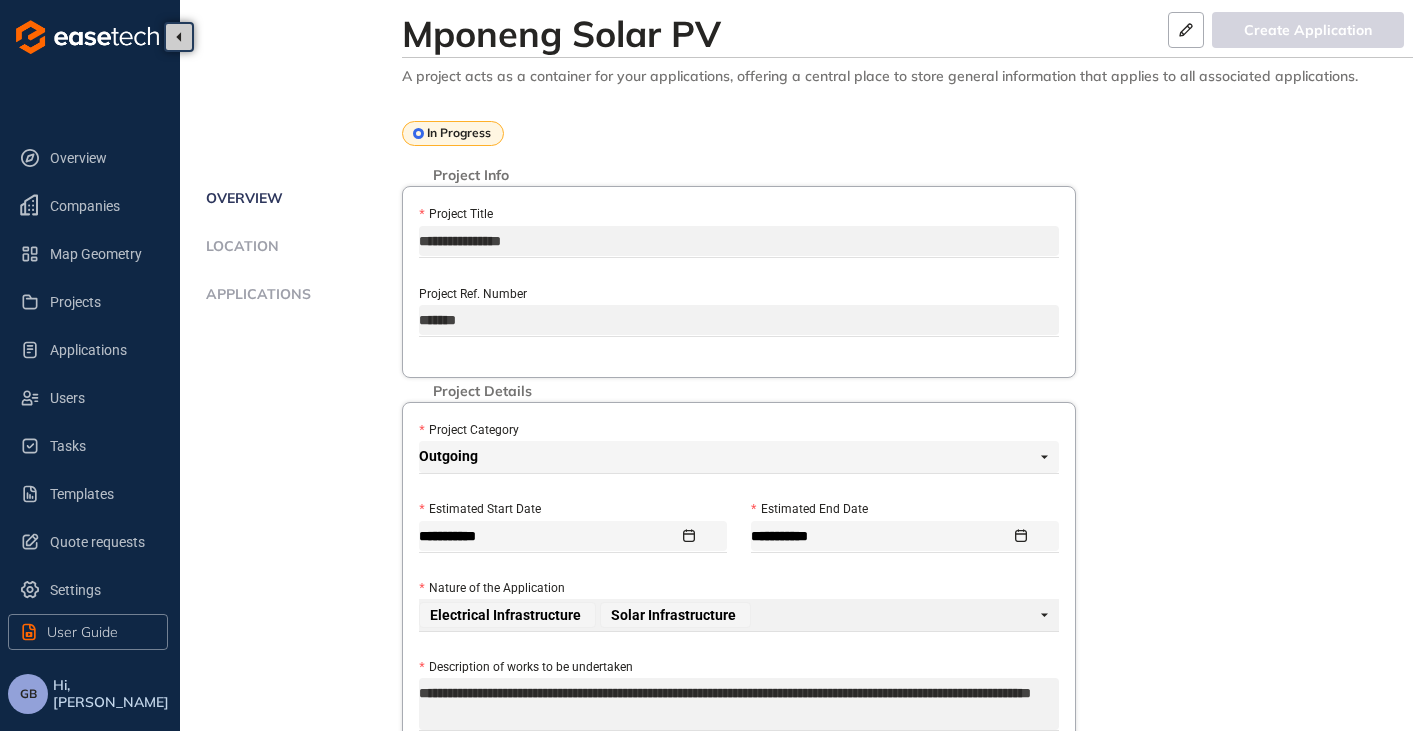 click on "Applications" at bounding box center (255, 294) 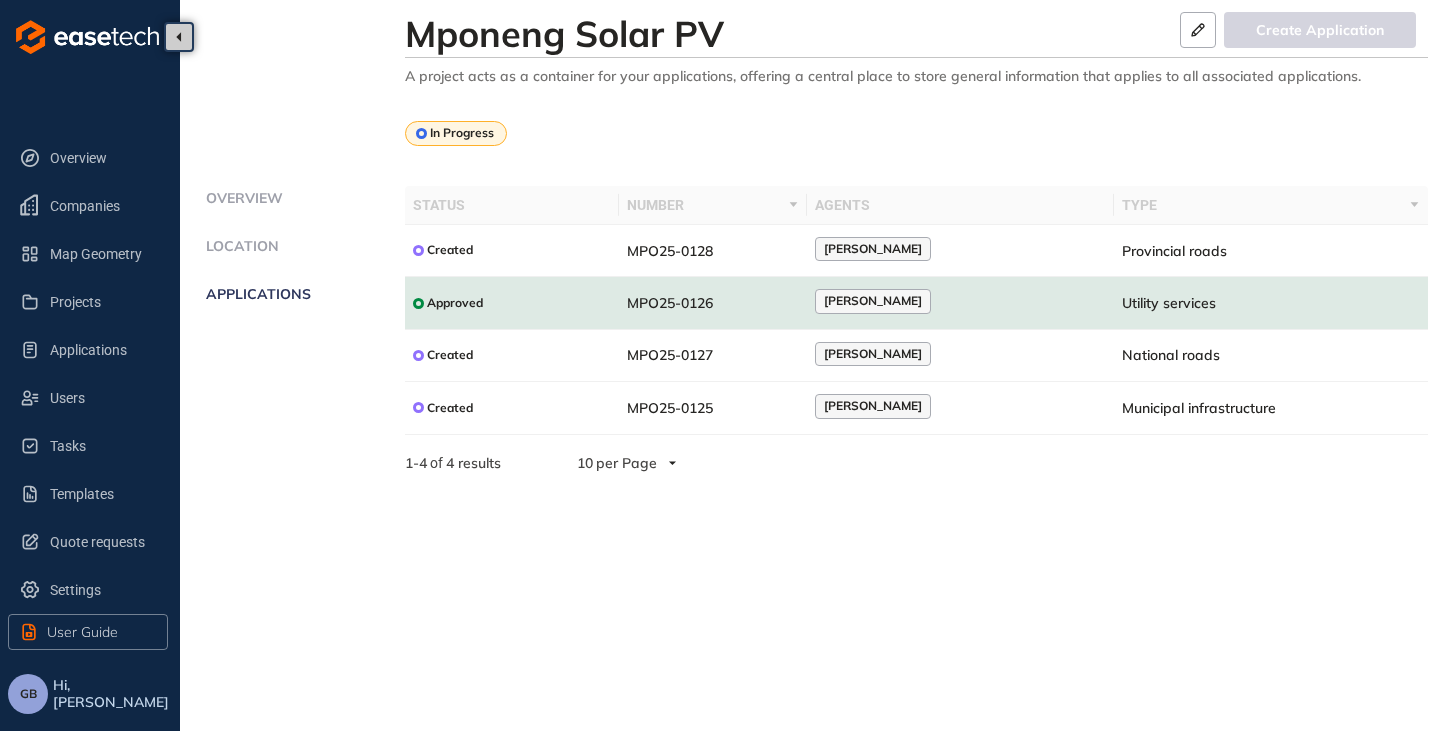 click on "Approved" at bounding box center (512, 303) 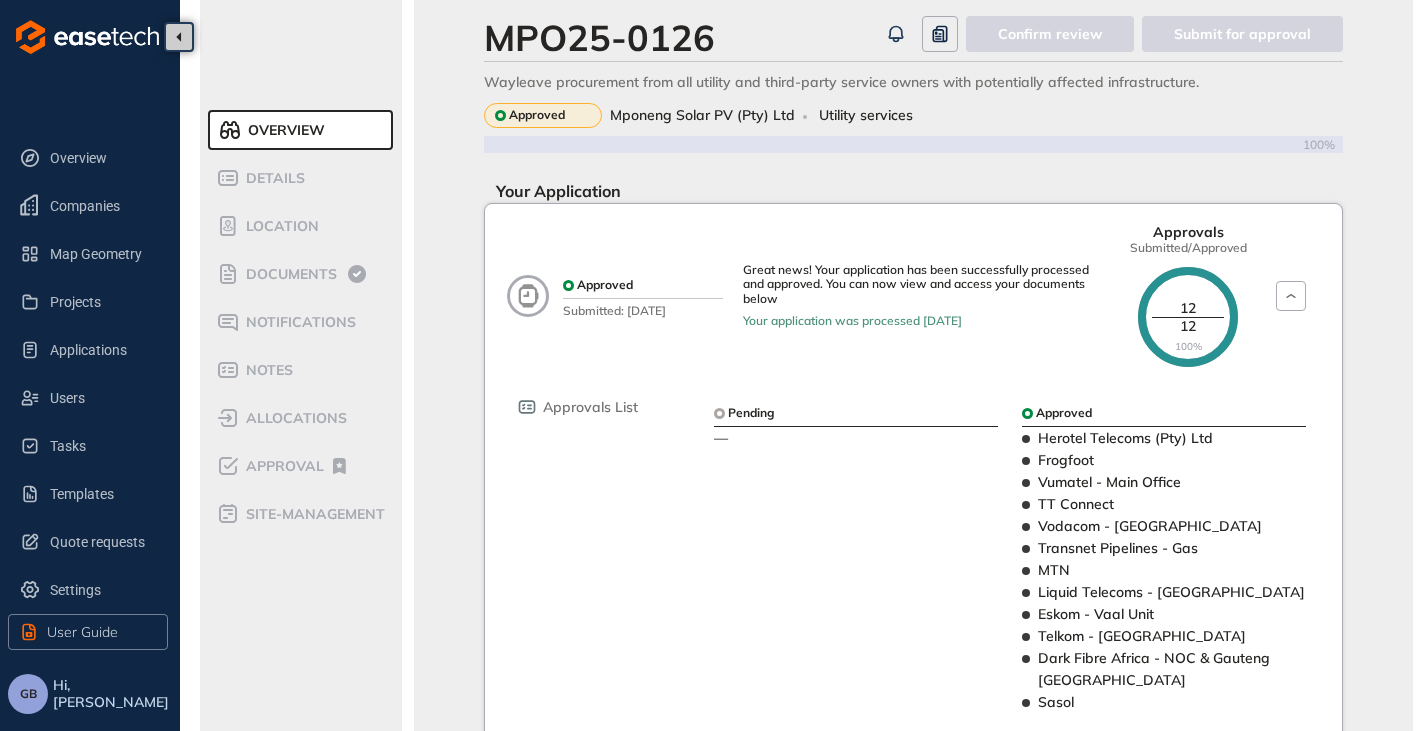 scroll, scrollTop: 0, scrollLeft: 0, axis: both 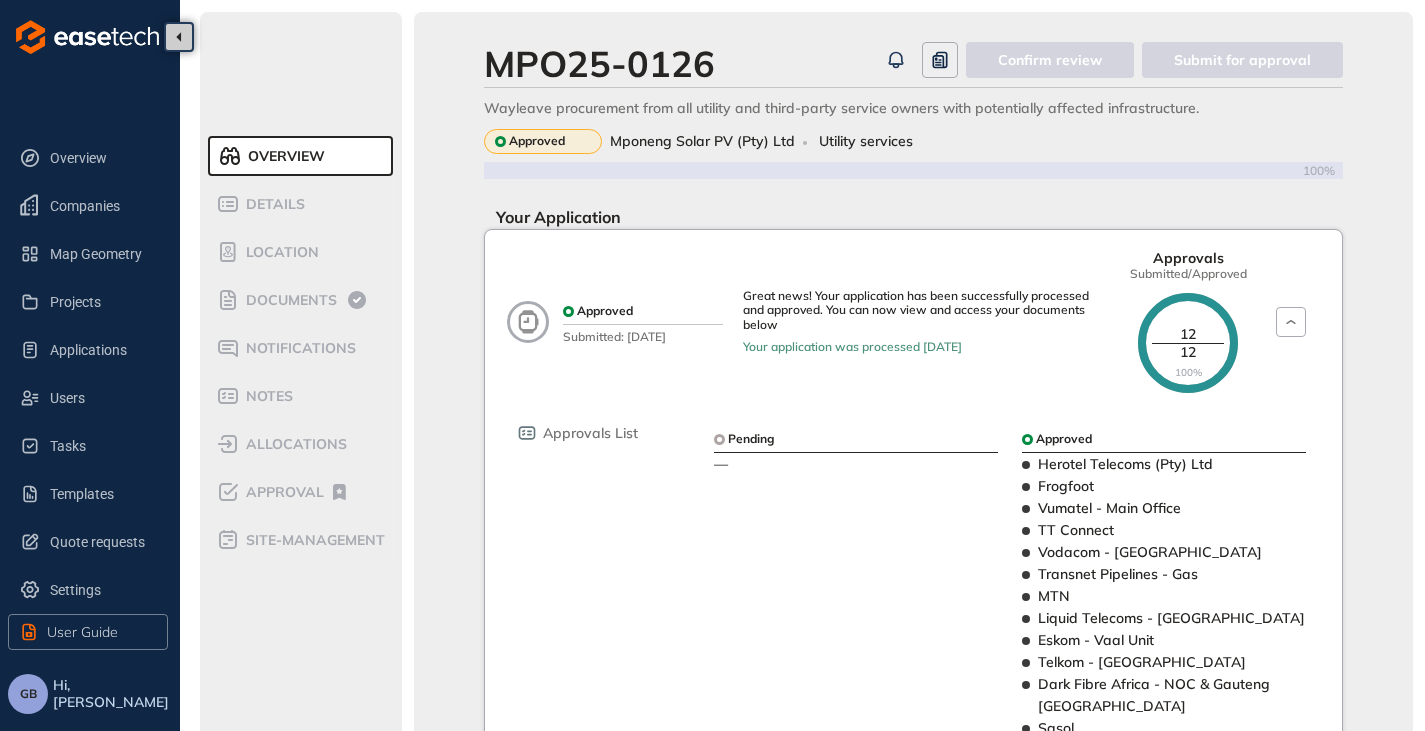drag, startPoint x: 935, startPoint y: 343, endPoint x: 990, endPoint y: 347, distance: 55.145264 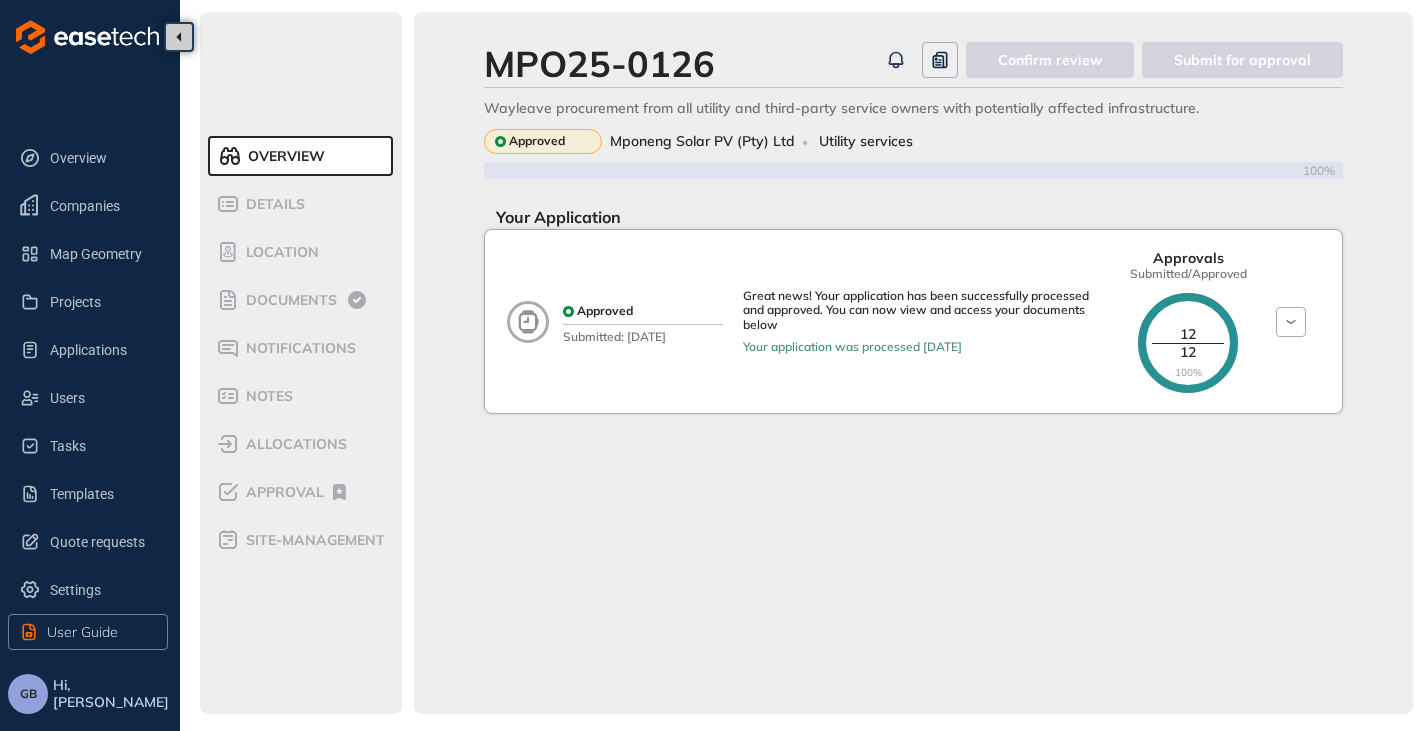 click on "Great news! Your application has been successfully processed and approved. You can now view and access your documents below Your application was processed in 76 days 0 hours" at bounding box center [923, 322] 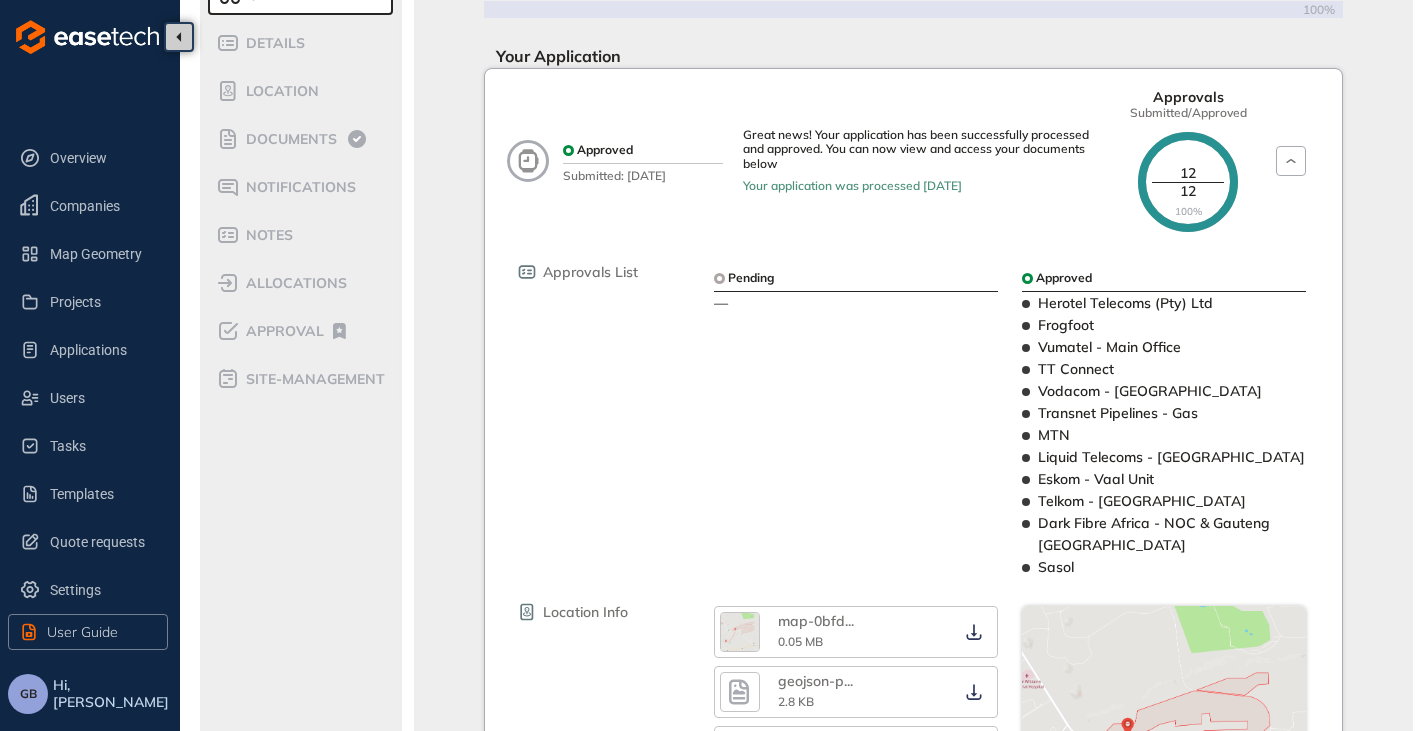 scroll, scrollTop: 200, scrollLeft: 0, axis: vertical 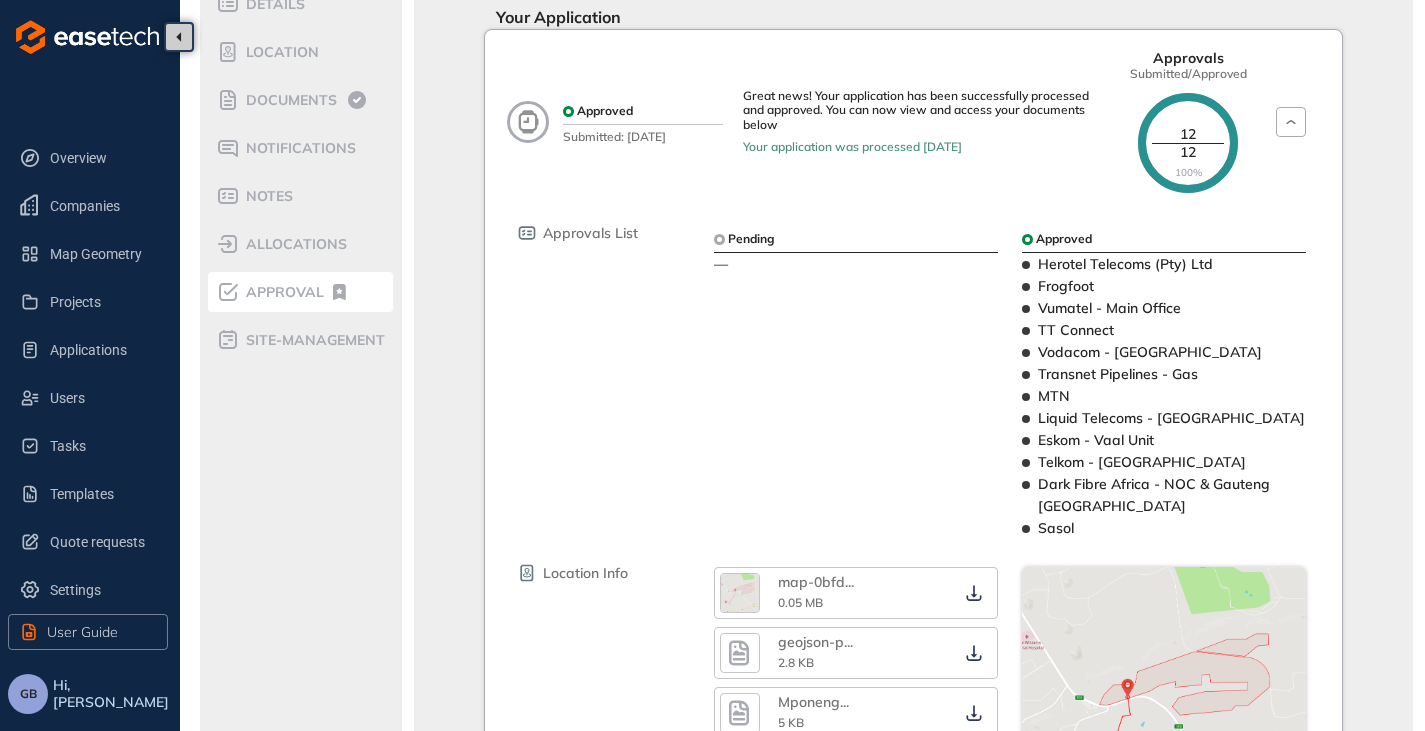 click on "Approval" at bounding box center (282, 292) 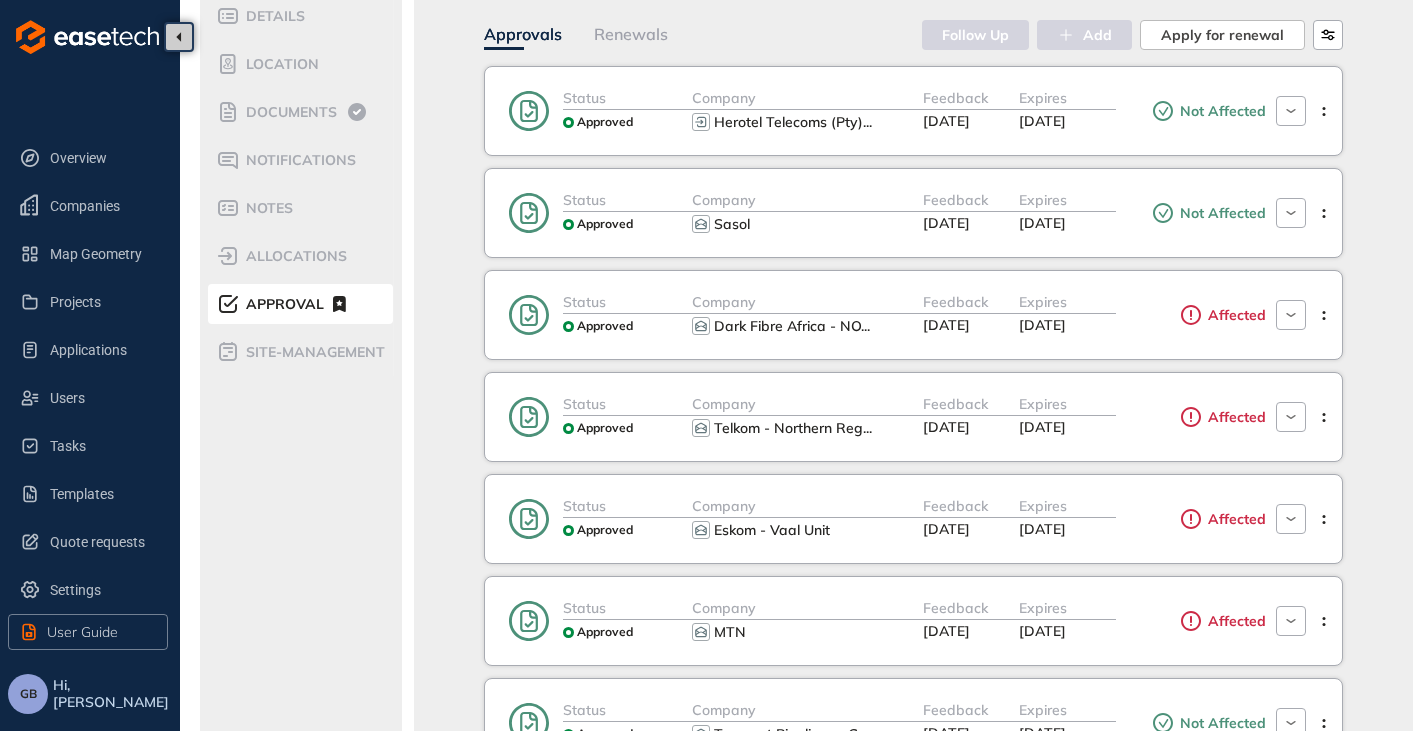 scroll, scrollTop: 100, scrollLeft: 0, axis: vertical 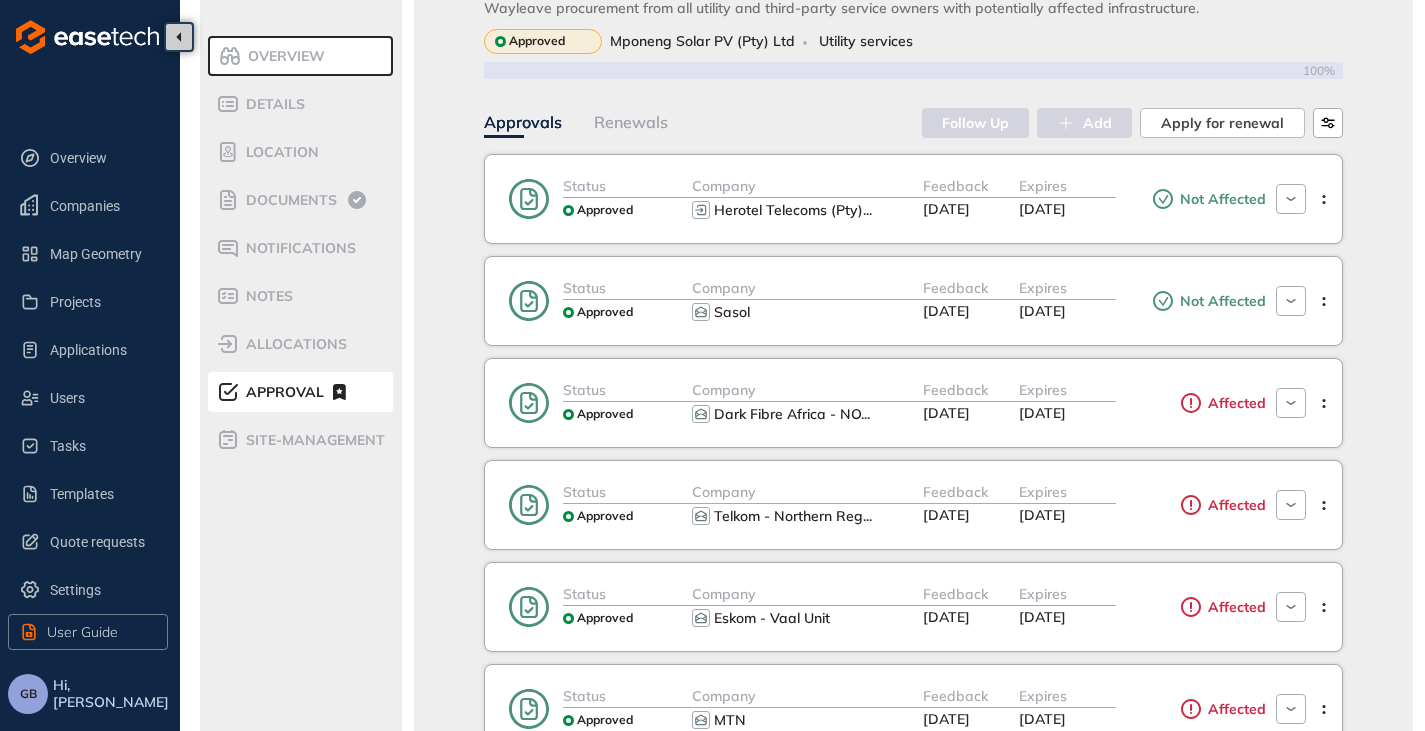 click on "Feedback" at bounding box center (955, 390) 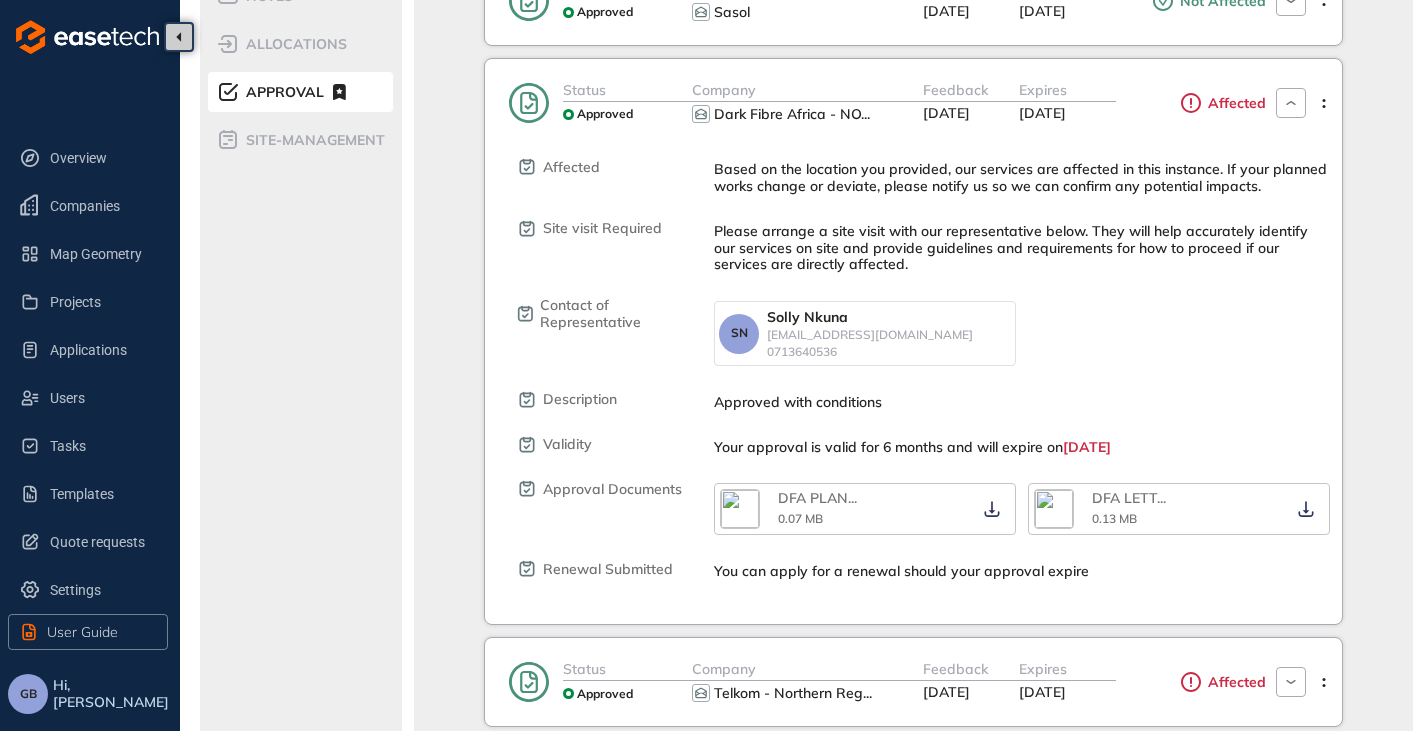 scroll, scrollTop: 300, scrollLeft: 0, axis: vertical 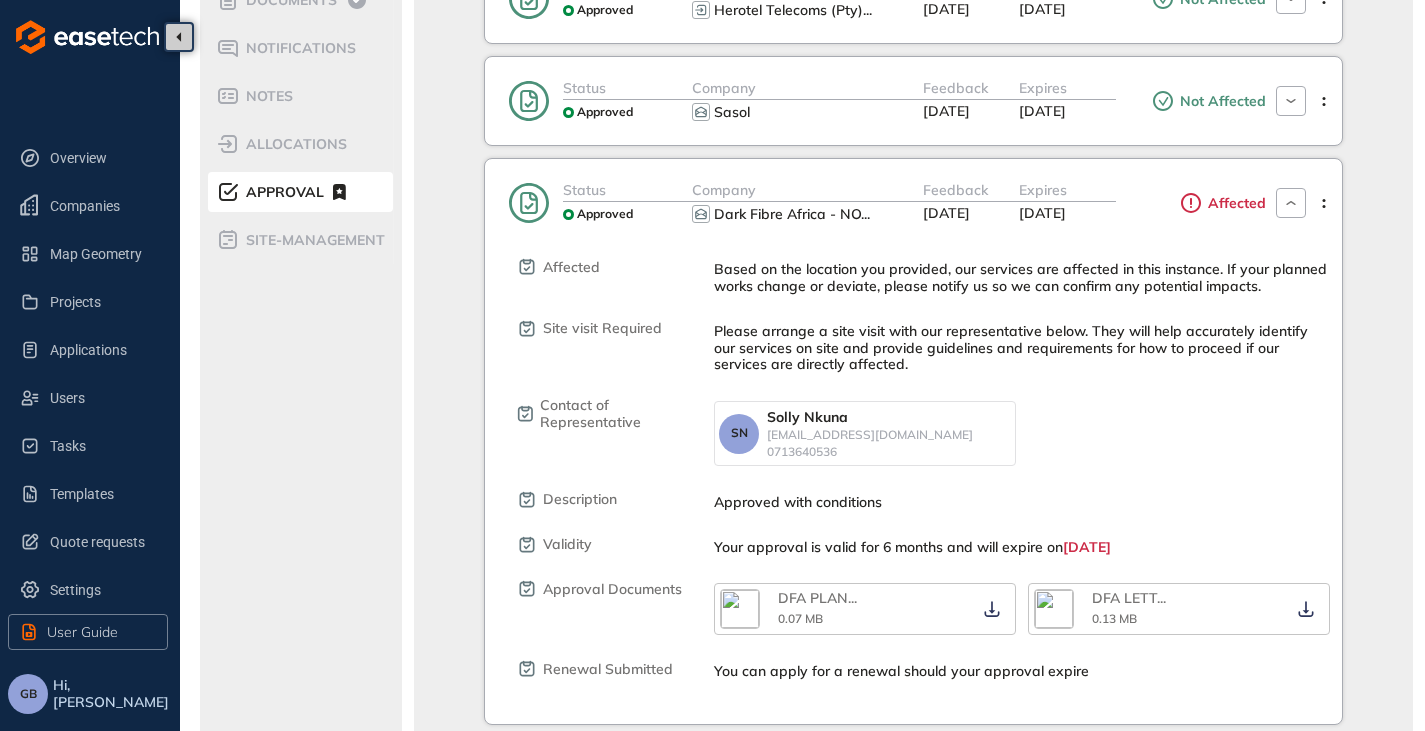 click on "Dark Fibre Africa - NO ..." at bounding box center [807, 214] 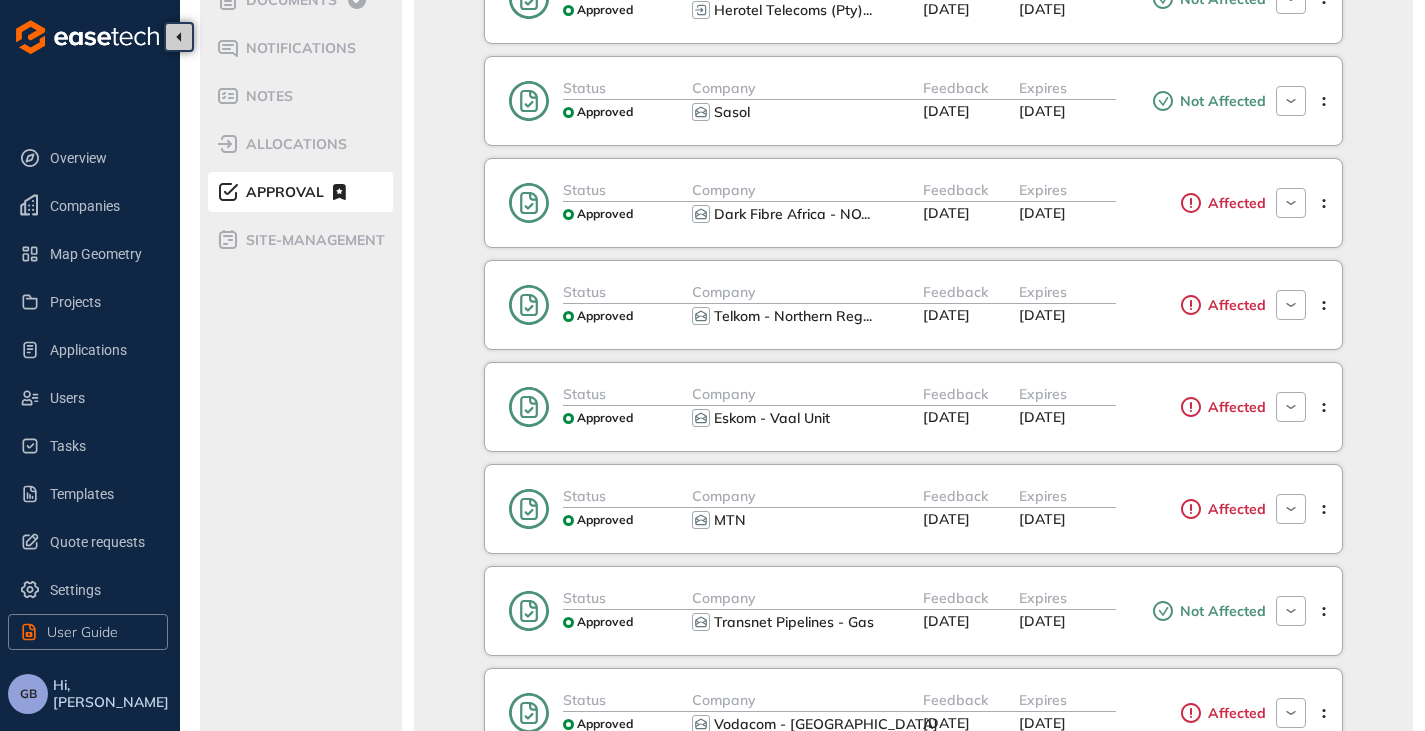 click on "Dark Fibre Africa - NO ..." at bounding box center [807, 214] 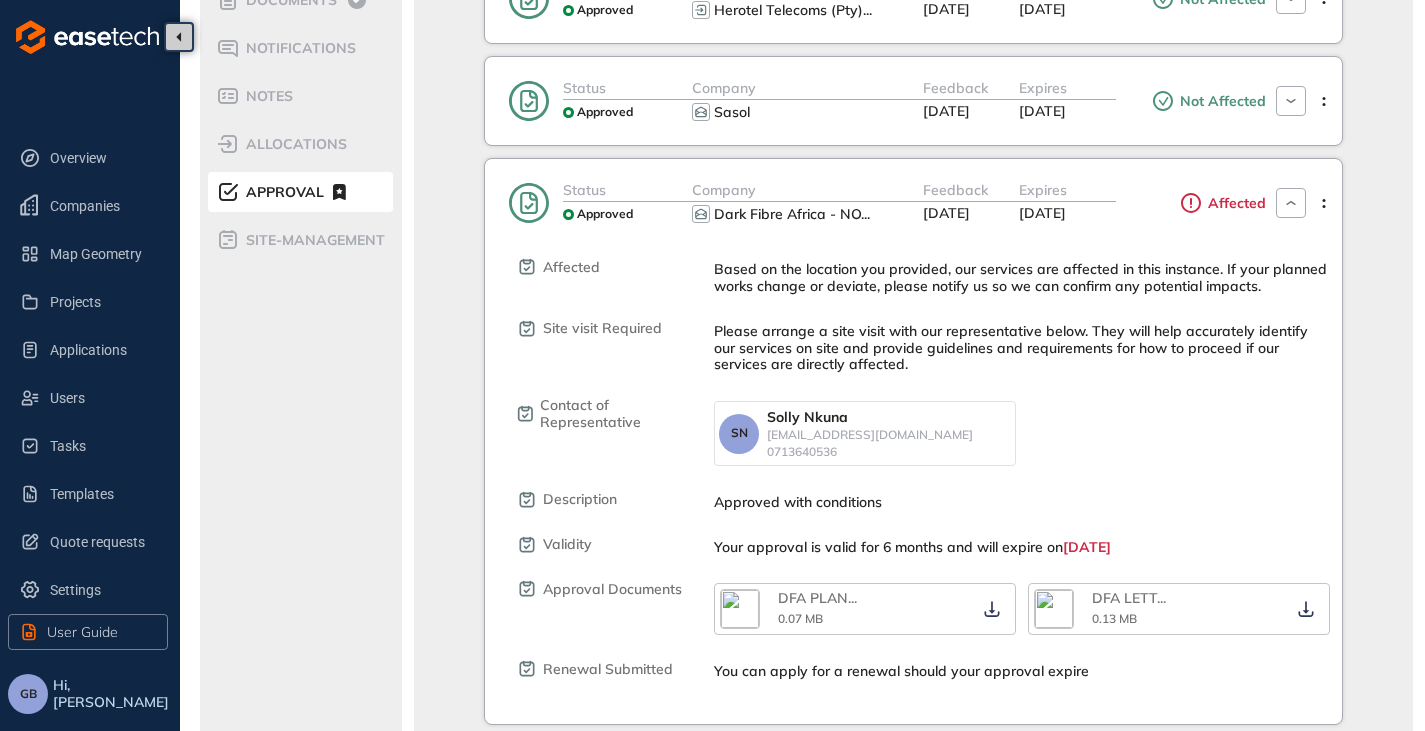 click on "Dark Fibre Africa - NO ..." at bounding box center [807, 214] 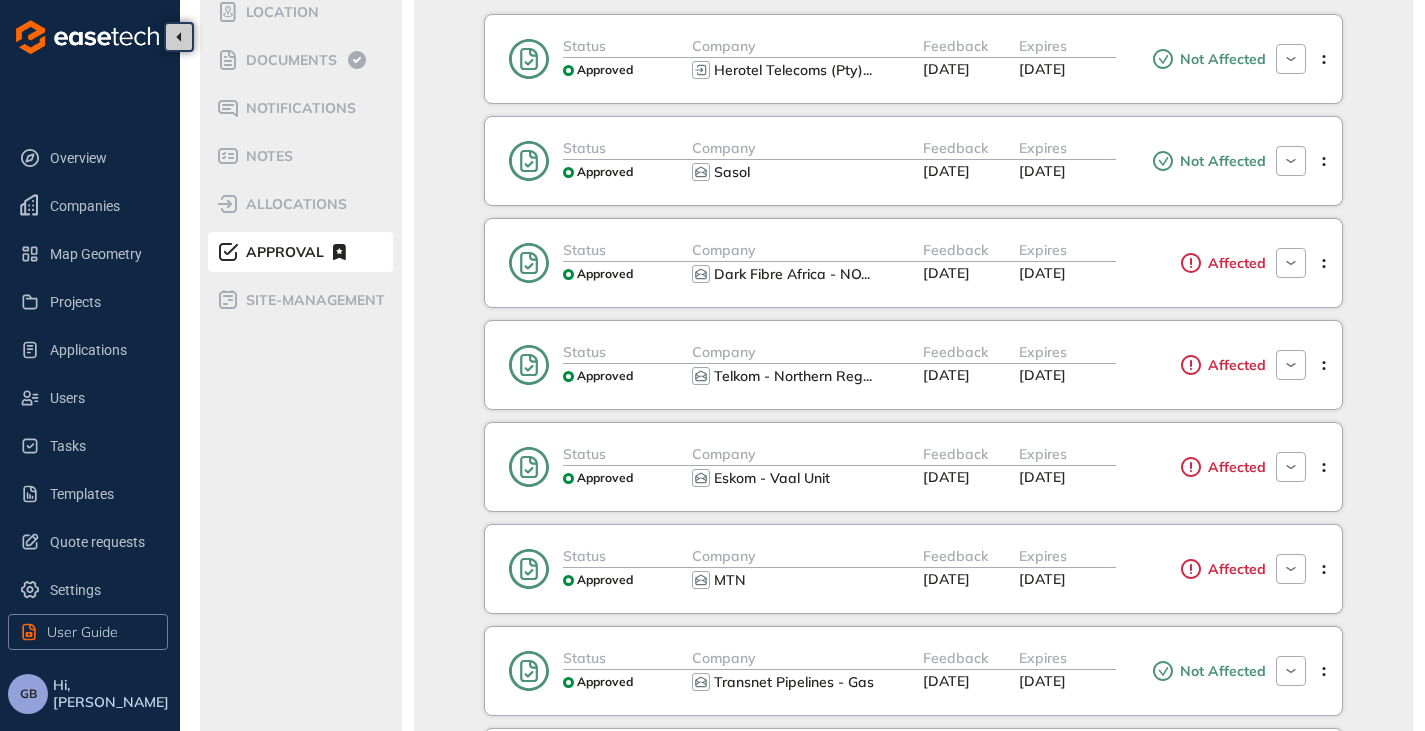 scroll, scrollTop: 0, scrollLeft: 0, axis: both 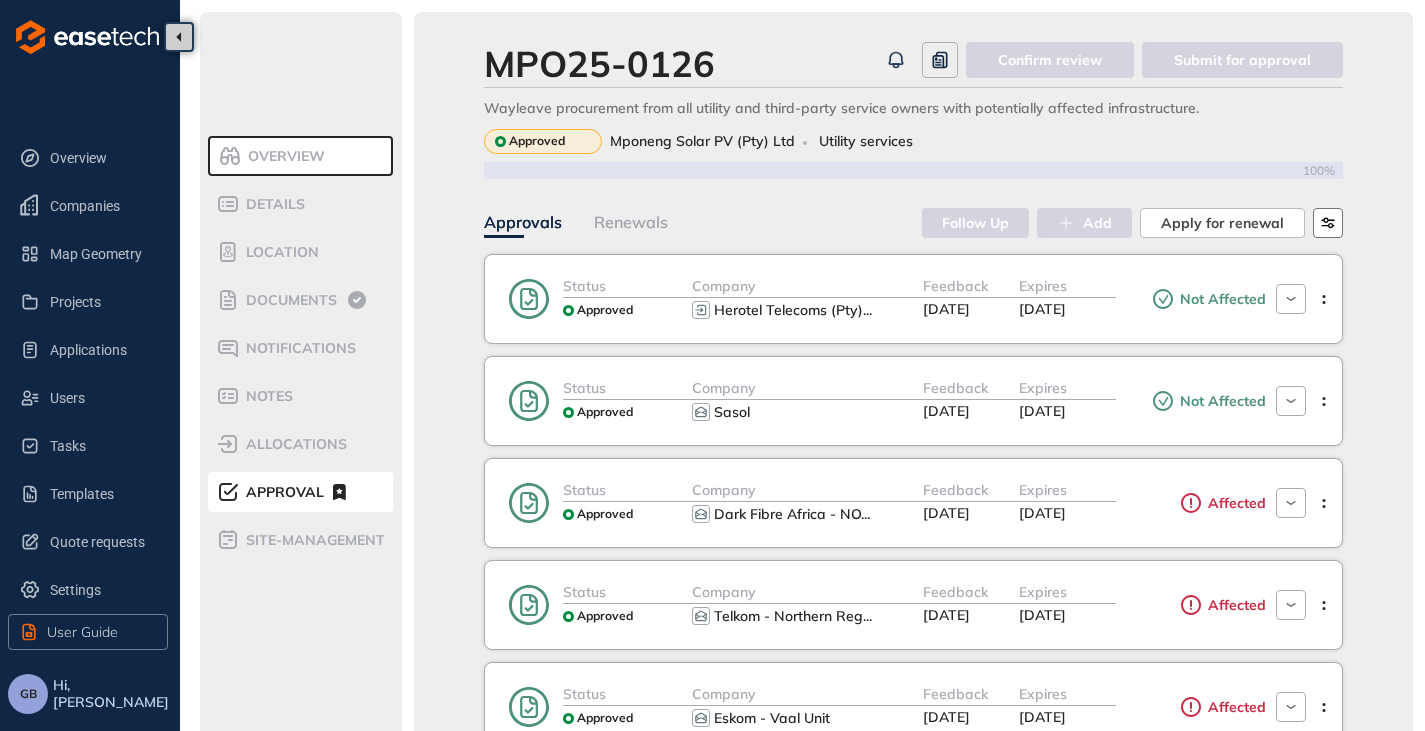 click 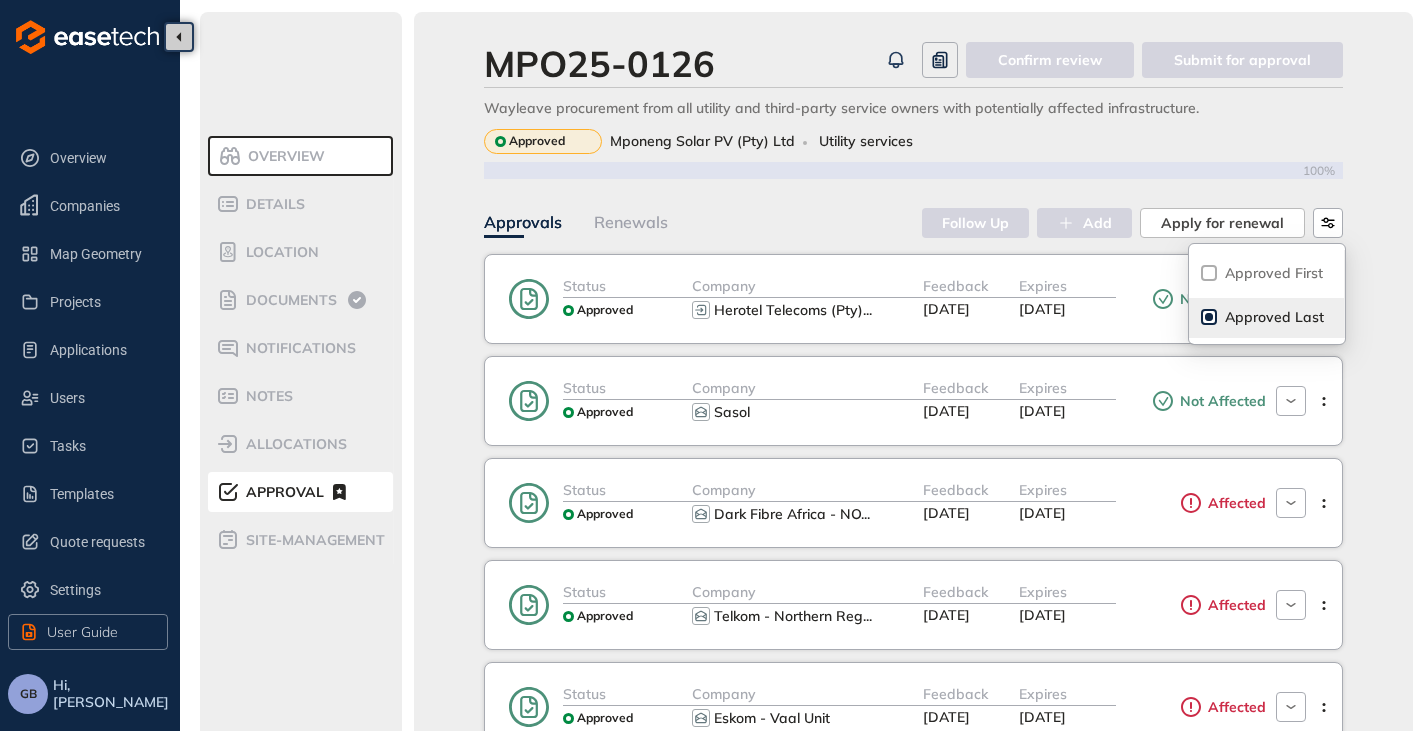 click on "MPO25-0126 Confirm review Submit for approval Wayleave procurement from all utility and third-party service owners with potentially affected infrastructure. Approved Mponeng Solar PV (Pty) Ltd Utility services 100% Approvals Renewals Follow Up Add Apply for renewal Status Approved Company Herotel Telecoms (Pty) ... Feedback 24 Apr 2025 Expires 24 Oct 2025 Not Affected Status Approved Company Sasol Feedback 02 May 2025 Expires 30 Apr 2026 Not Affected Status Approved Company Dark Fibre Africa - NO ... Feedback 05 Jul 2025 Expires 31 Dec 2025 Affected Affected Based on the location you provided, our services are affected in this instance. If your planned works change or deviate, please notify us so we can confirm any potential impacts. Site visit Required Please arrange a site visit with our representative below. They will help accurately identify our services on site and provide guidelines and requirements for how to proceed if our services are directly affected. Contact of Representative SN Solly Nkuna ... 1" at bounding box center [913, 782] 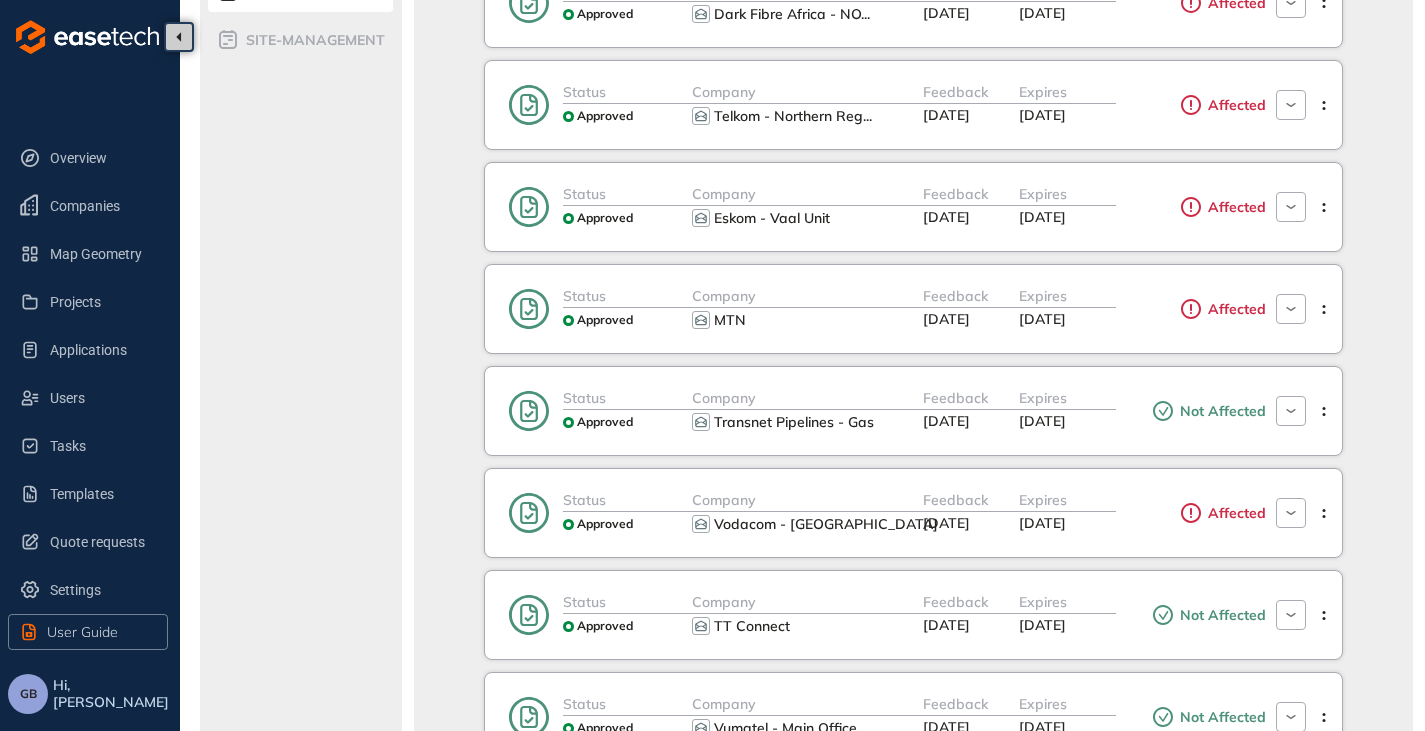 scroll, scrollTop: 0, scrollLeft: 0, axis: both 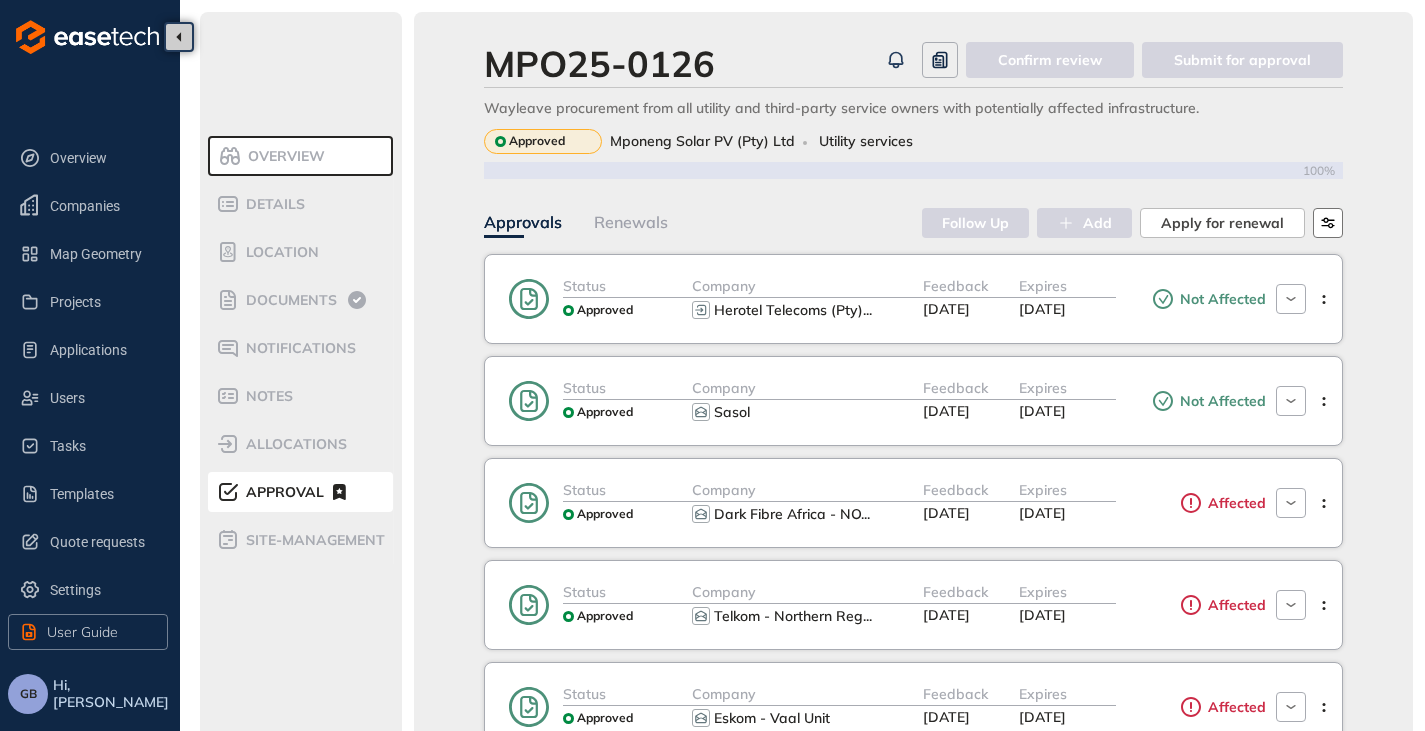 click 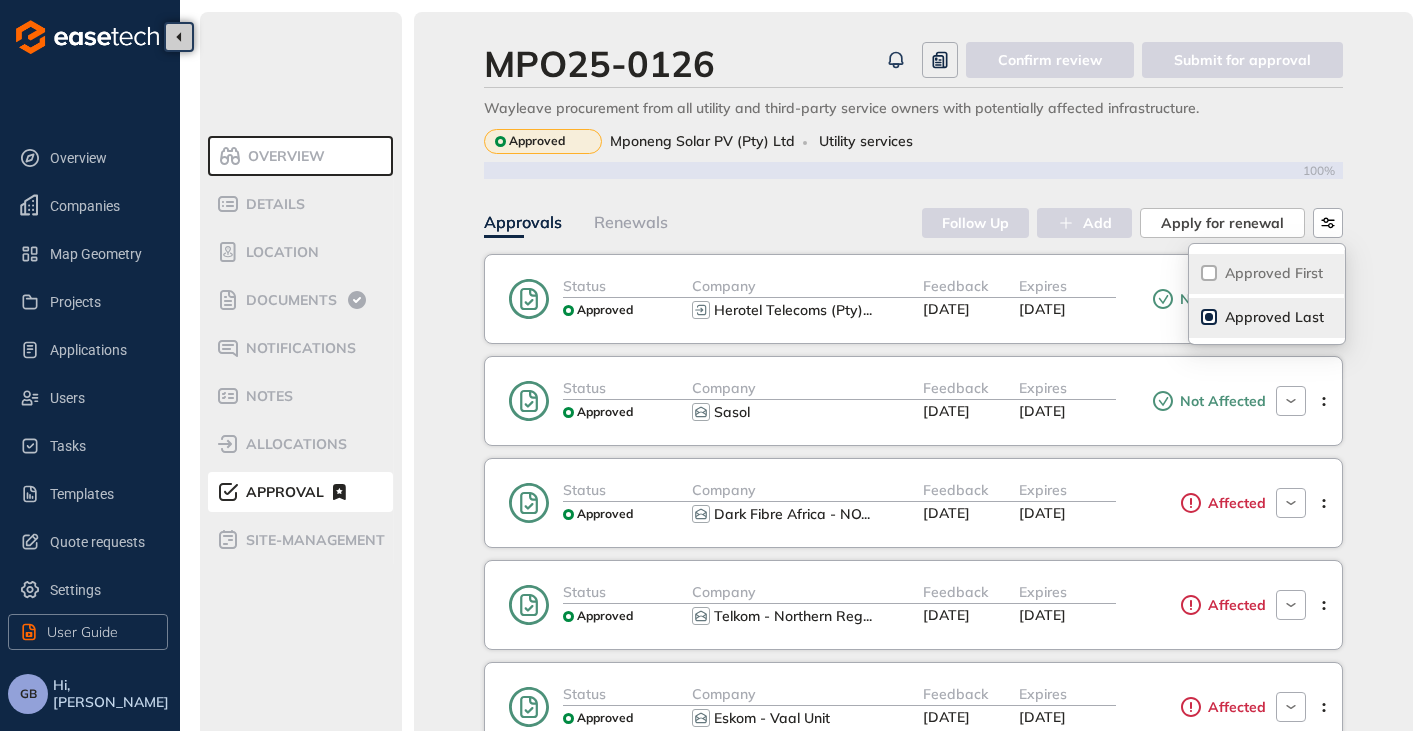 click on "Approved First" at bounding box center [1274, 273] 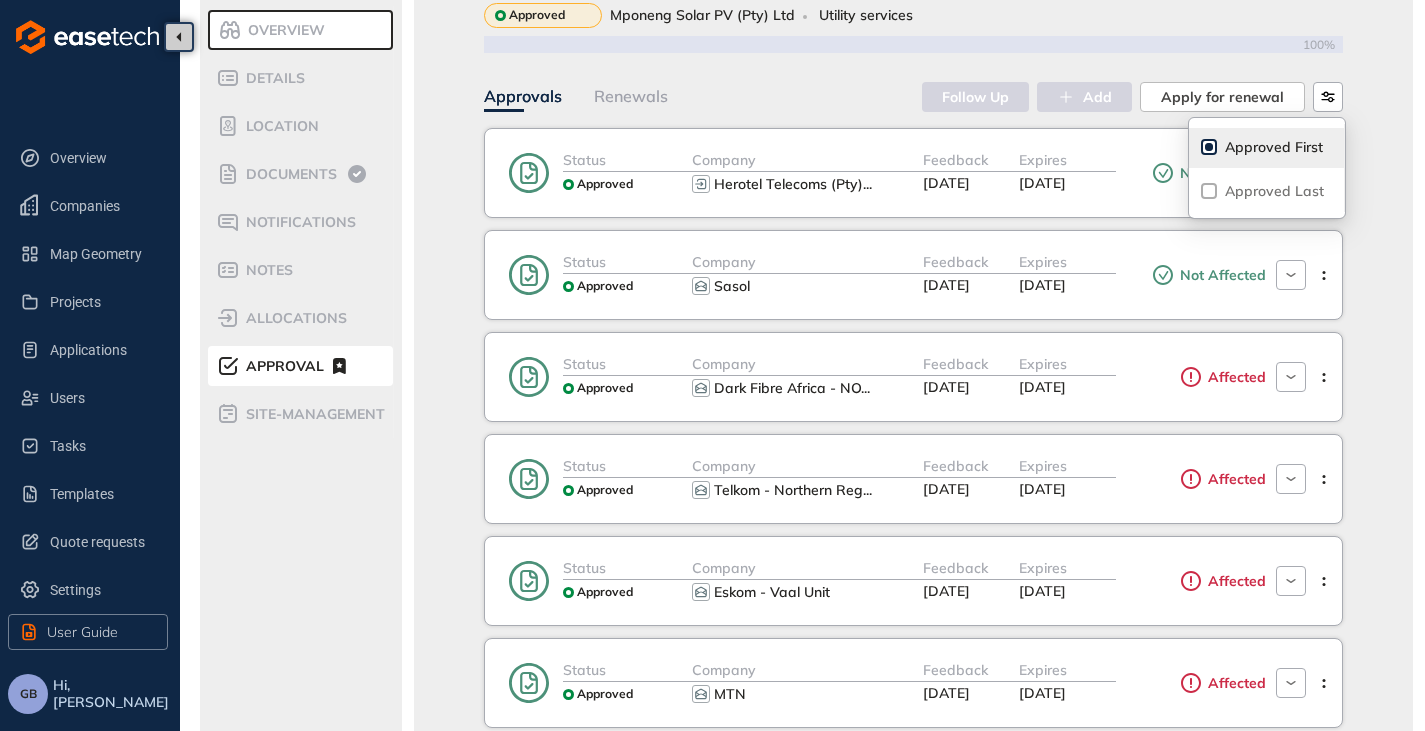scroll, scrollTop: 0, scrollLeft: 0, axis: both 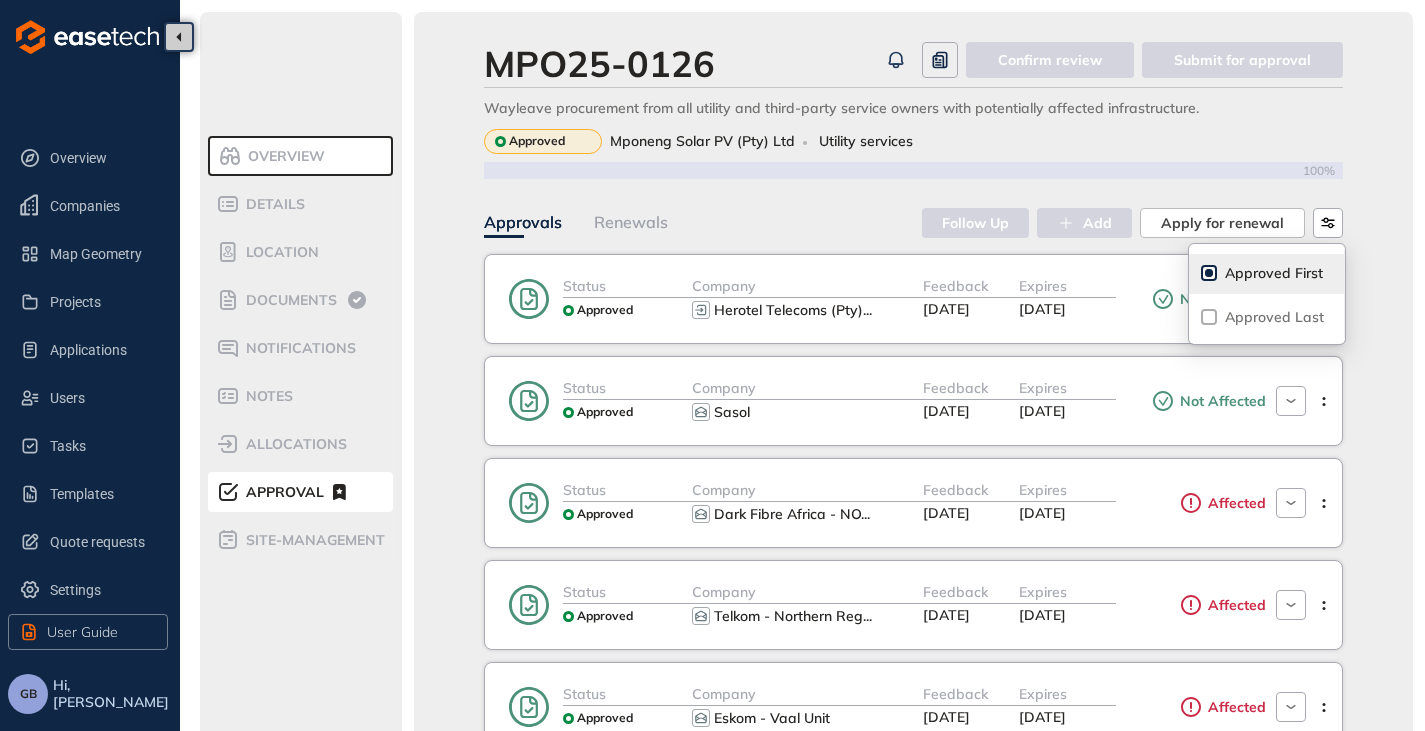 click on "Overview" at bounding box center [300, 156] 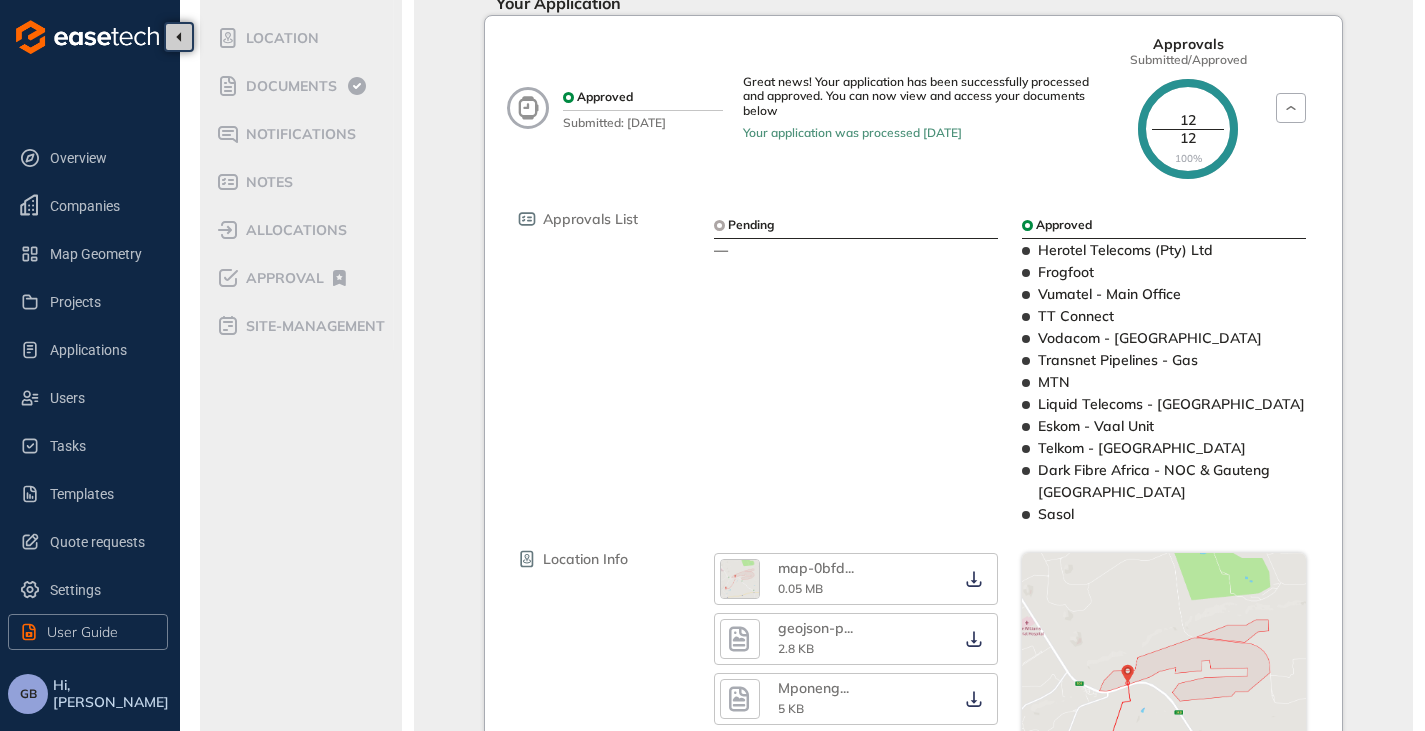 scroll, scrollTop: 200, scrollLeft: 0, axis: vertical 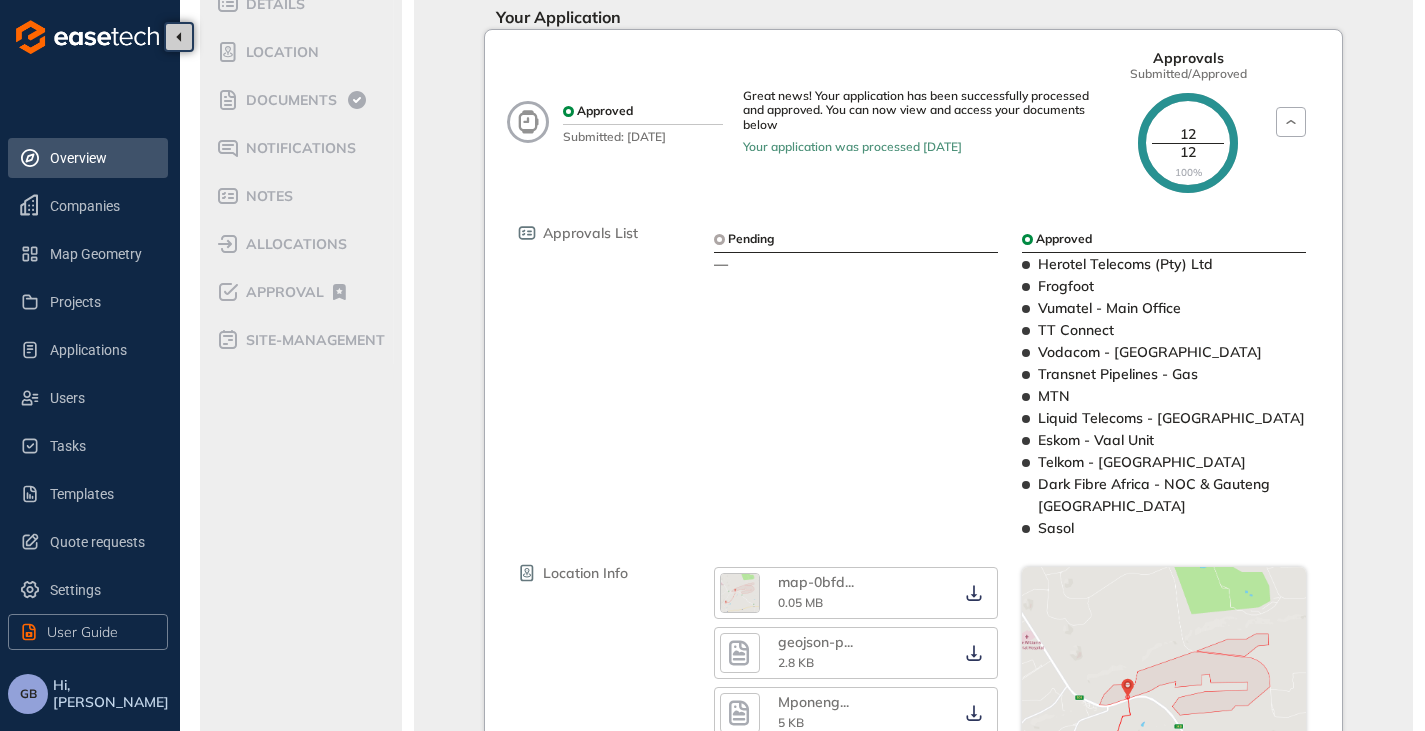 click on "Overview" at bounding box center [101, 158] 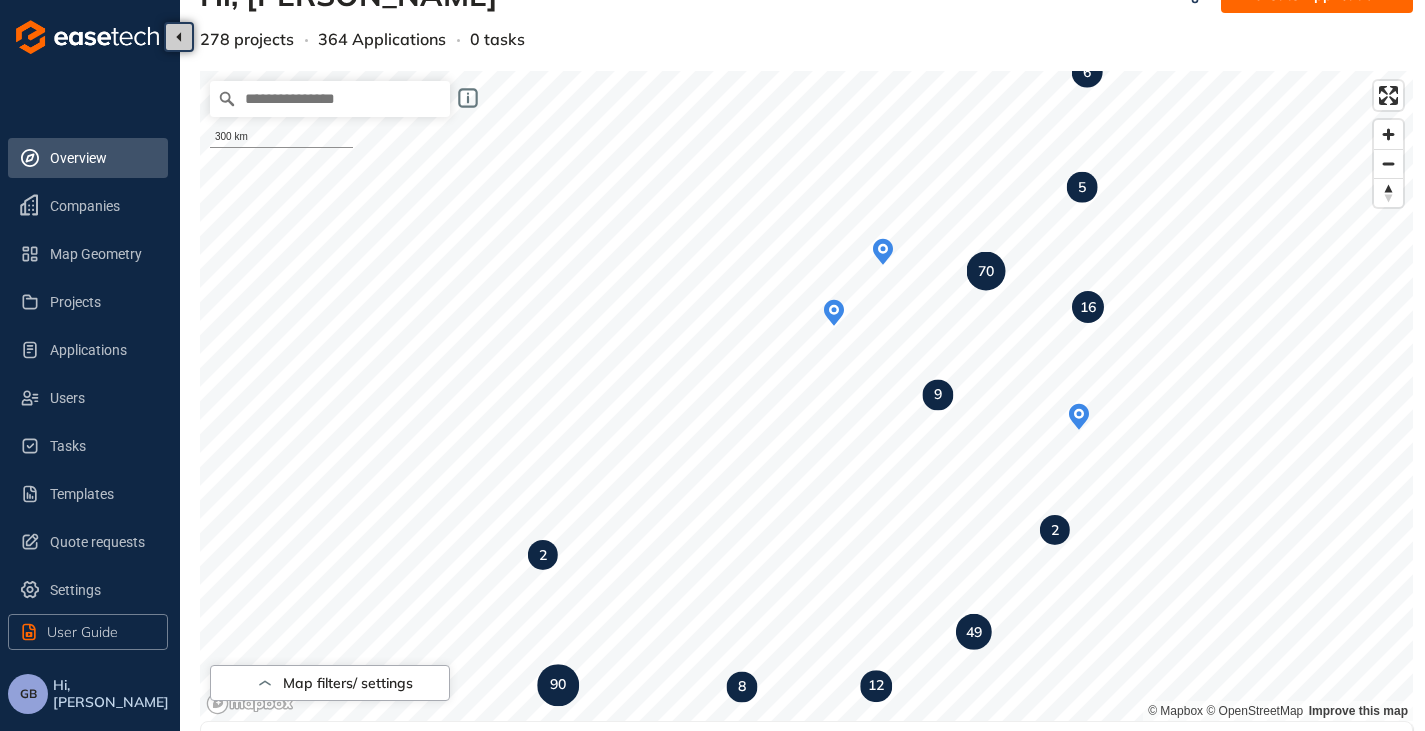 scroll, scrollTop: 0, scrollLeft: 0, axis: both 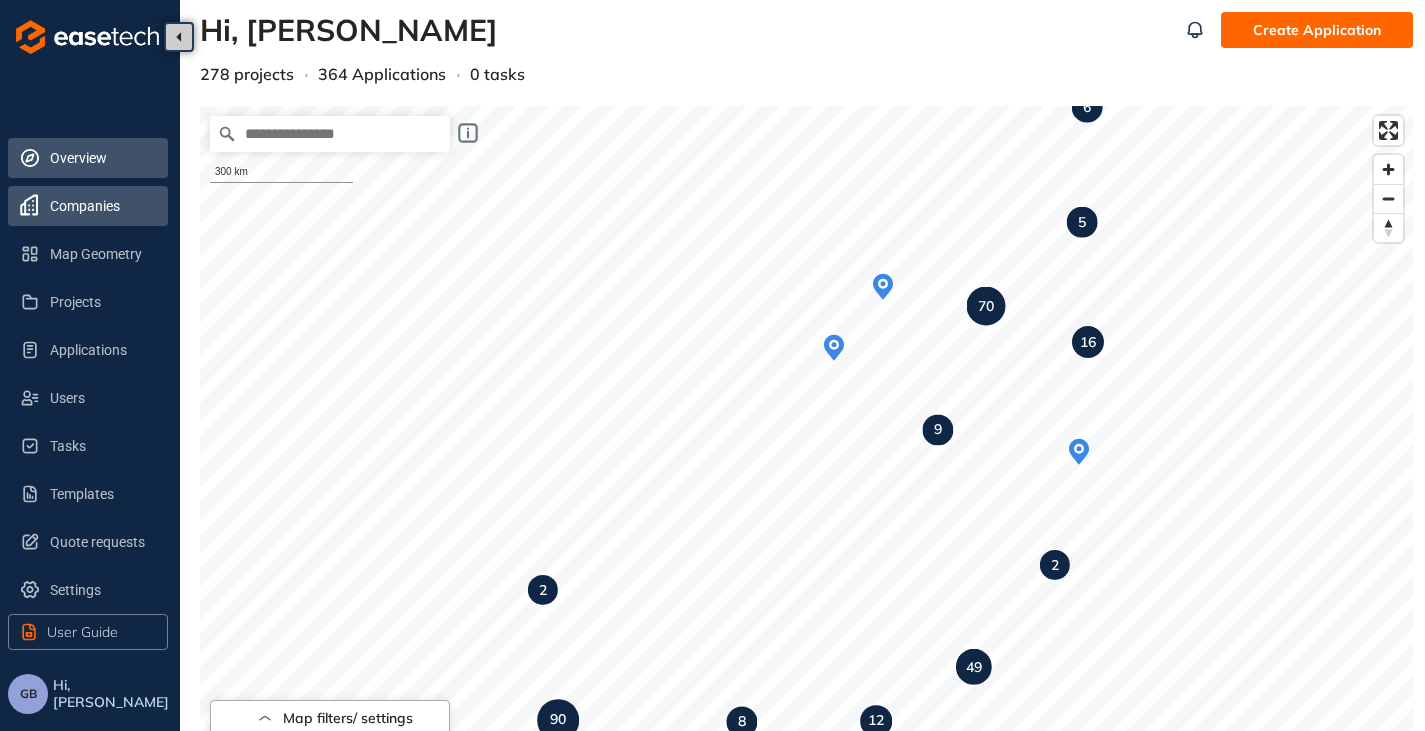 click on "Companies" at bounding box center [101, 206] 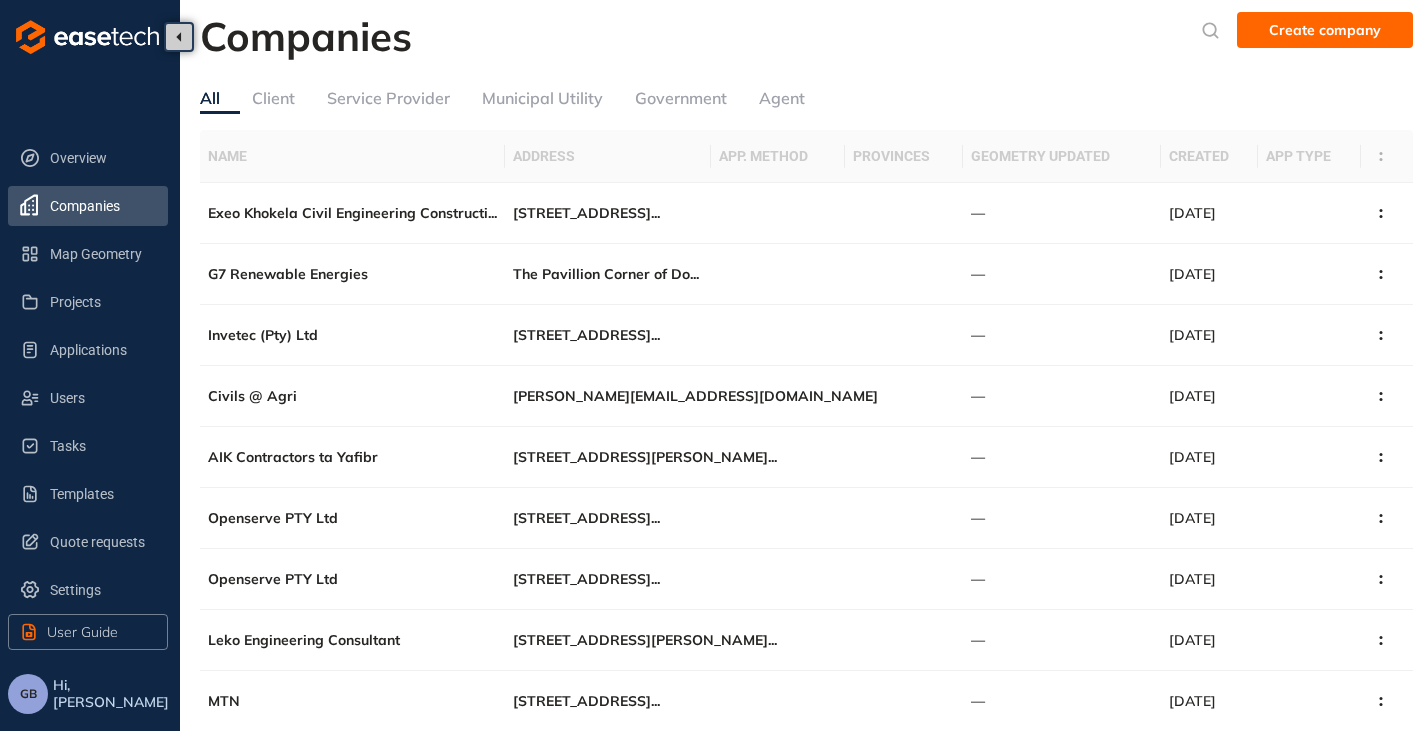click on "Service Provider" at bounding box center (388, 98) 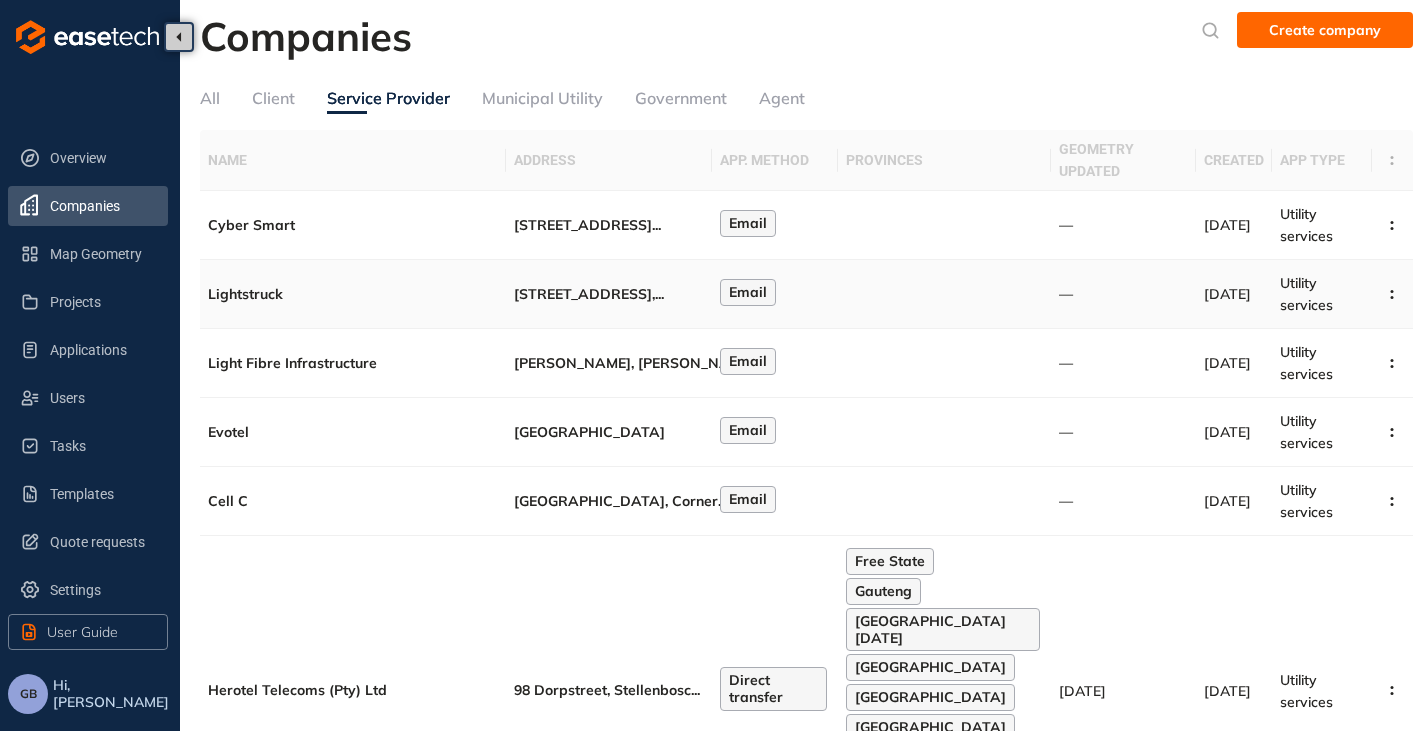 scroll, scrollTop: 100, scrollLeft: 0, axis: vertical 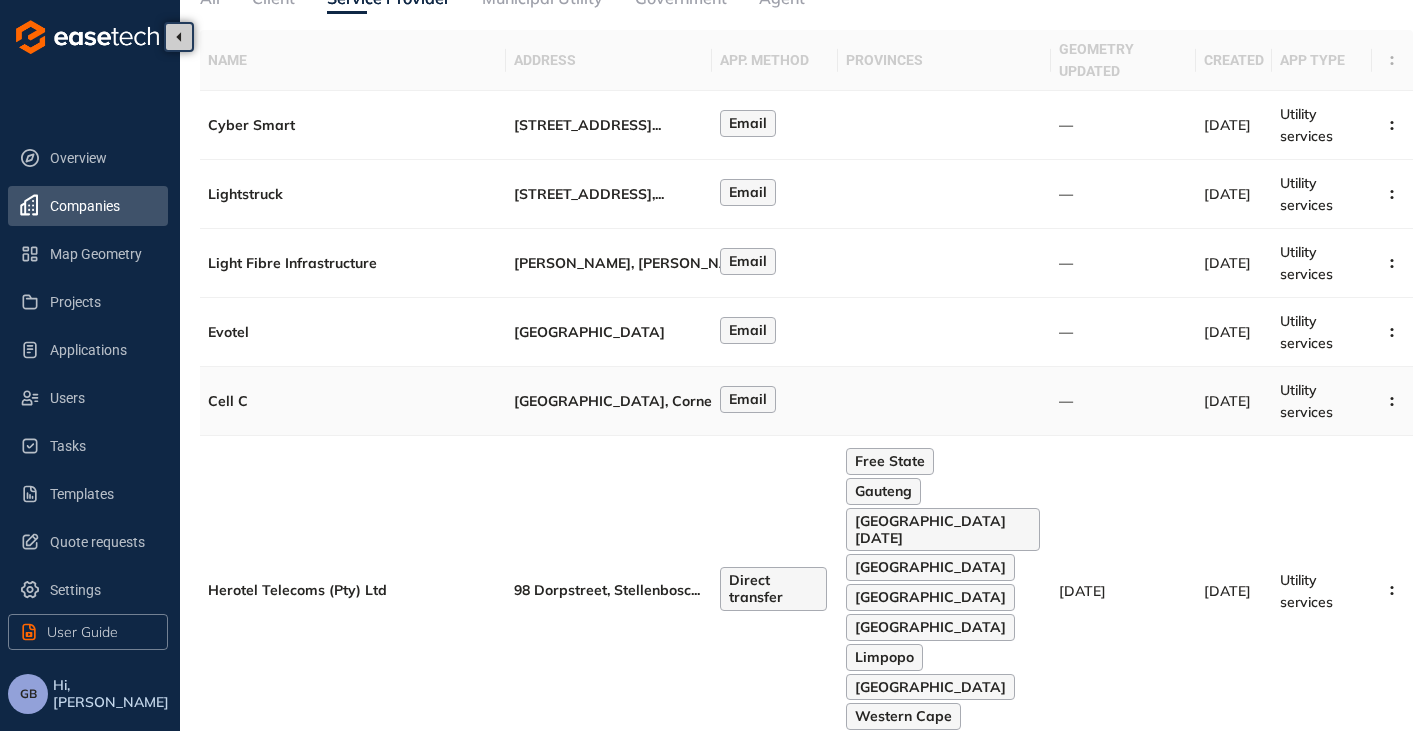 click on "Waterfall Campus, Corner  ..." at bounding box center (609, 401) 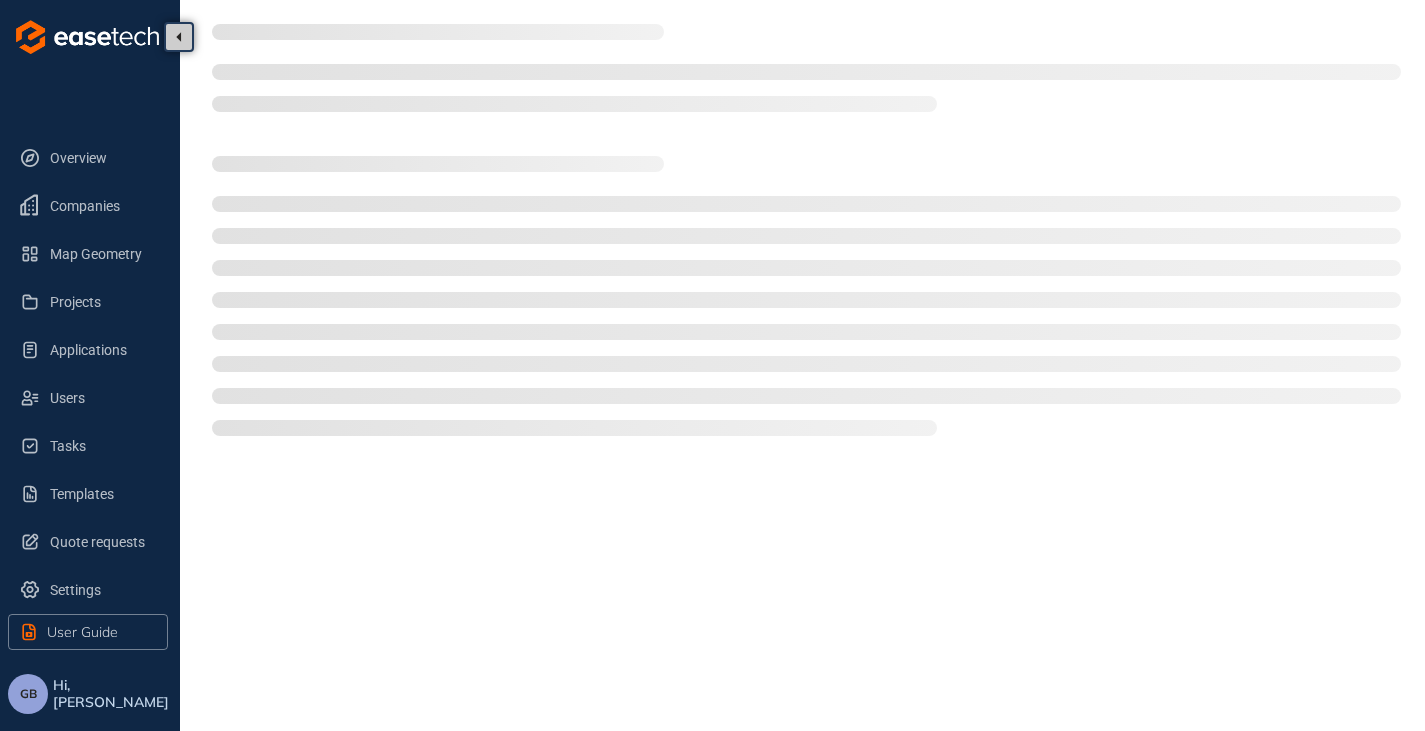 scroll, scrollTop: 0, scrollLeft: 0, axis: both 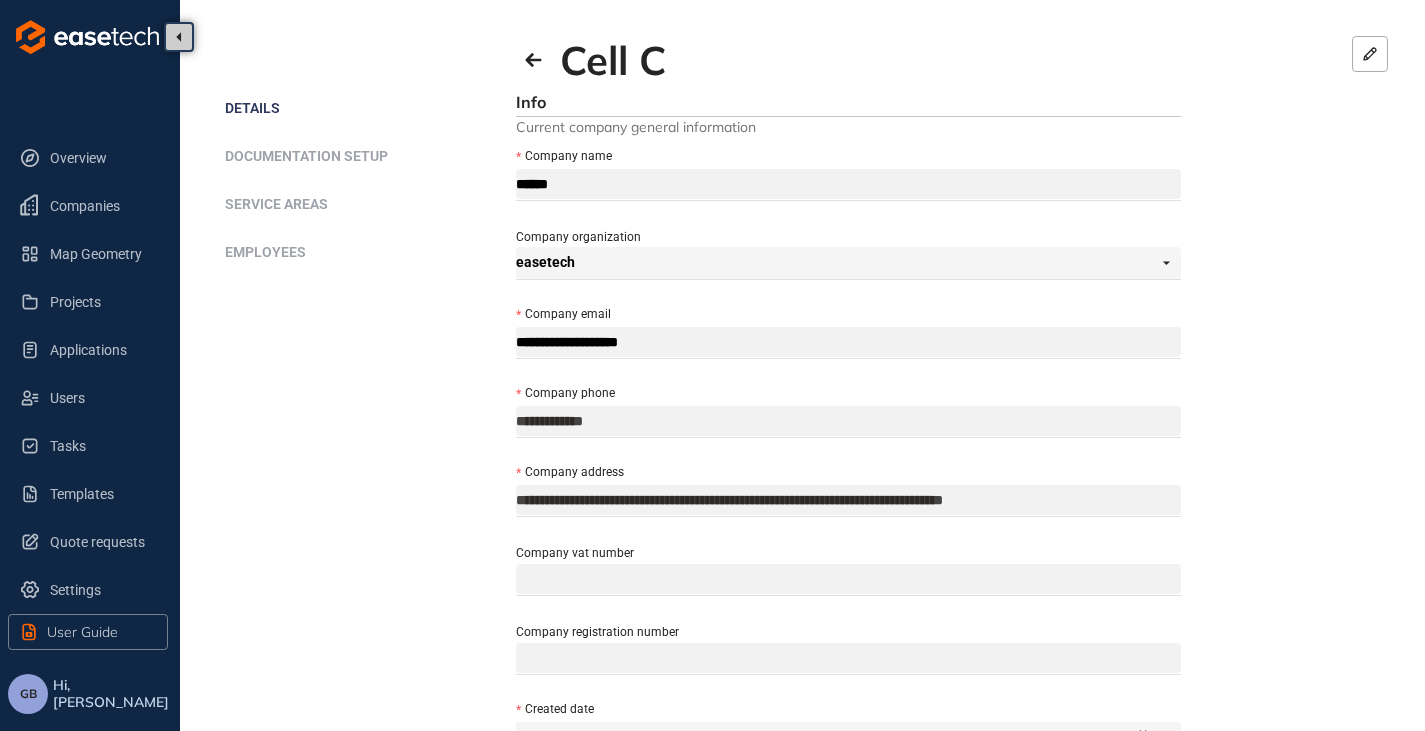 click on "Documentation setup" at bounding box center [306, 156] 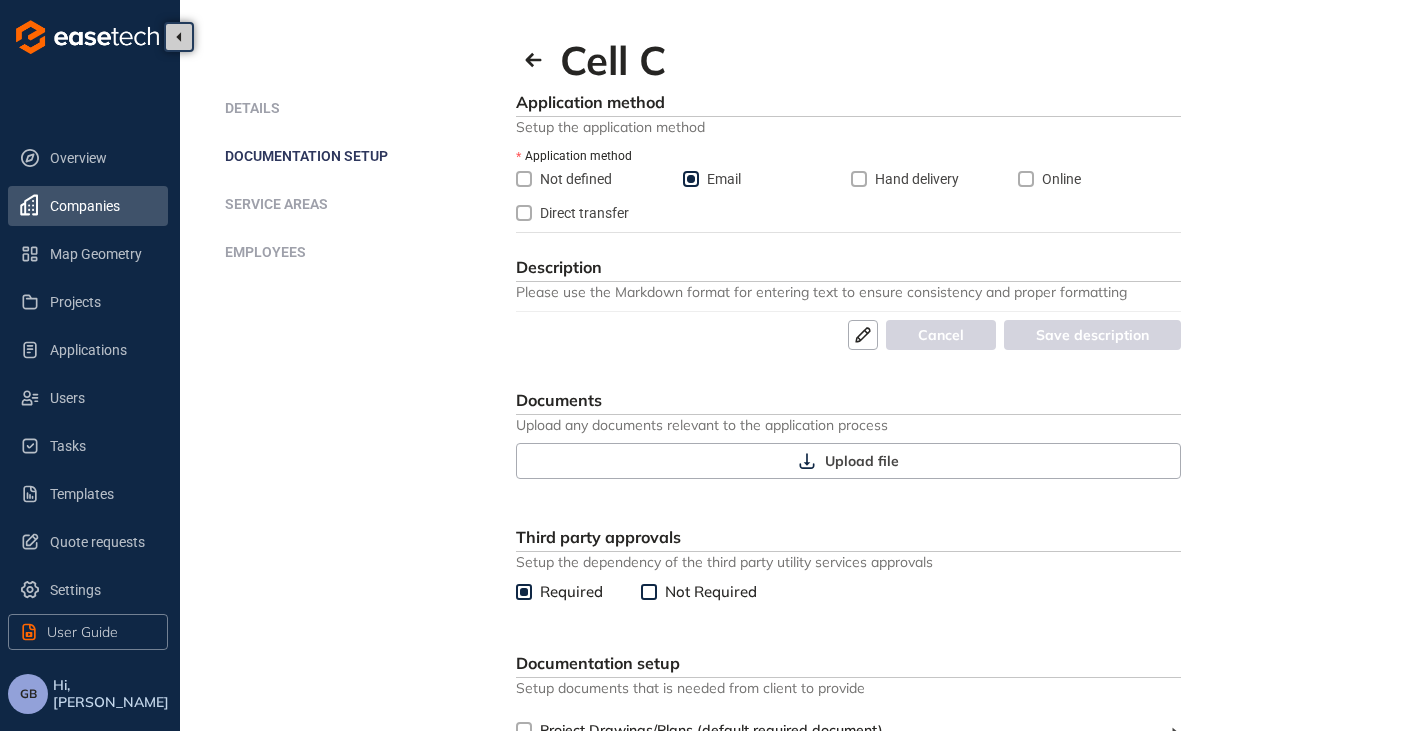 click on "Companies" at bounding box center (101, 206) 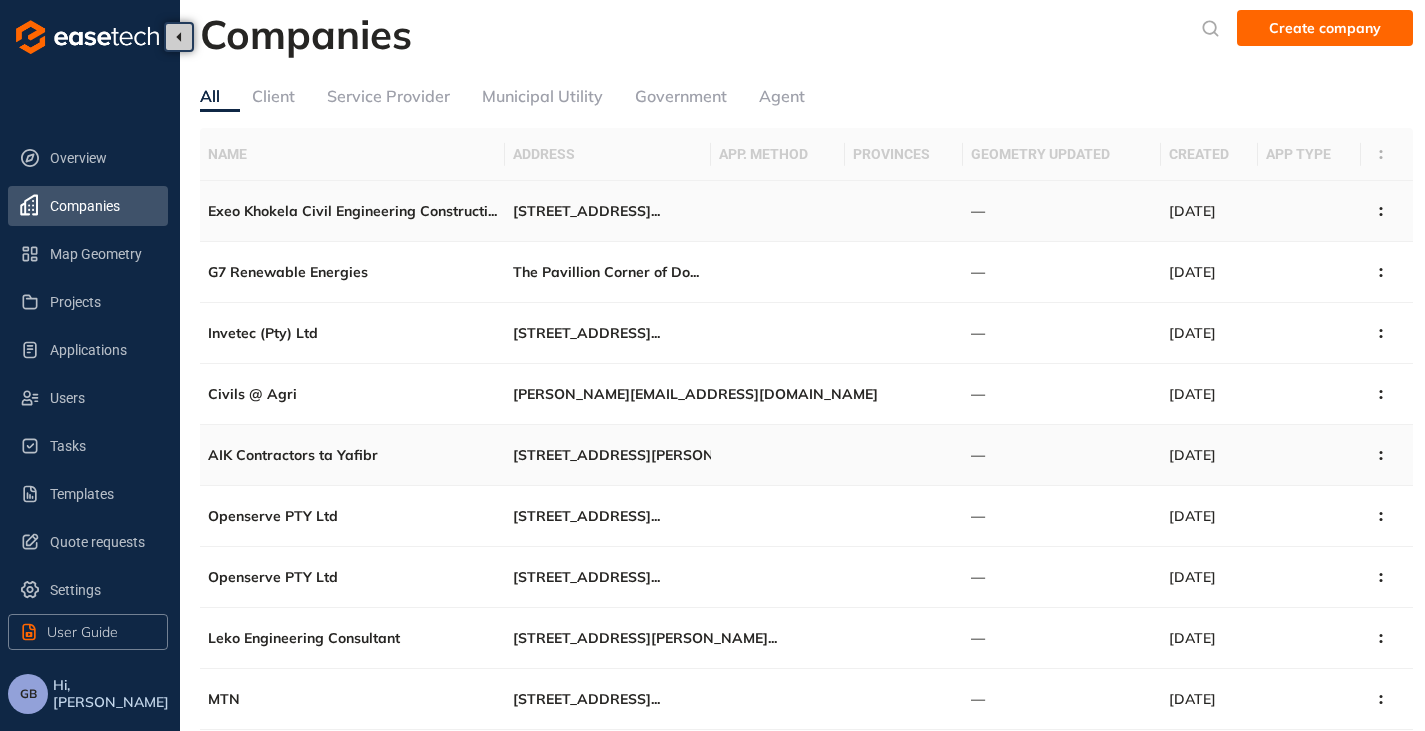 scroll, scrollTop: 0, scrollLeft: 0, axis: both 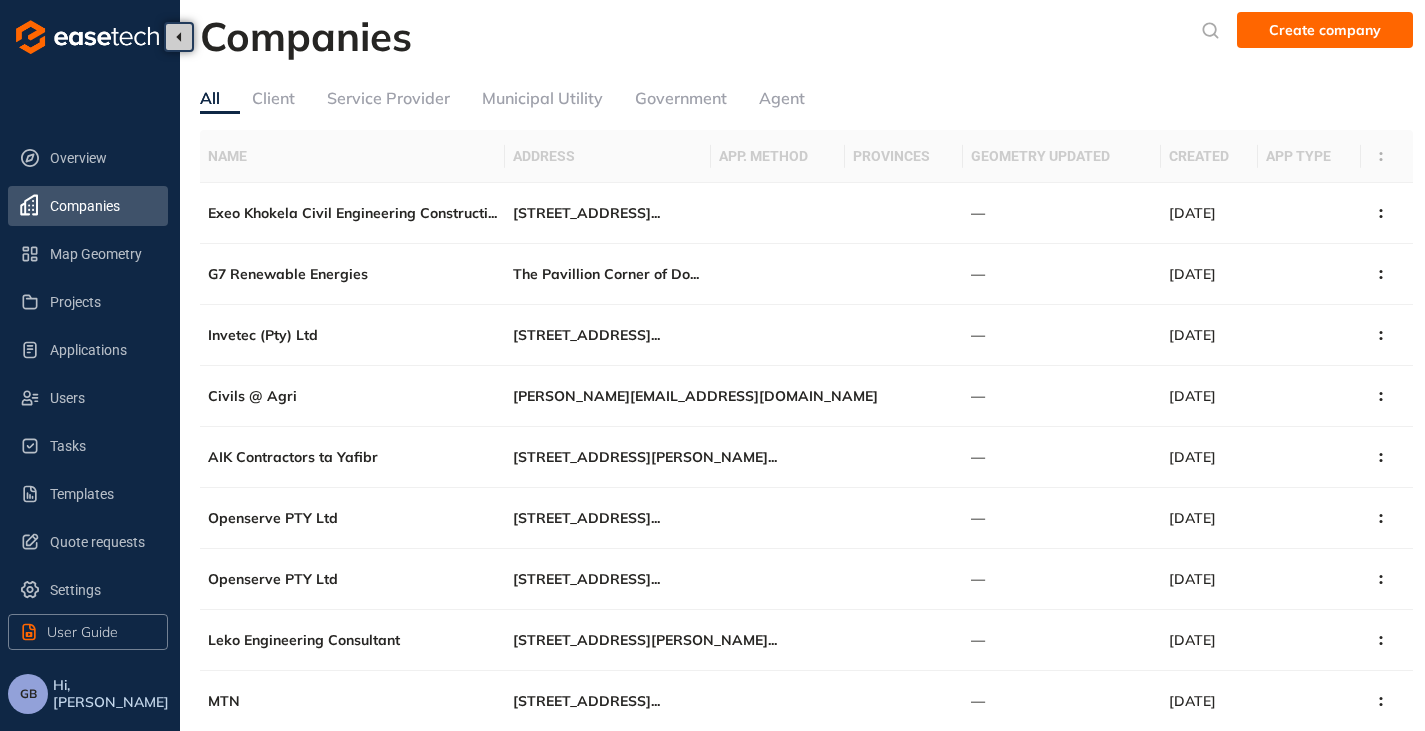 click on "Service Provider" at bounding box center [388, 98] 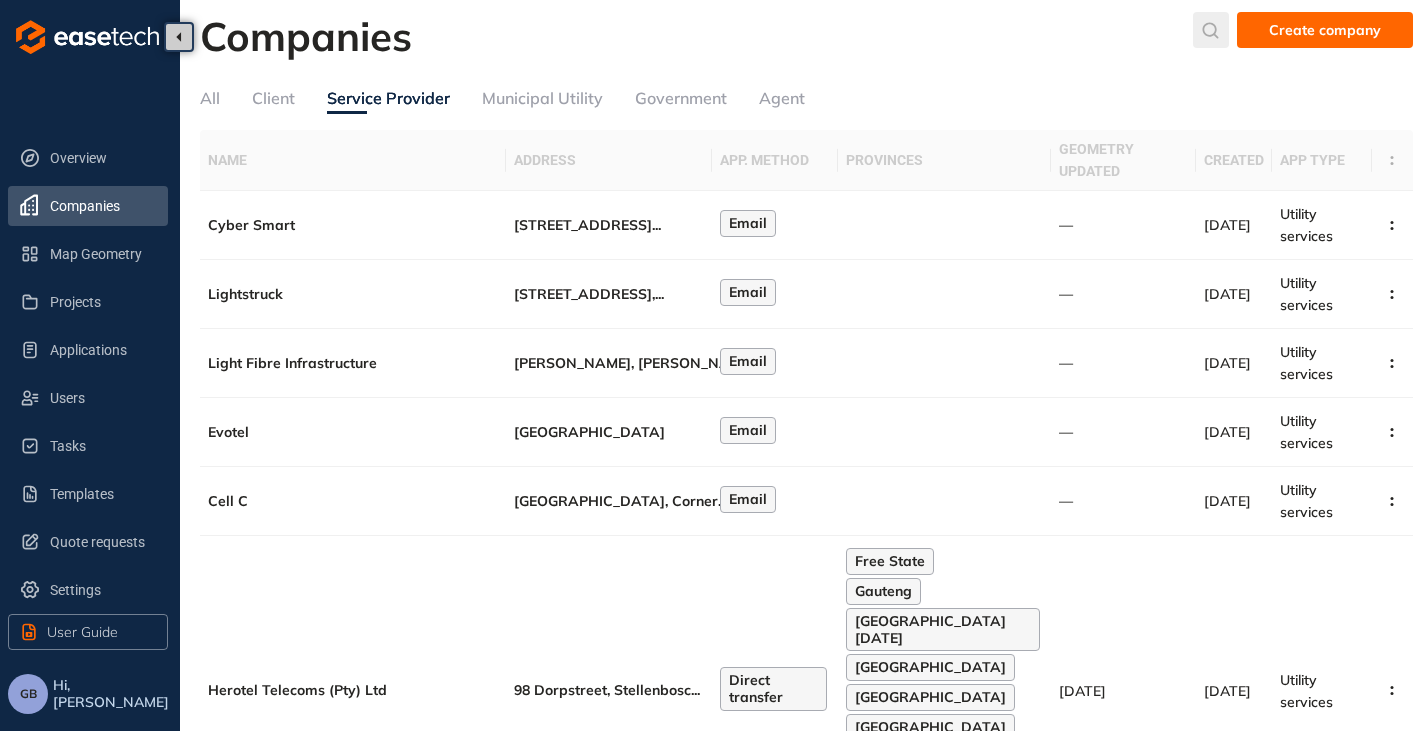 click 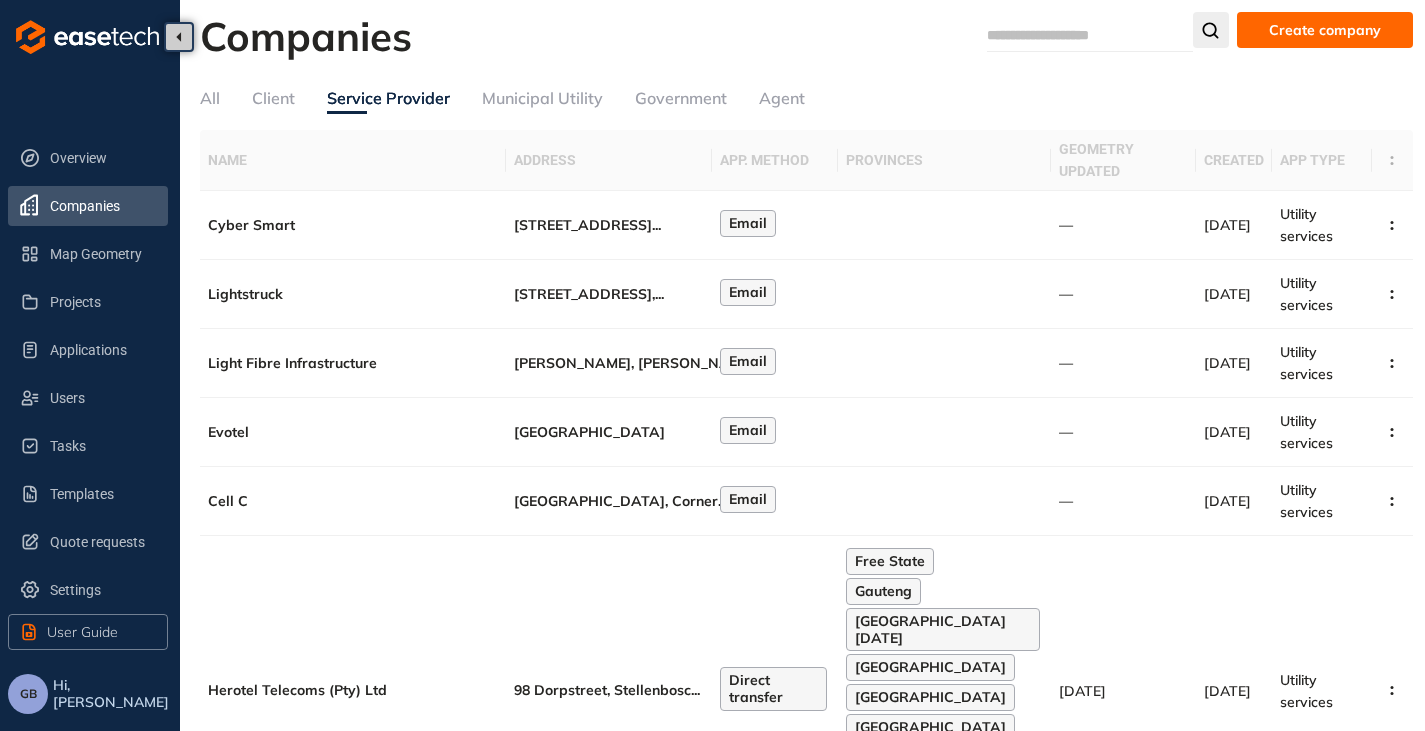 type 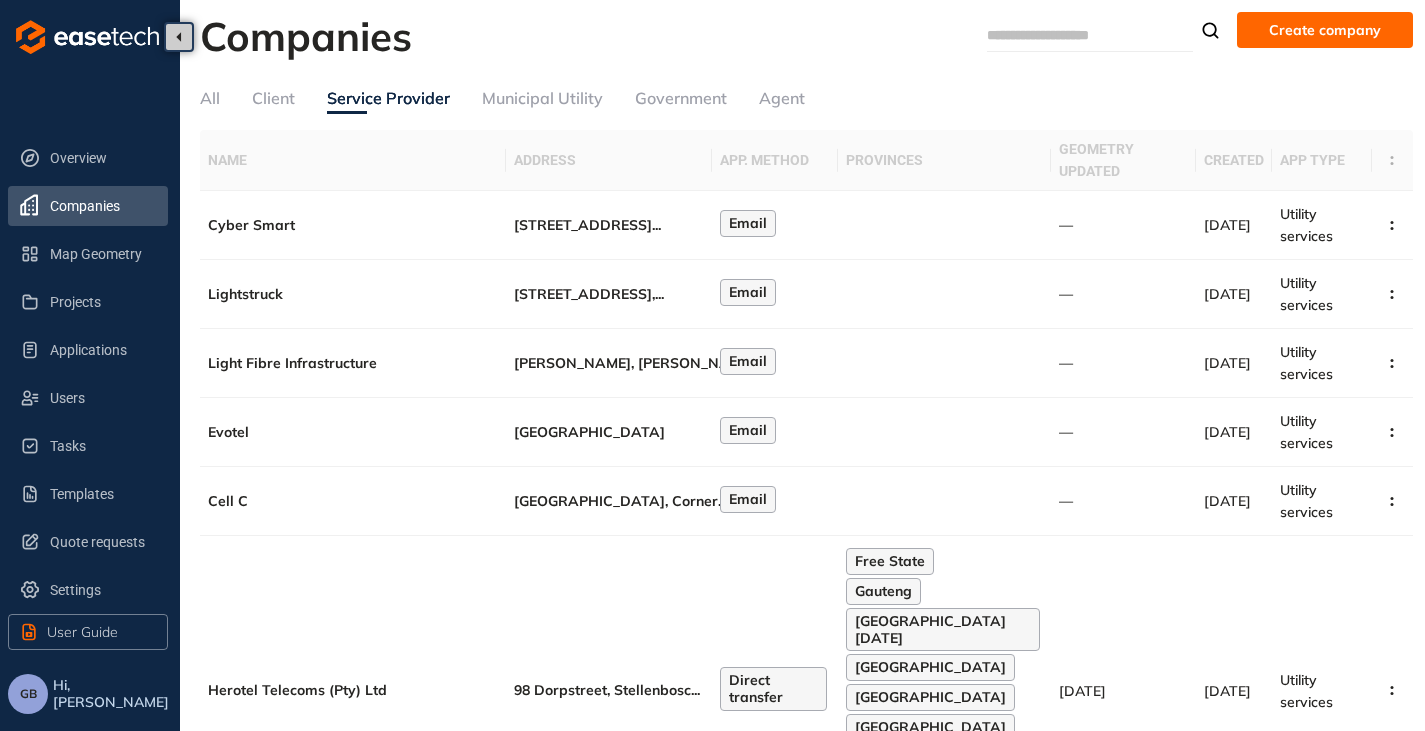 click at bounding box center (1062, 35) 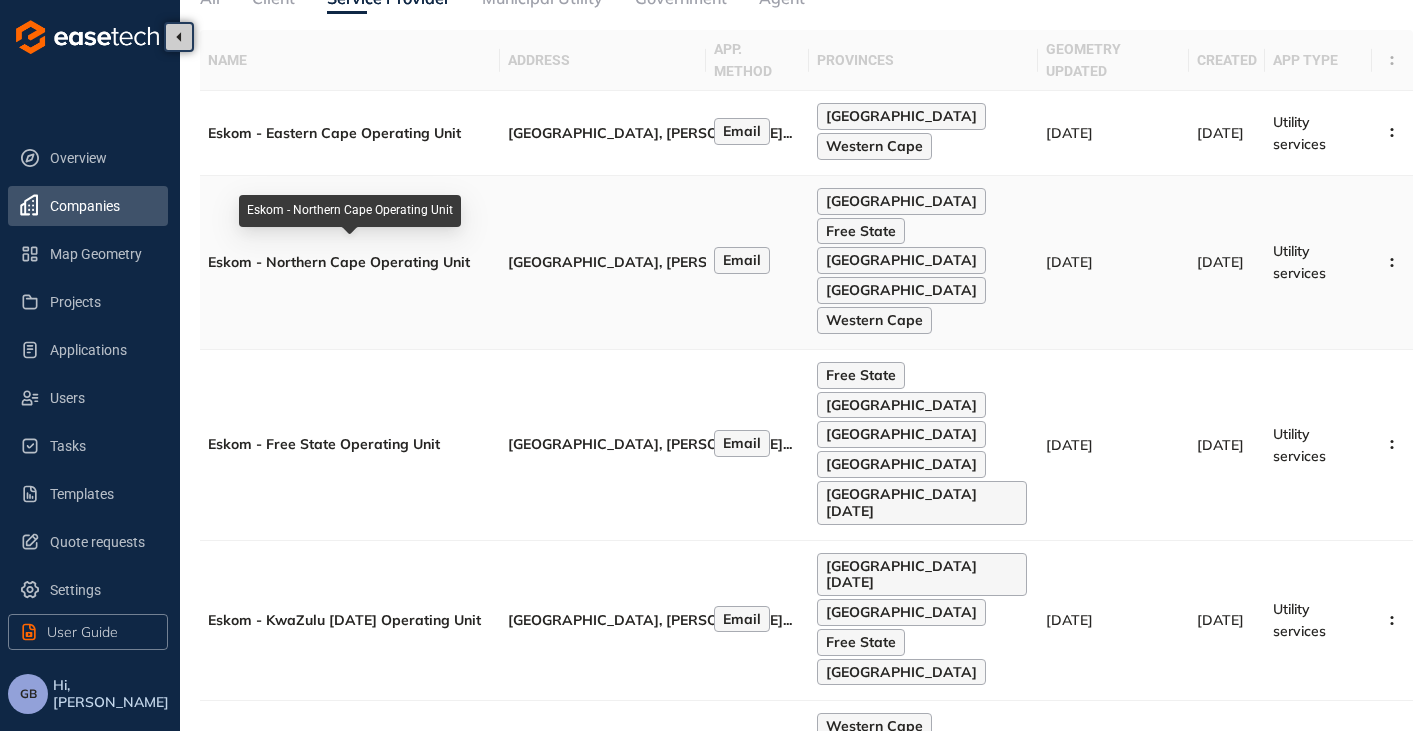 scroll, scrollTop: 0, scrollLeft: 0, axis: both 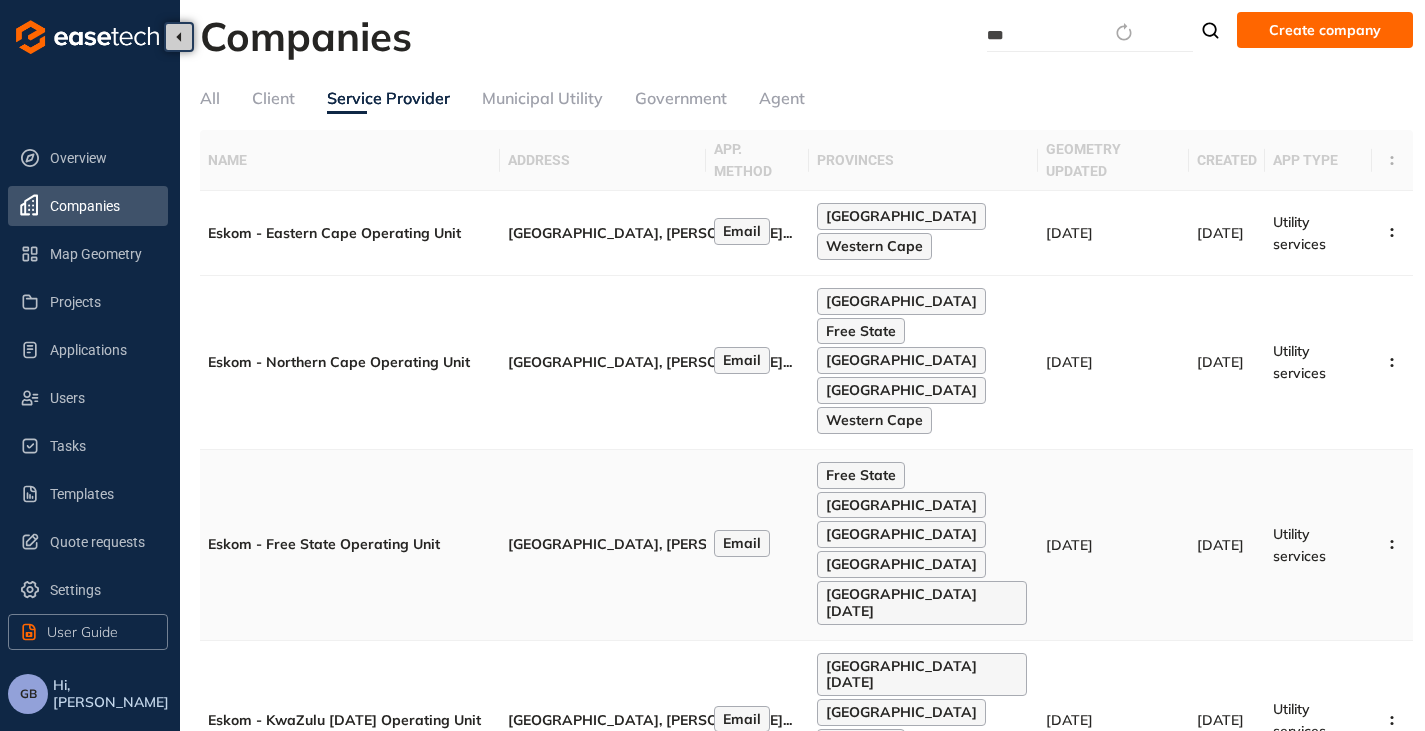 type on "***" 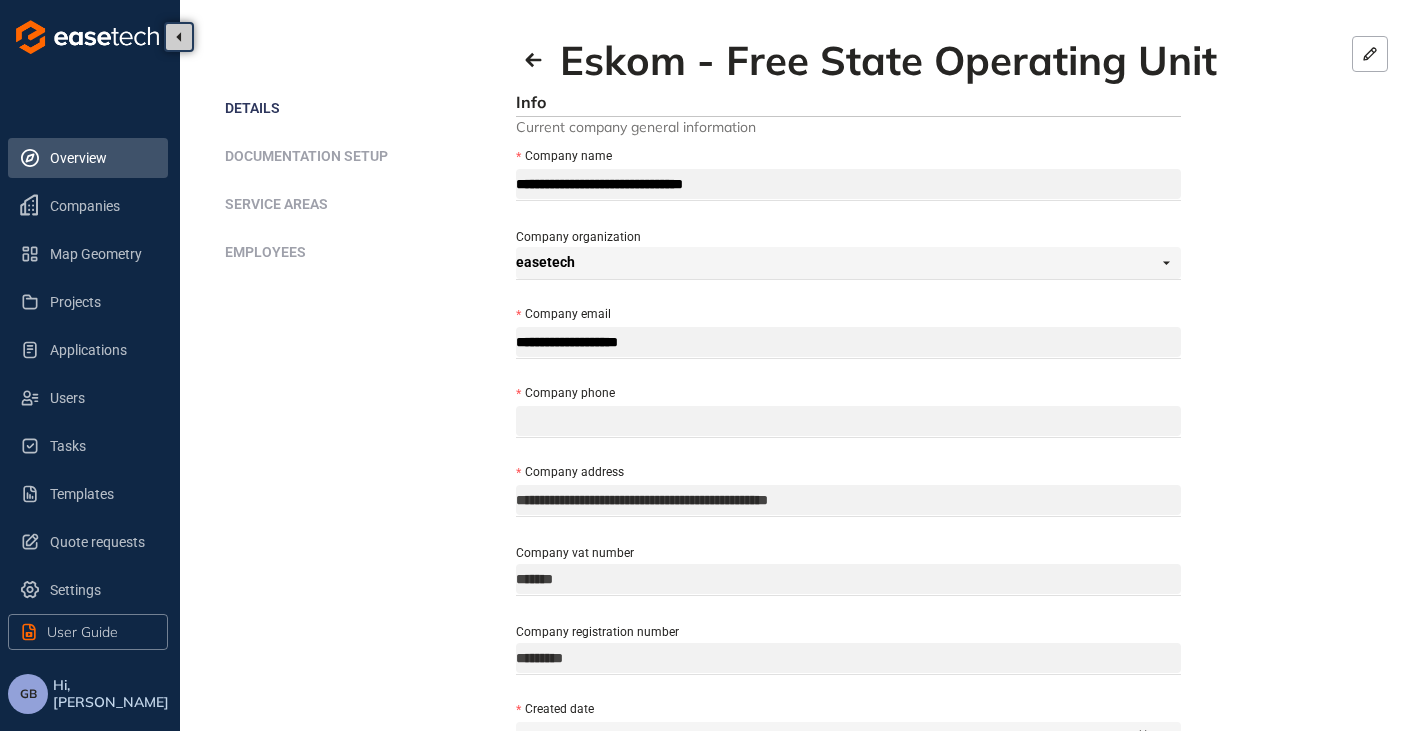 click on "Overview" at bounding box center [101, 158] 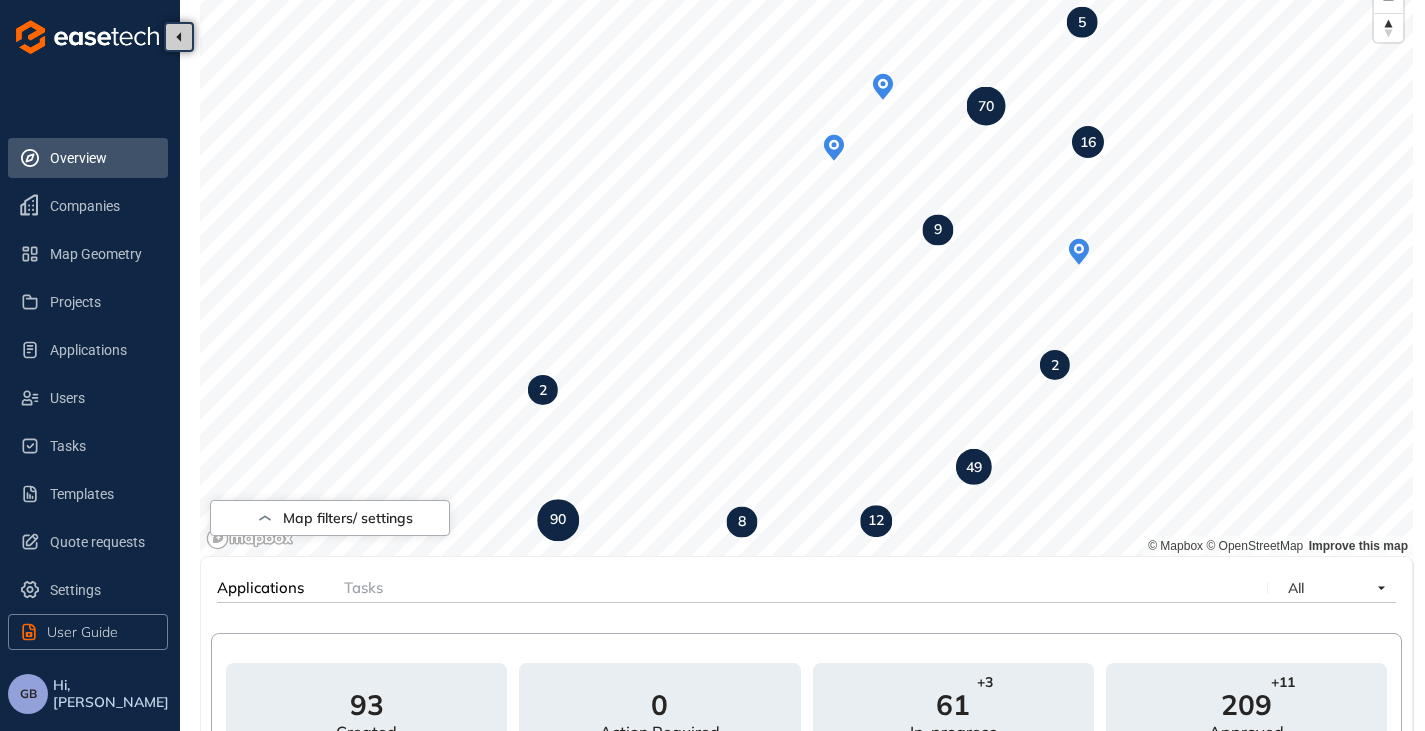scroll, scrollTop: 0, scrollLeft: 0, axis: both 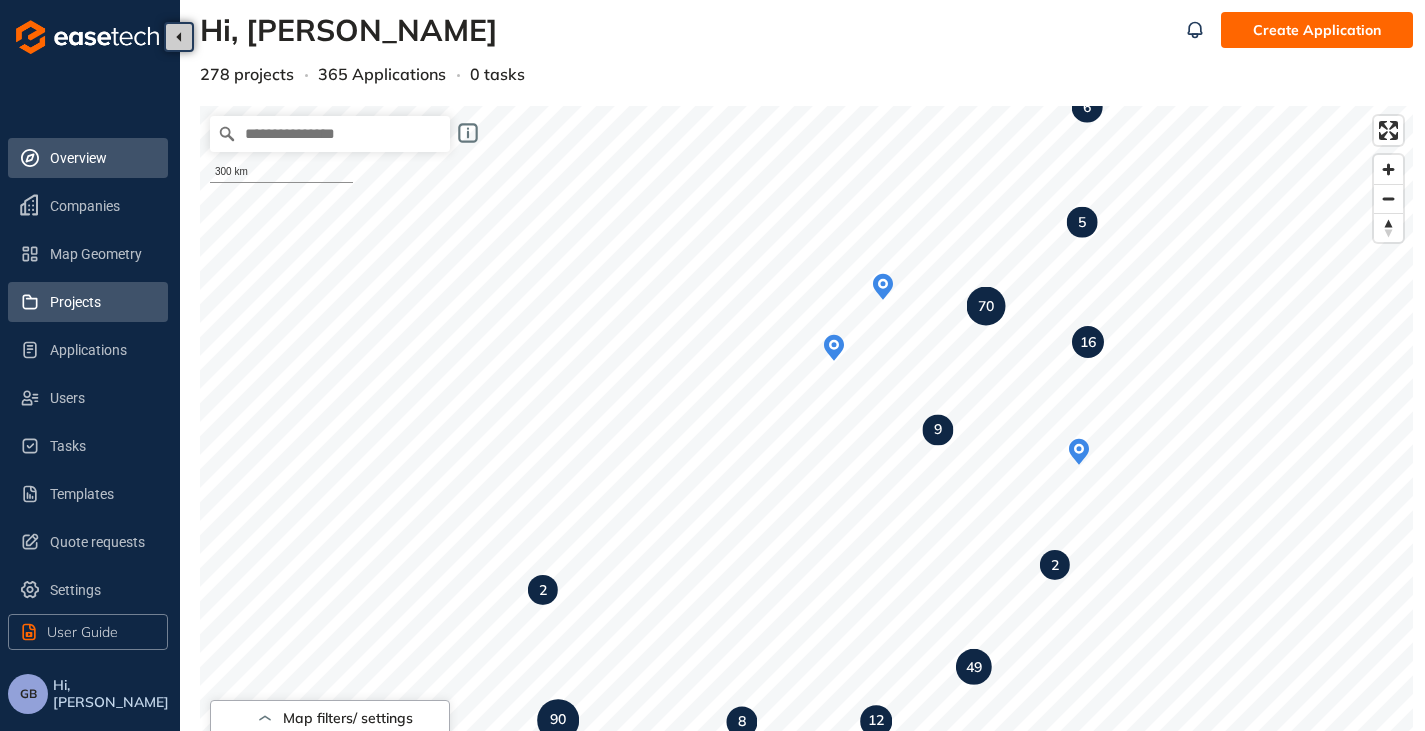 click on "Projects" at bounding box center [101, 302] 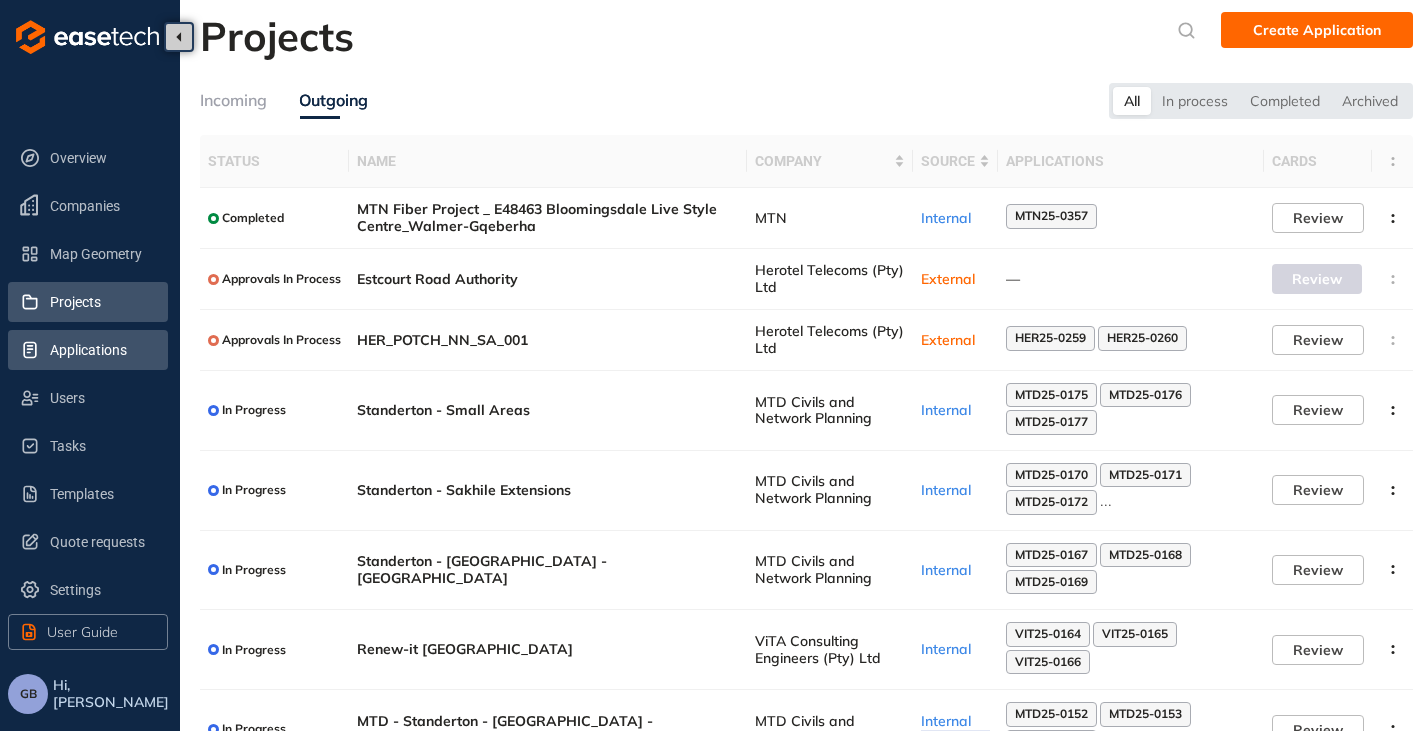 click on "Applications" at bounding box center [101, 350] 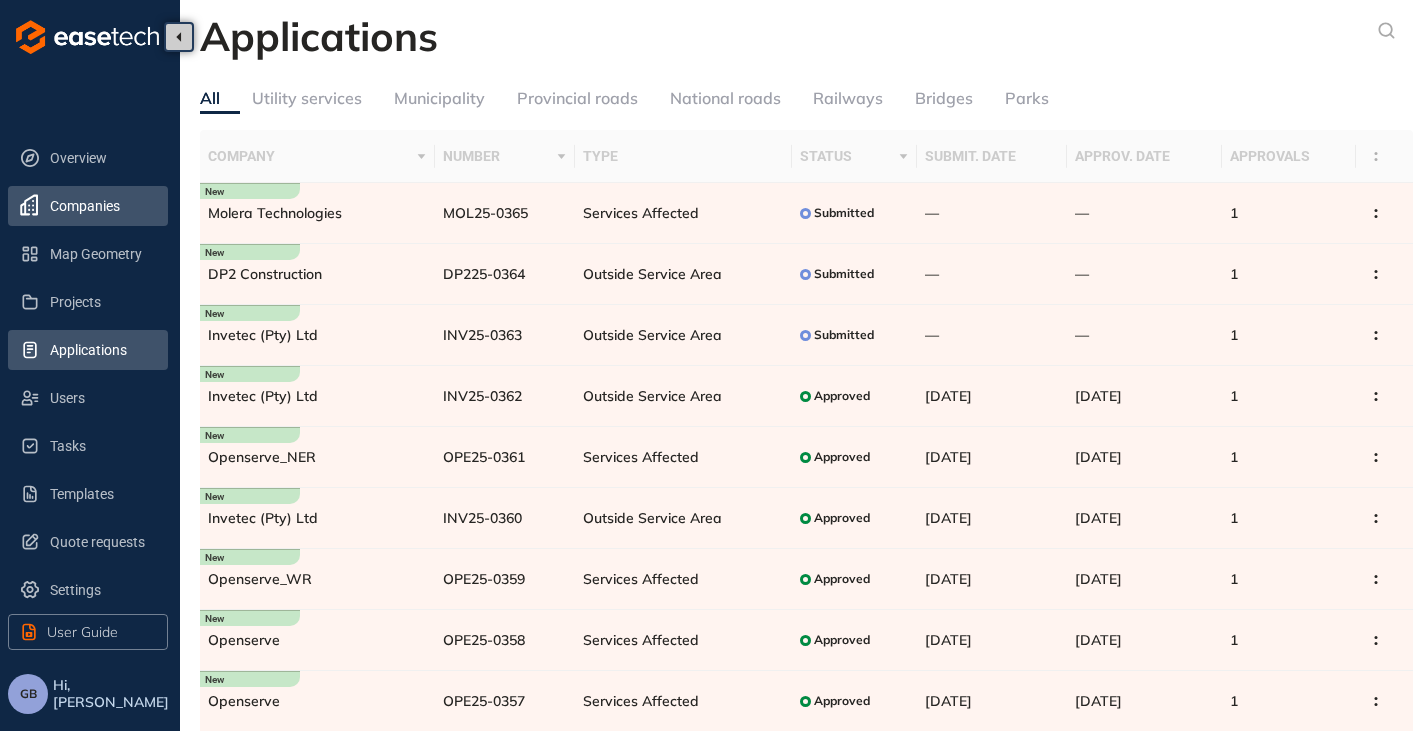 click on "Companies" at bounding box center (101, 206) 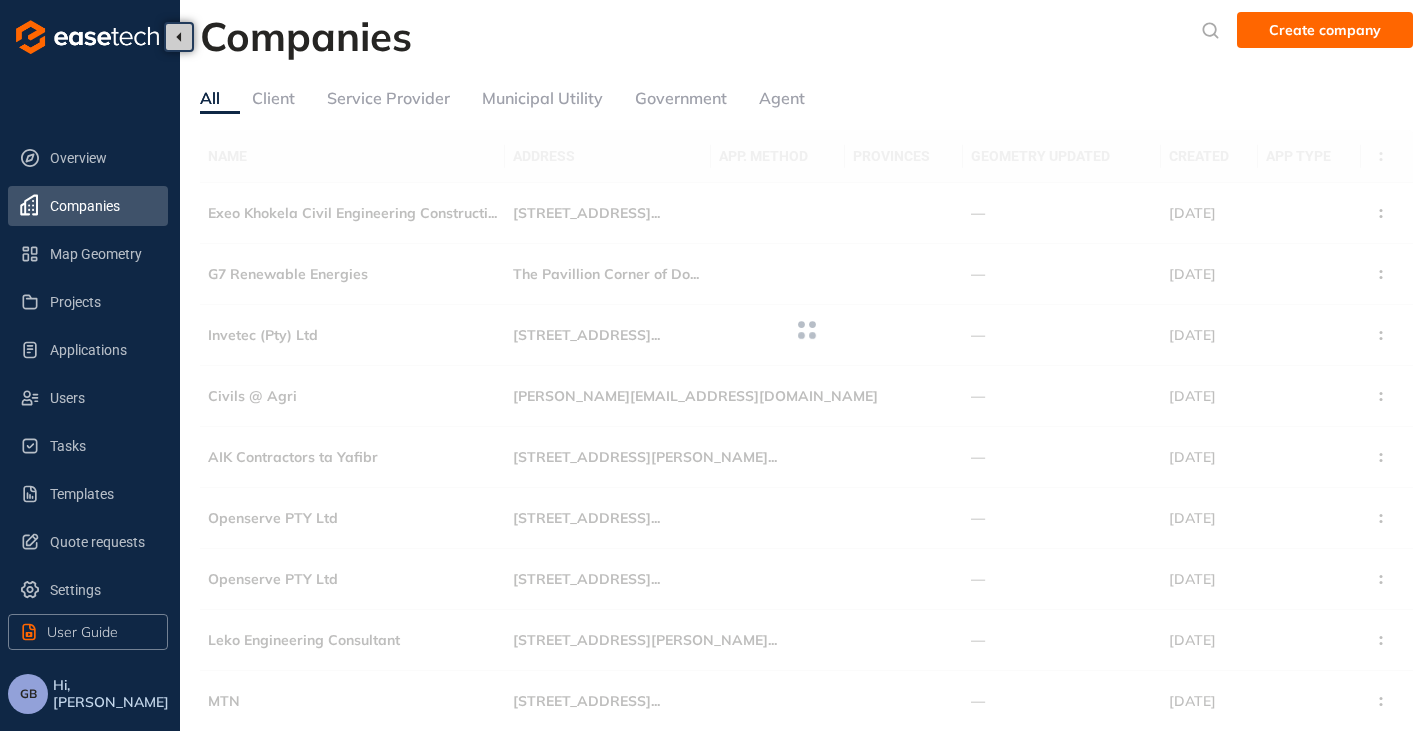 click on "Service Provider" at bounding box center [388, 98] 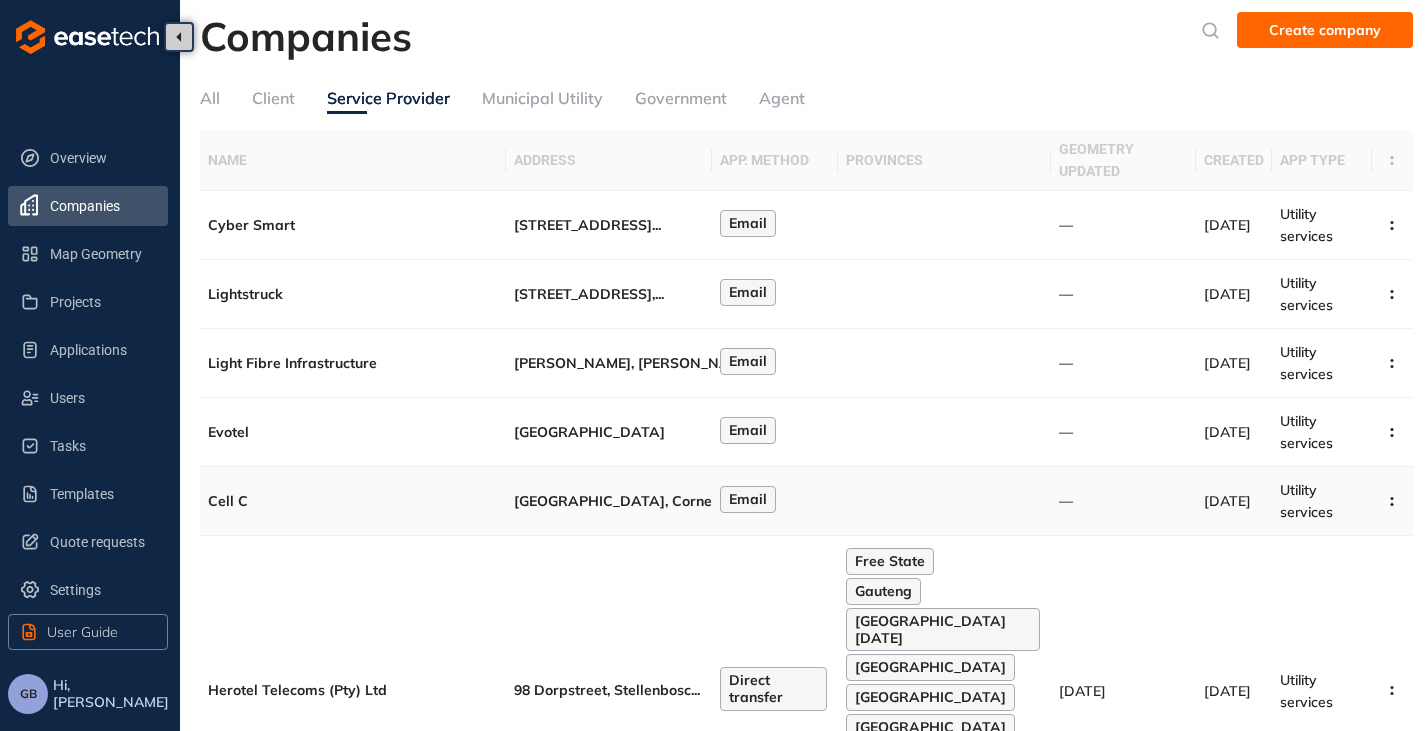 click on "Cell C" at bounding box center [353, 501] 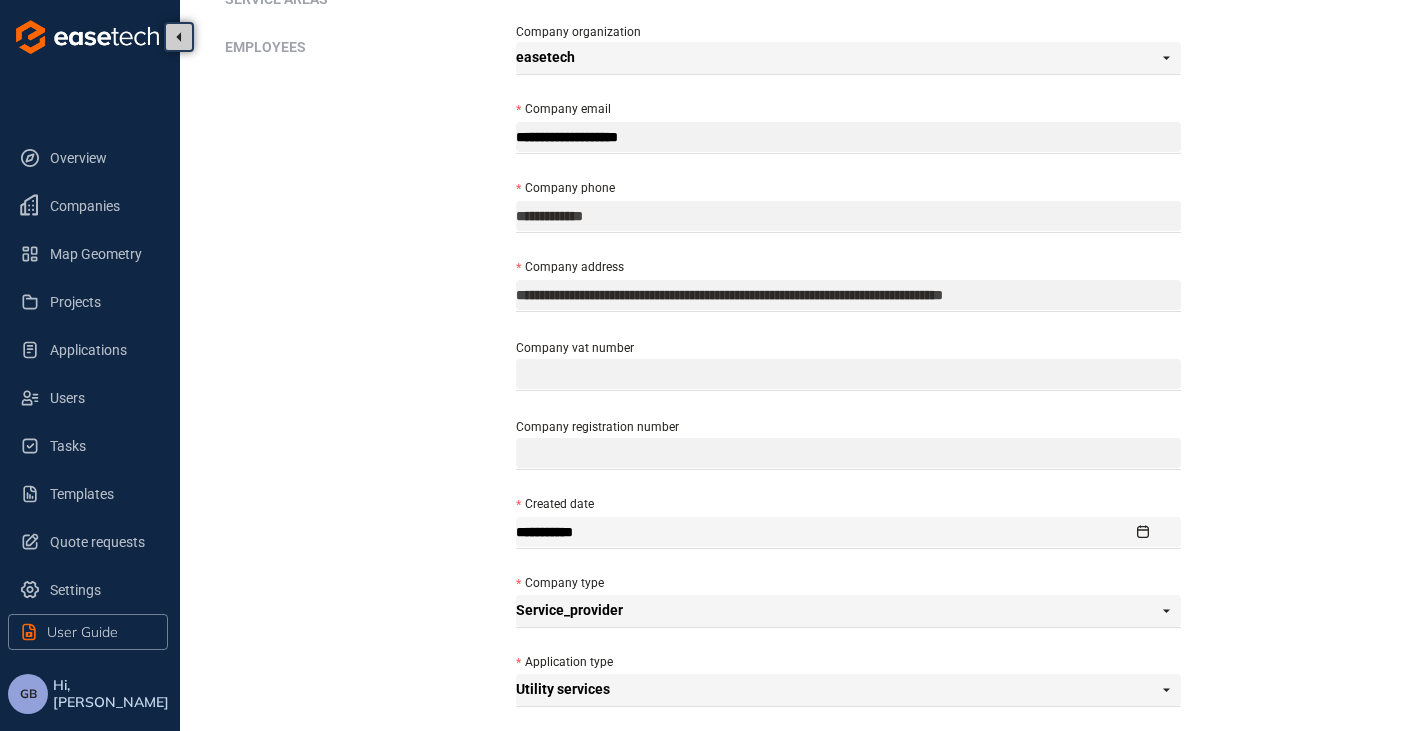 scroll, scrollTop: 0, scrollLeft: 0, axis: both 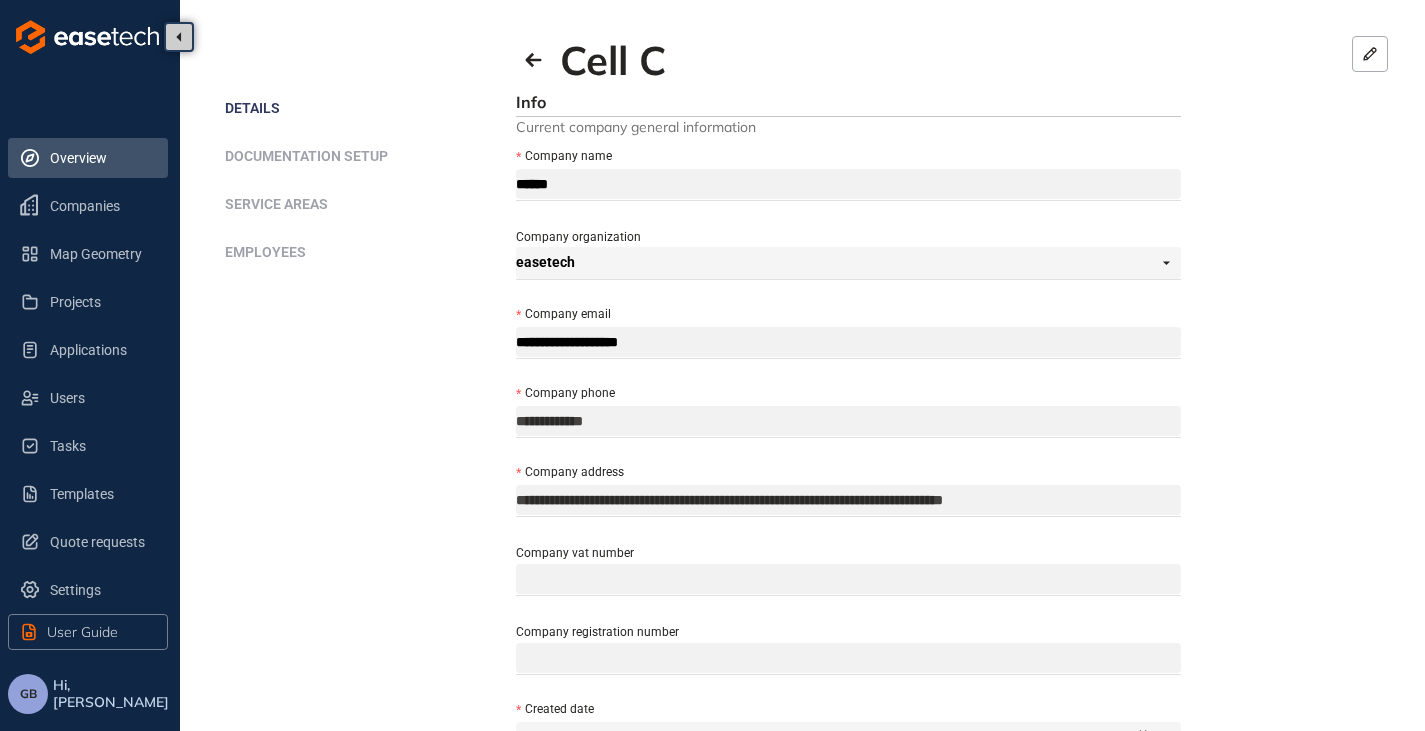 click on "Overview" at bounding box center [101, 158] 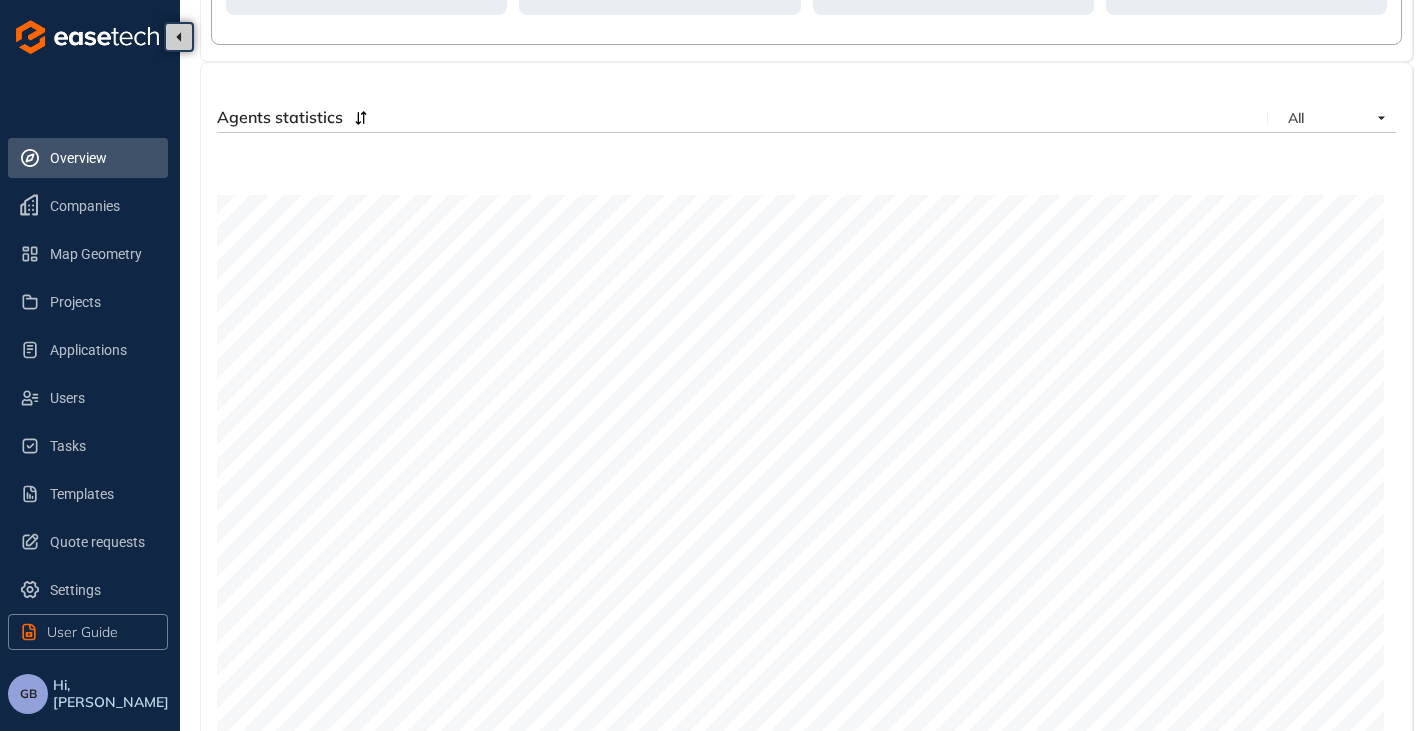scroll, scrollTop: 897, scrollLeft: 0, axis: vertical 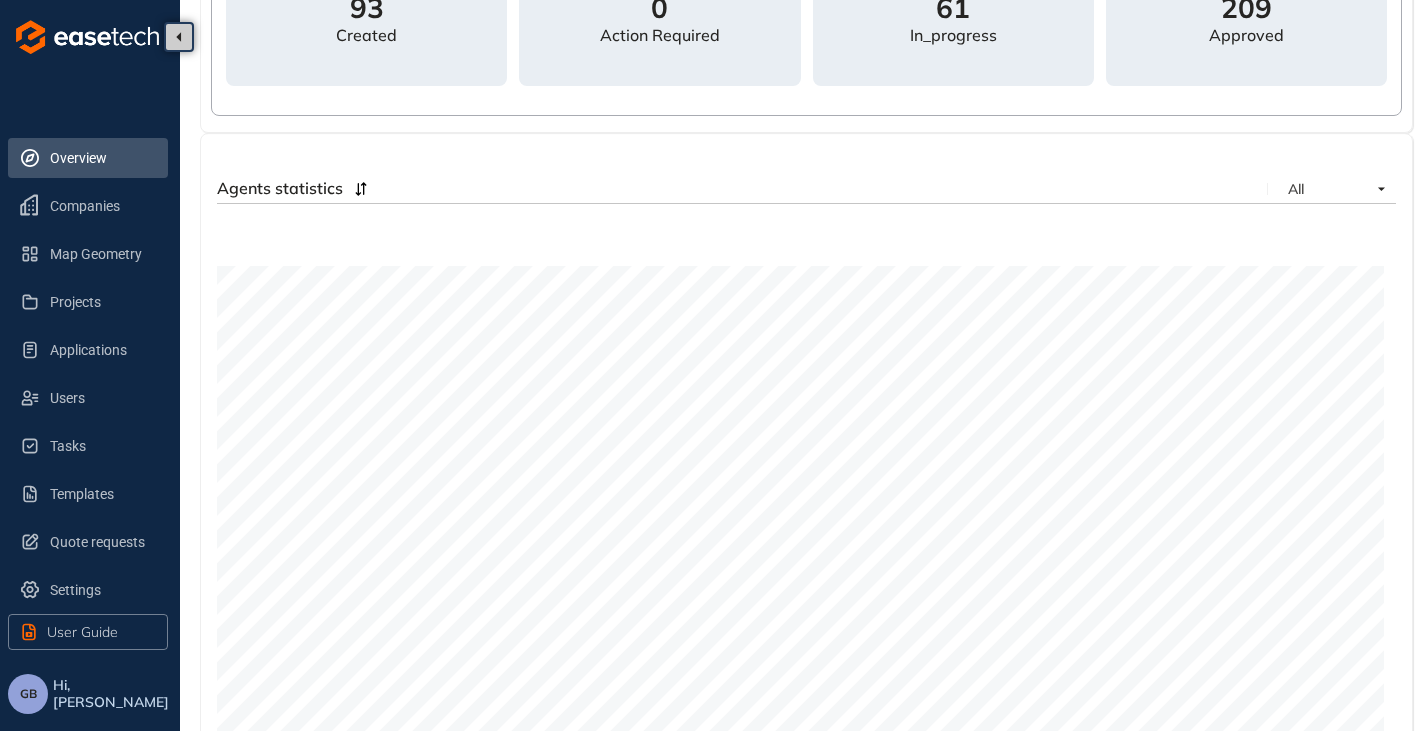click on "All" at bounding box center [1336, 189] 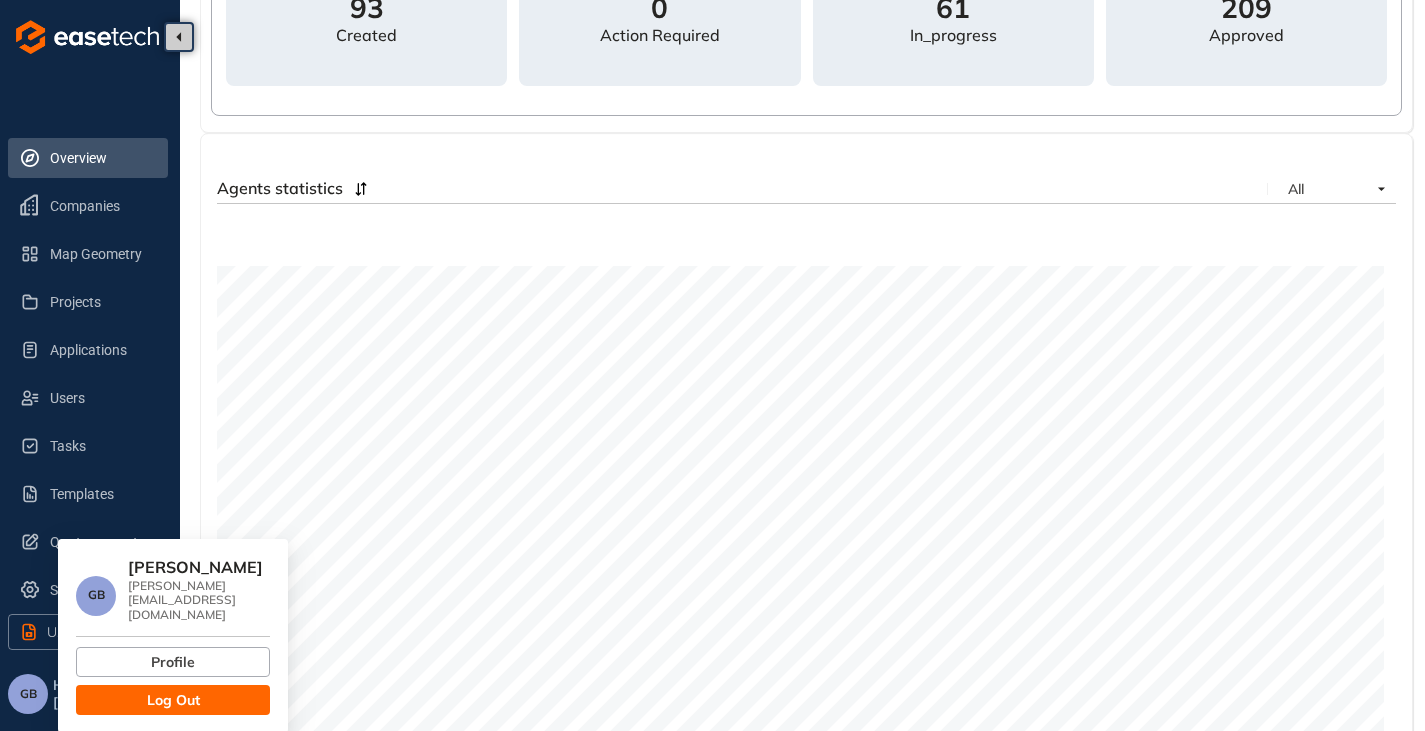 click on "Log Out" at bounding box center (173, 700) 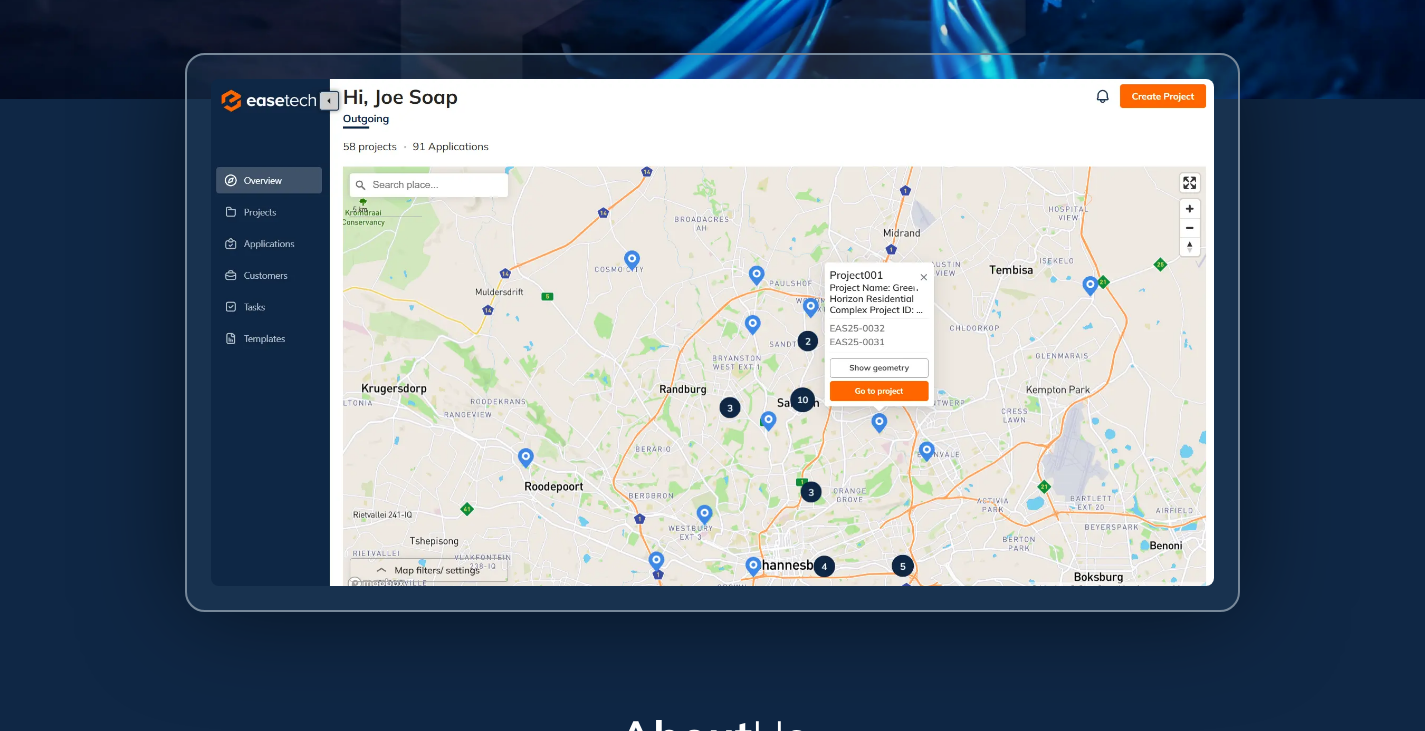 scroll, scrollTop: 0, scrollLeft: 0, axis: both 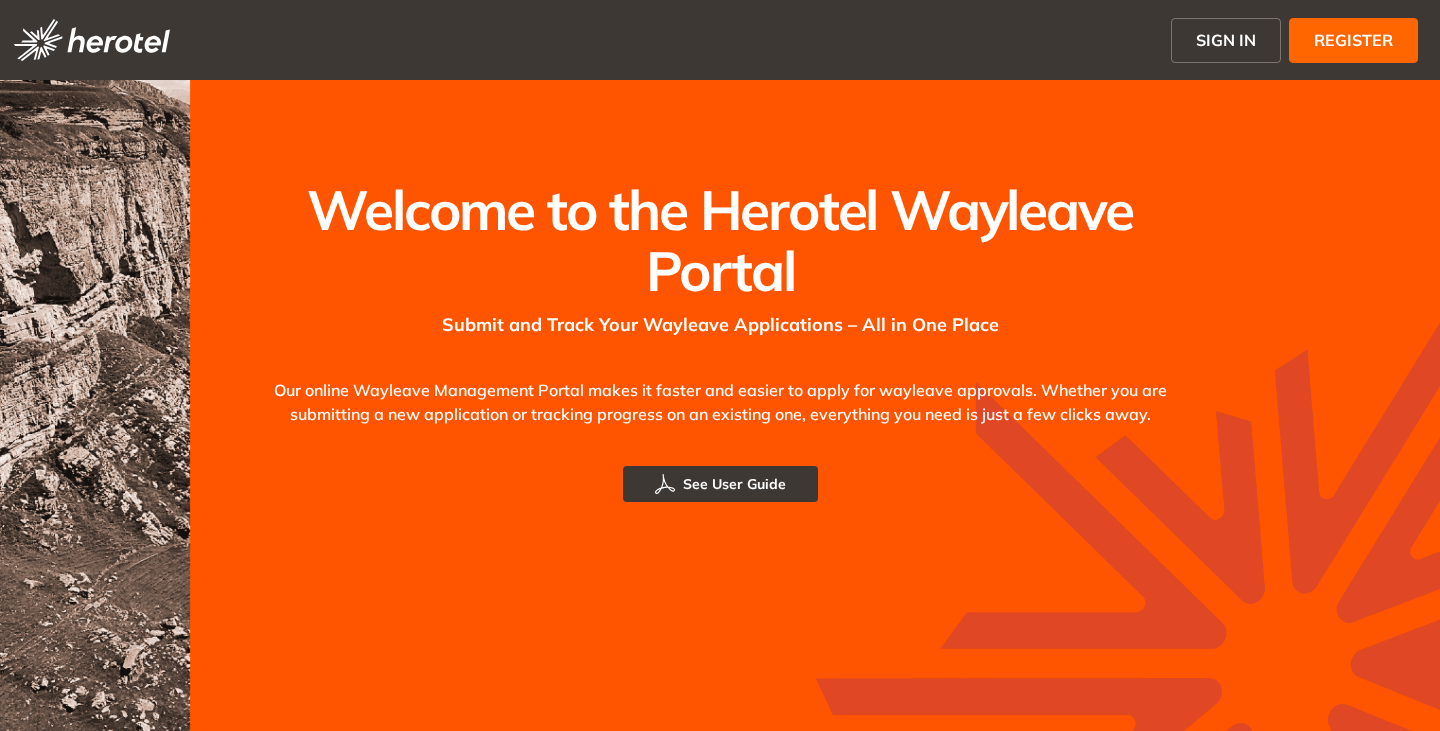 click on "SIGN IN" at bounding box center (1226, 40) 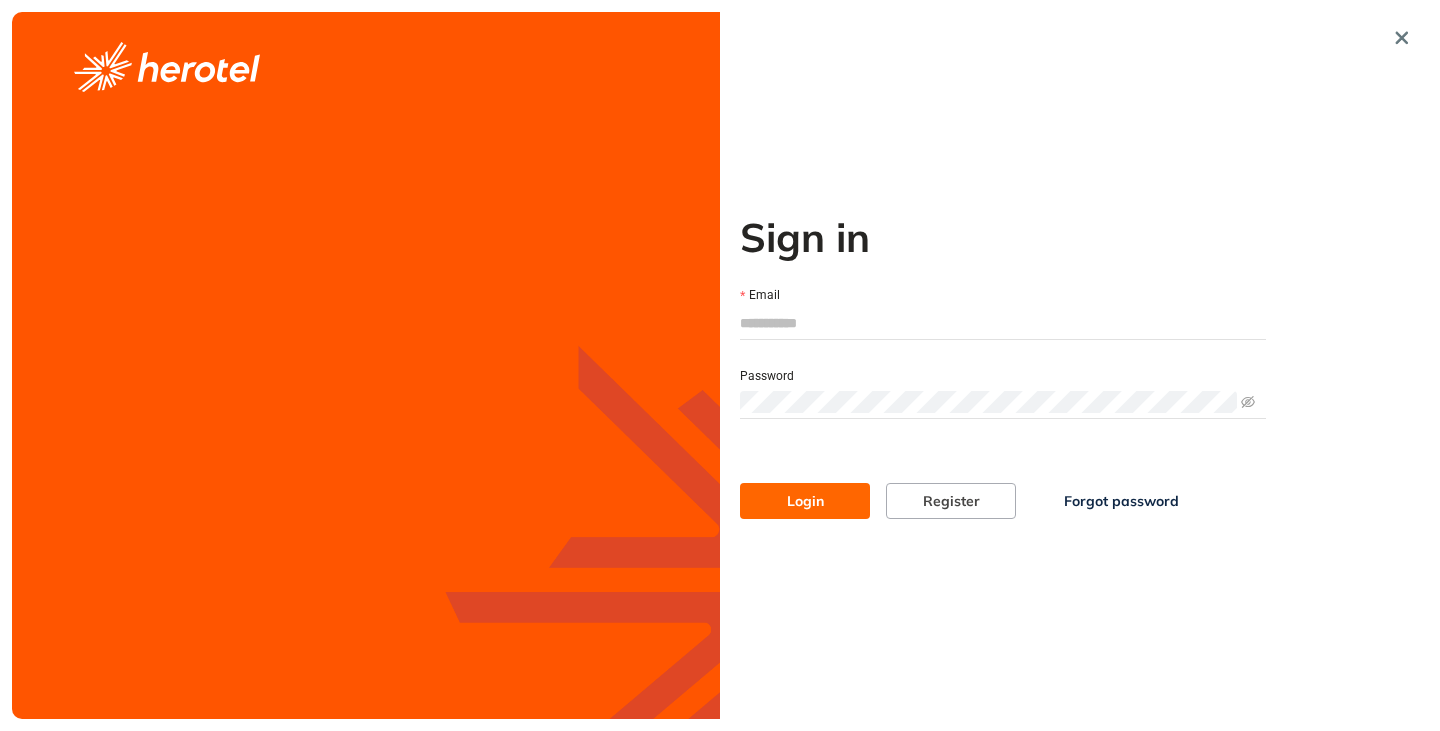 click on "Email" at bounding box center (1003, 323) 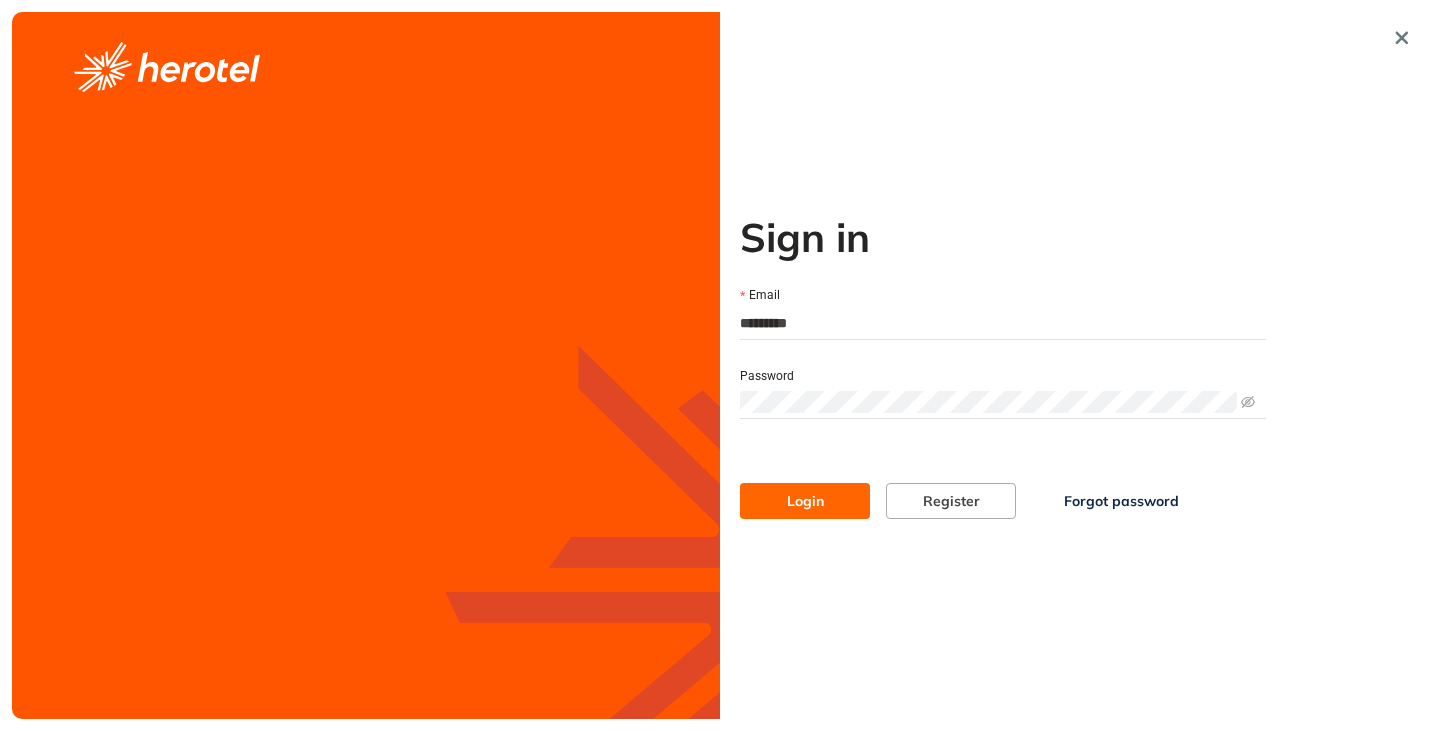 type on "**********" 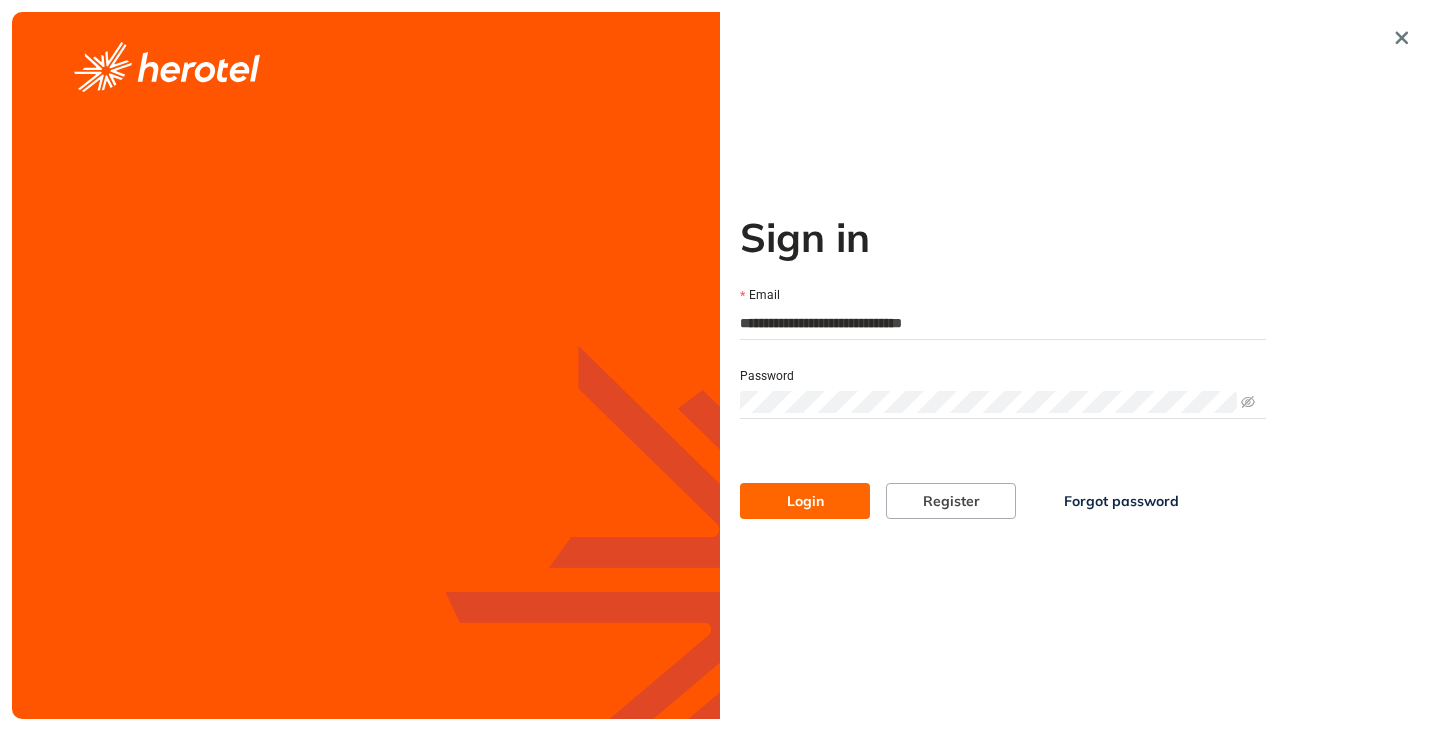 click on "Login" at bounding box center [805, 501] 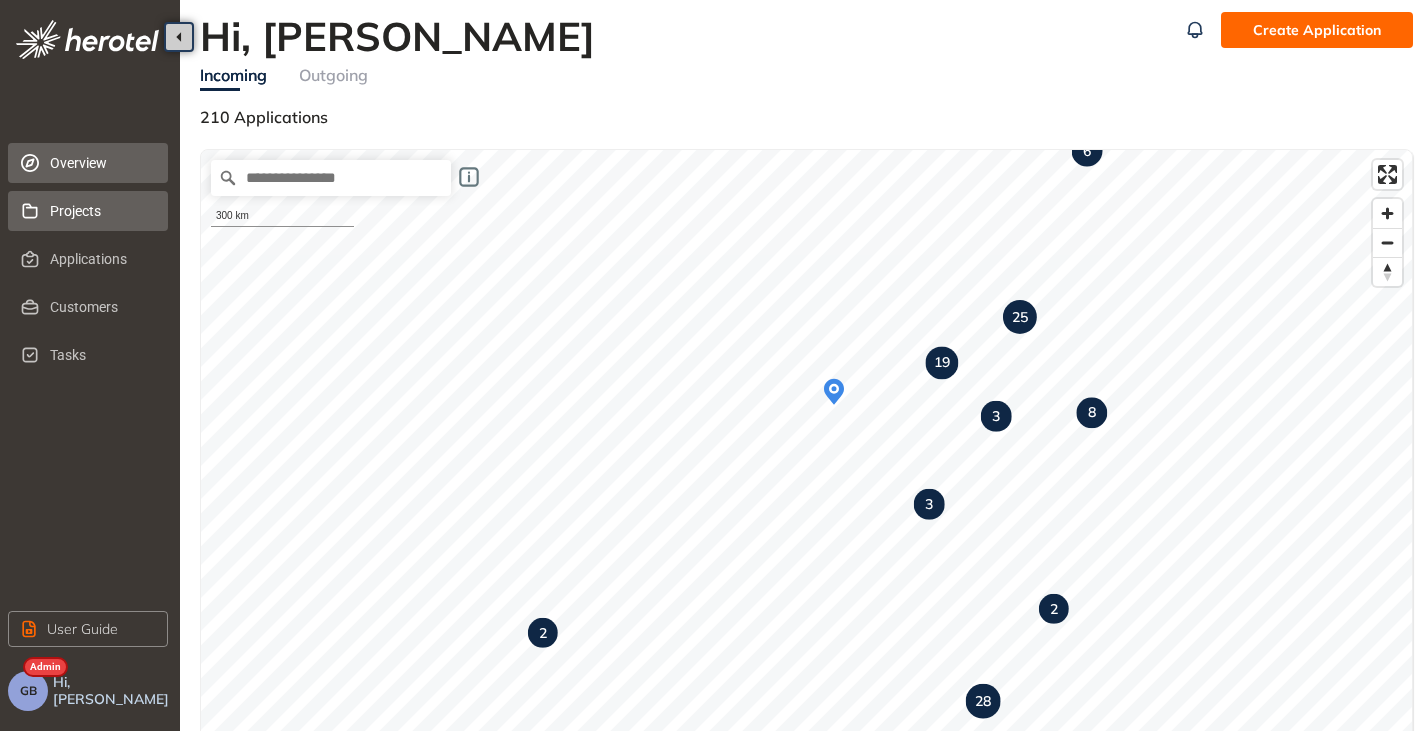 click on "Projects" at bounding box center (101, 211) 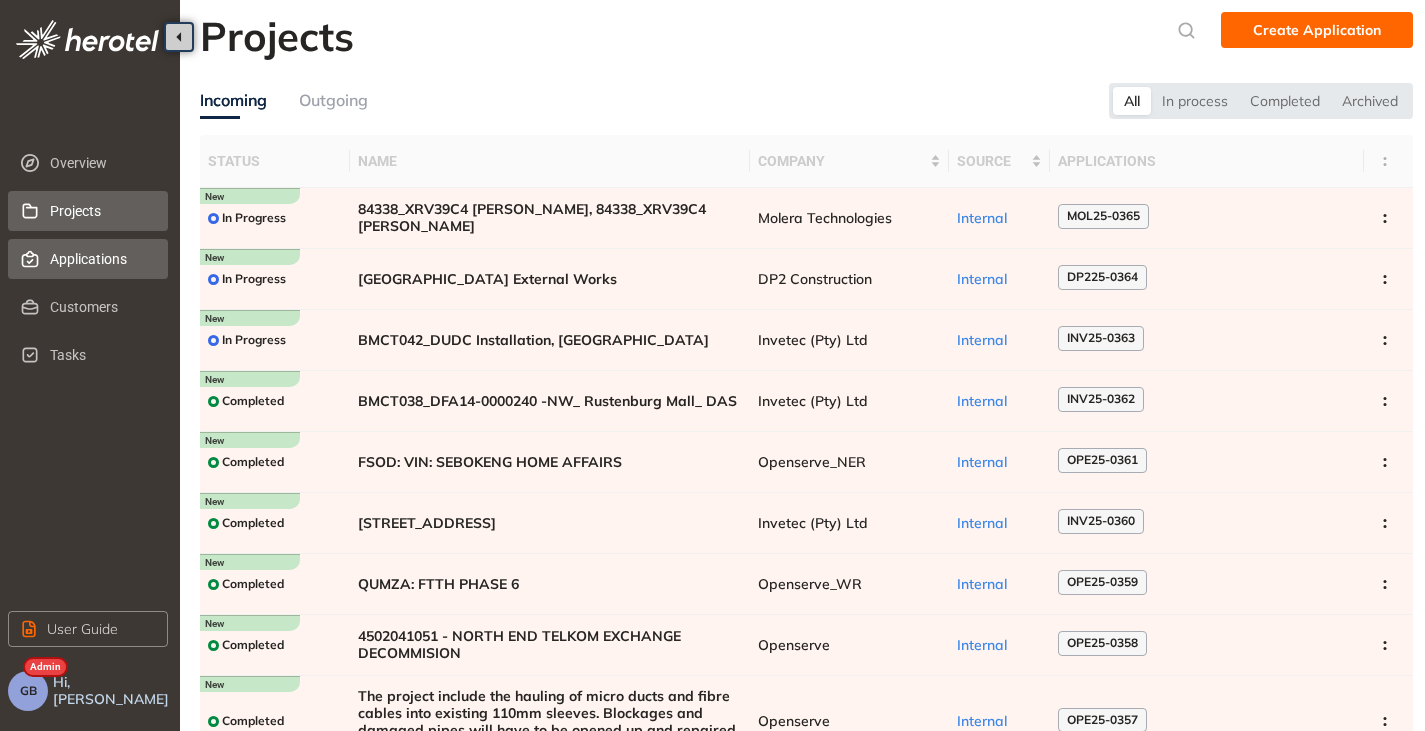 click on "Applications" at bounding box center (101, 259) 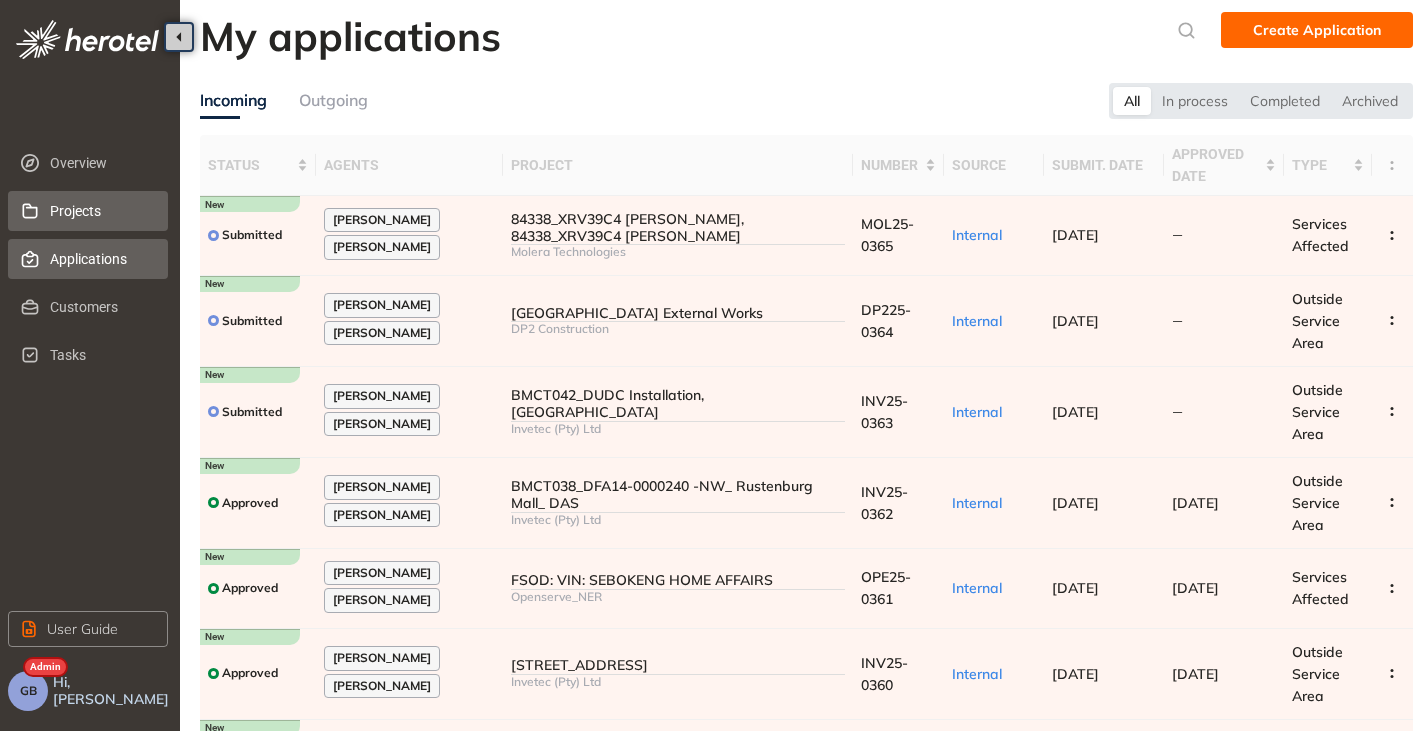 click on "Projects" at bounding box center [101, 211] 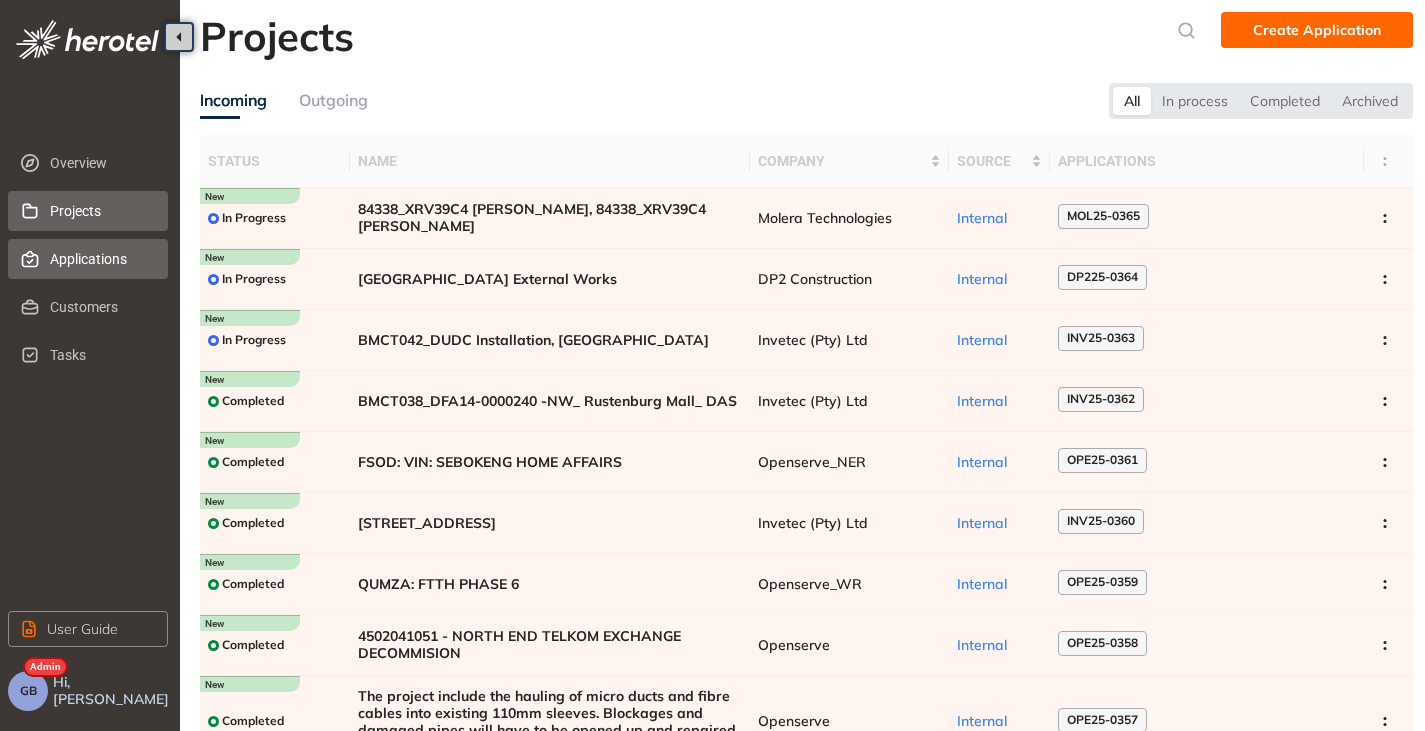 click on "Applications" at bounding box center (101, 259) 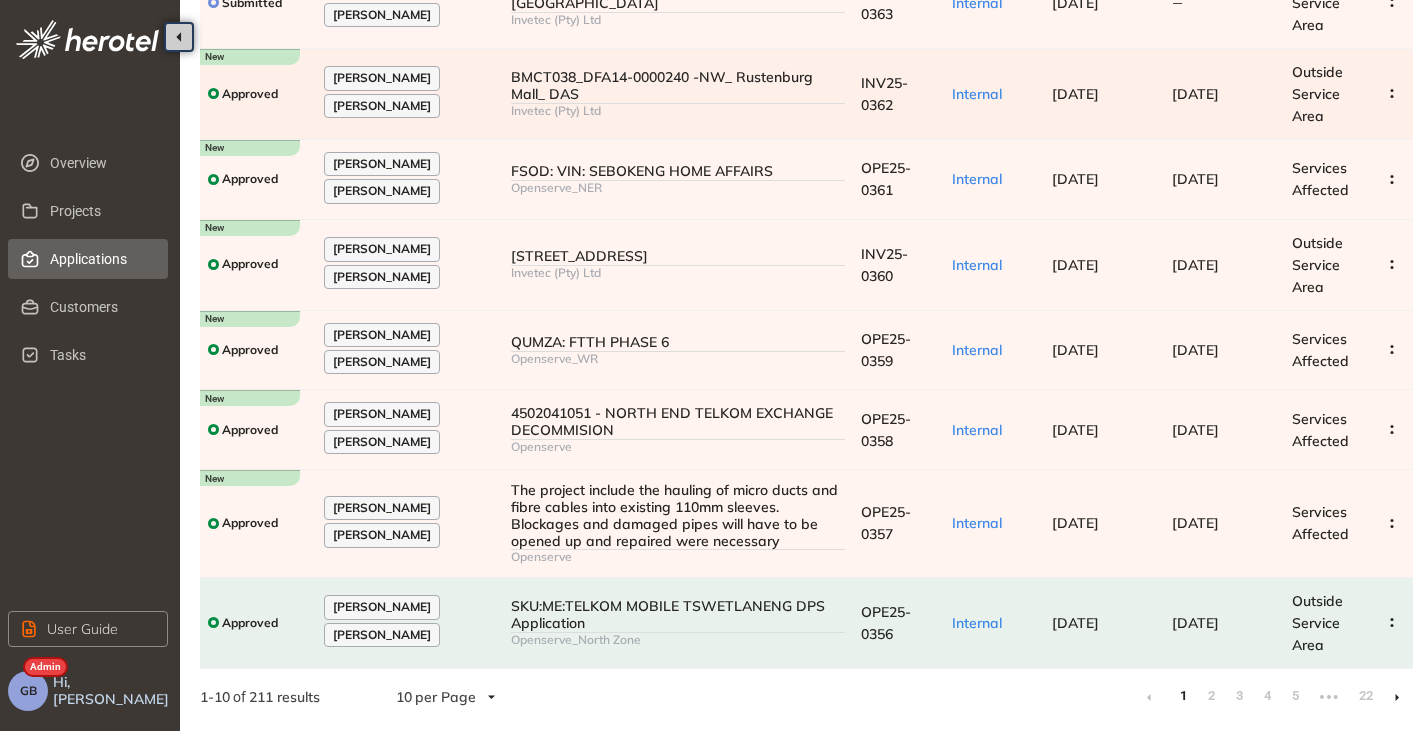scroll, scrollTop: 411, scrollLeft: 0, axis: vertical 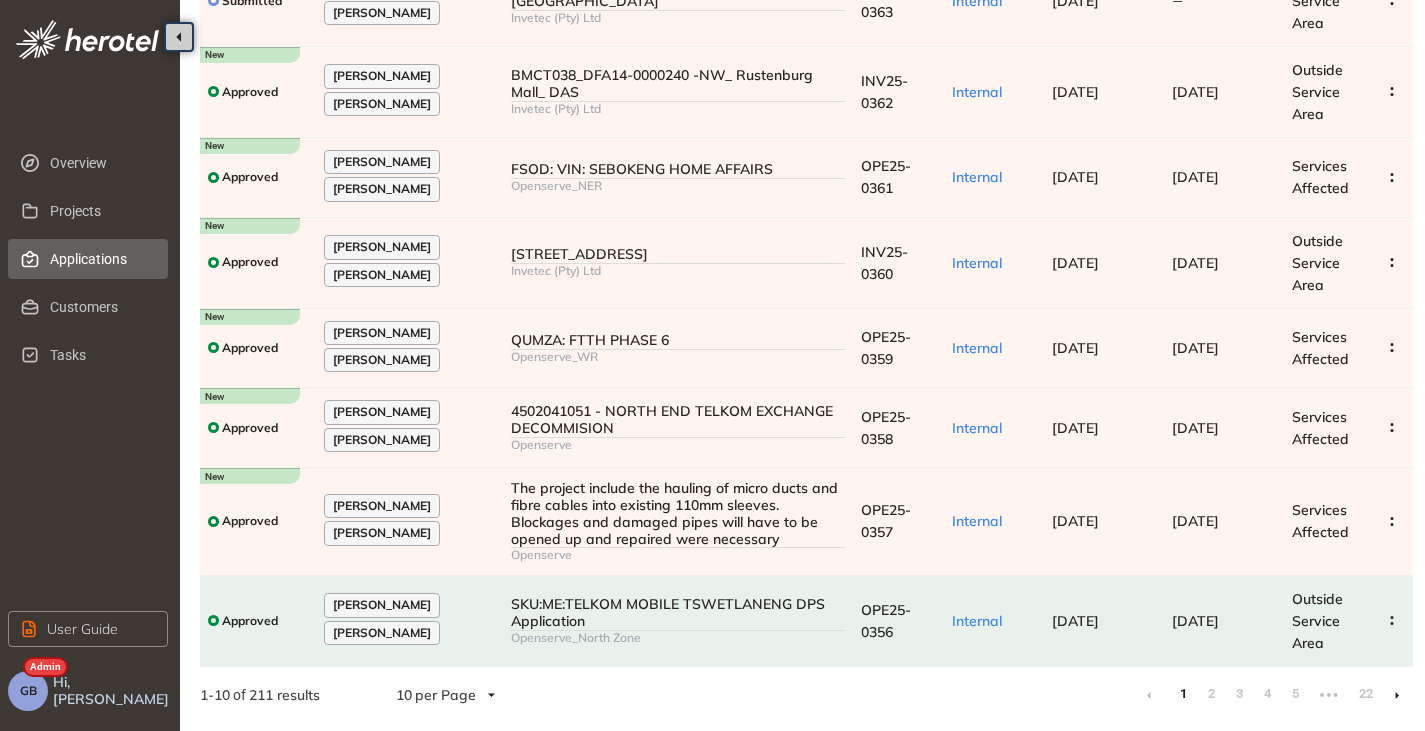 click 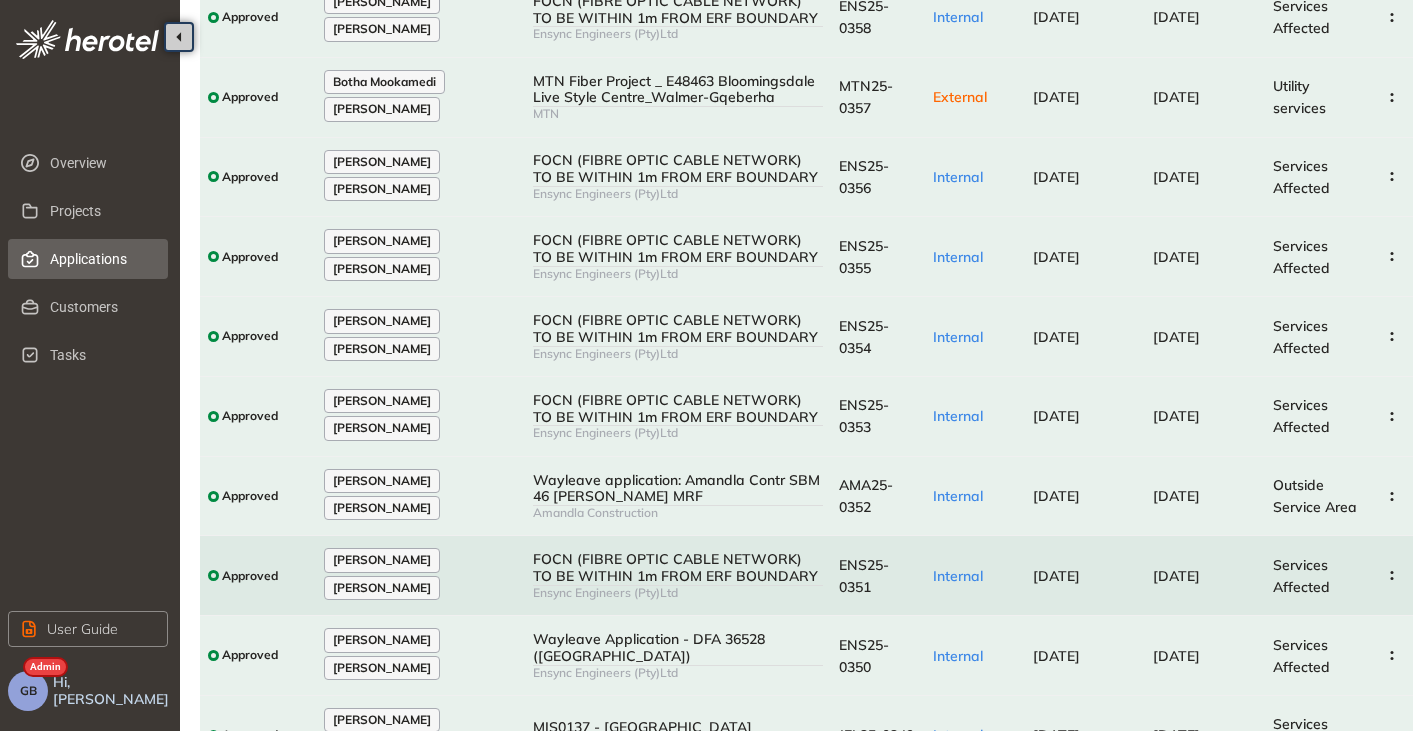 scroll, scrollTop: 327, scrollLeft: 0, axis: vertical 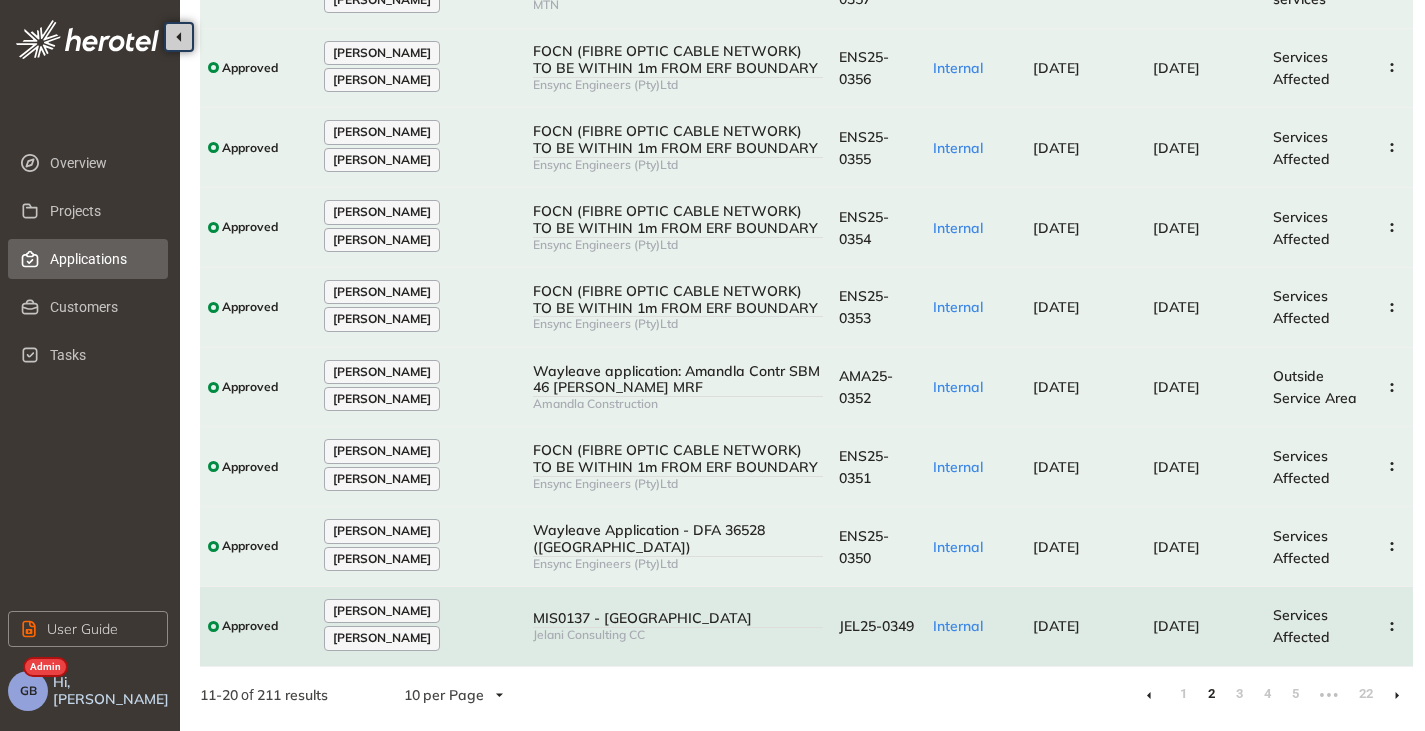 click on "MIS0137 - [GEOGRAPHIC_DATA]" at bounding box center [678, 618] 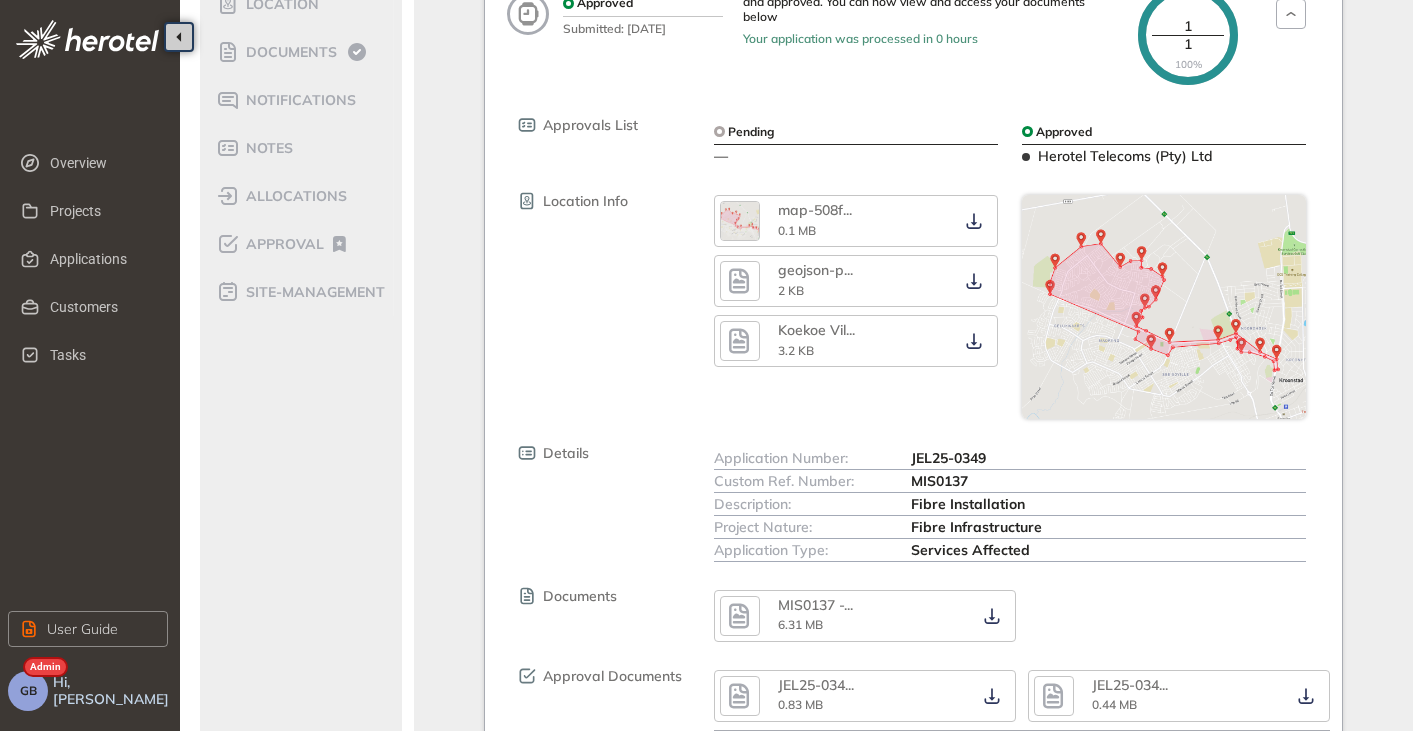 scroll, scrollTop: 0, scrollLeft: 0, axis: both 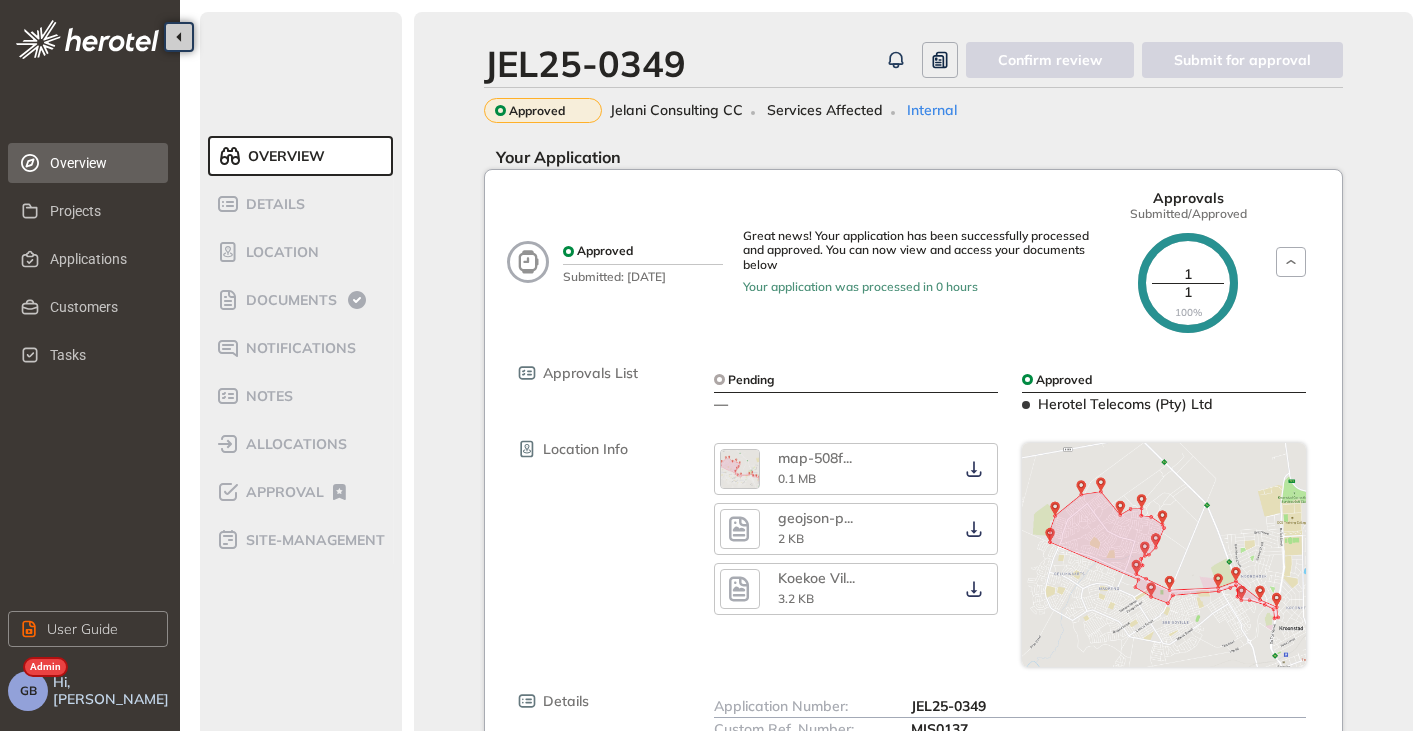 click on "Overview" at bounding box center (101, 163) 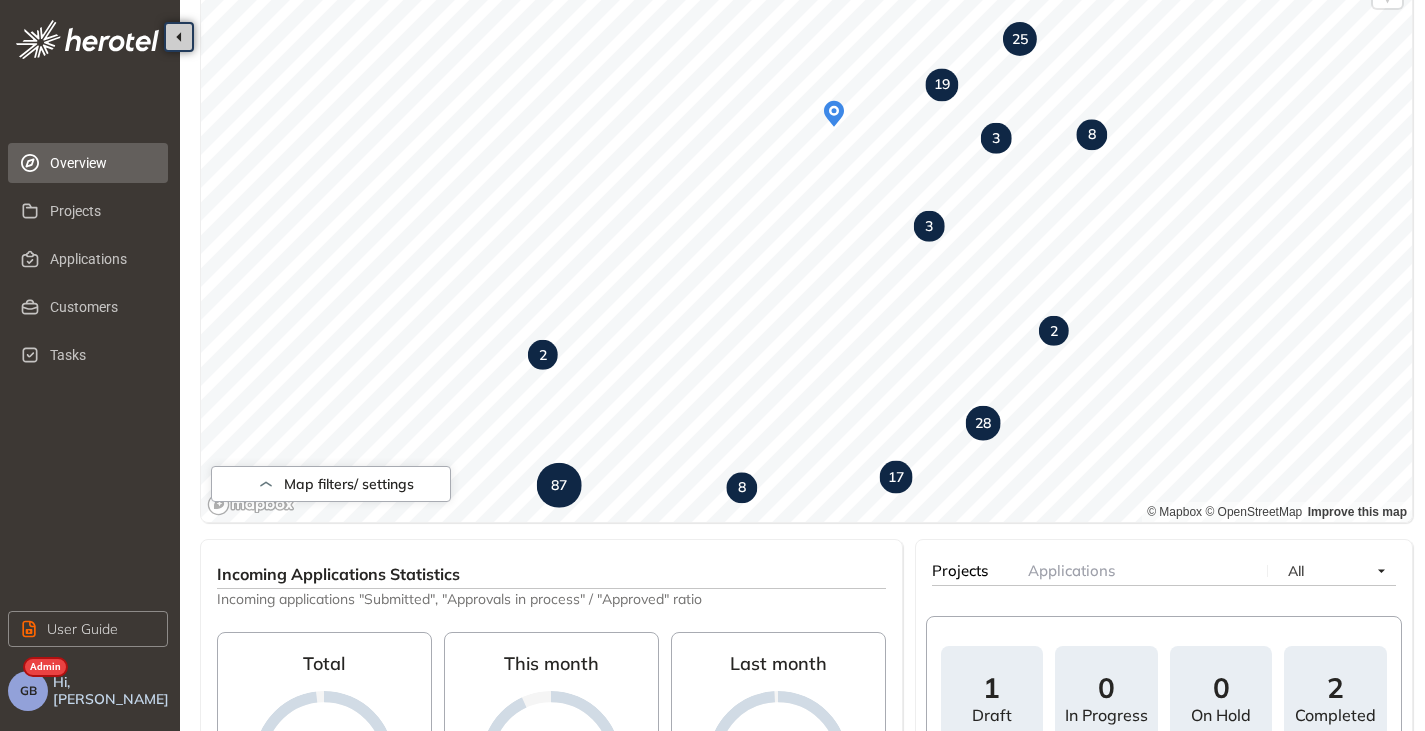 scroll, scrollTop: 0, scrollLeft: 0, axis: both 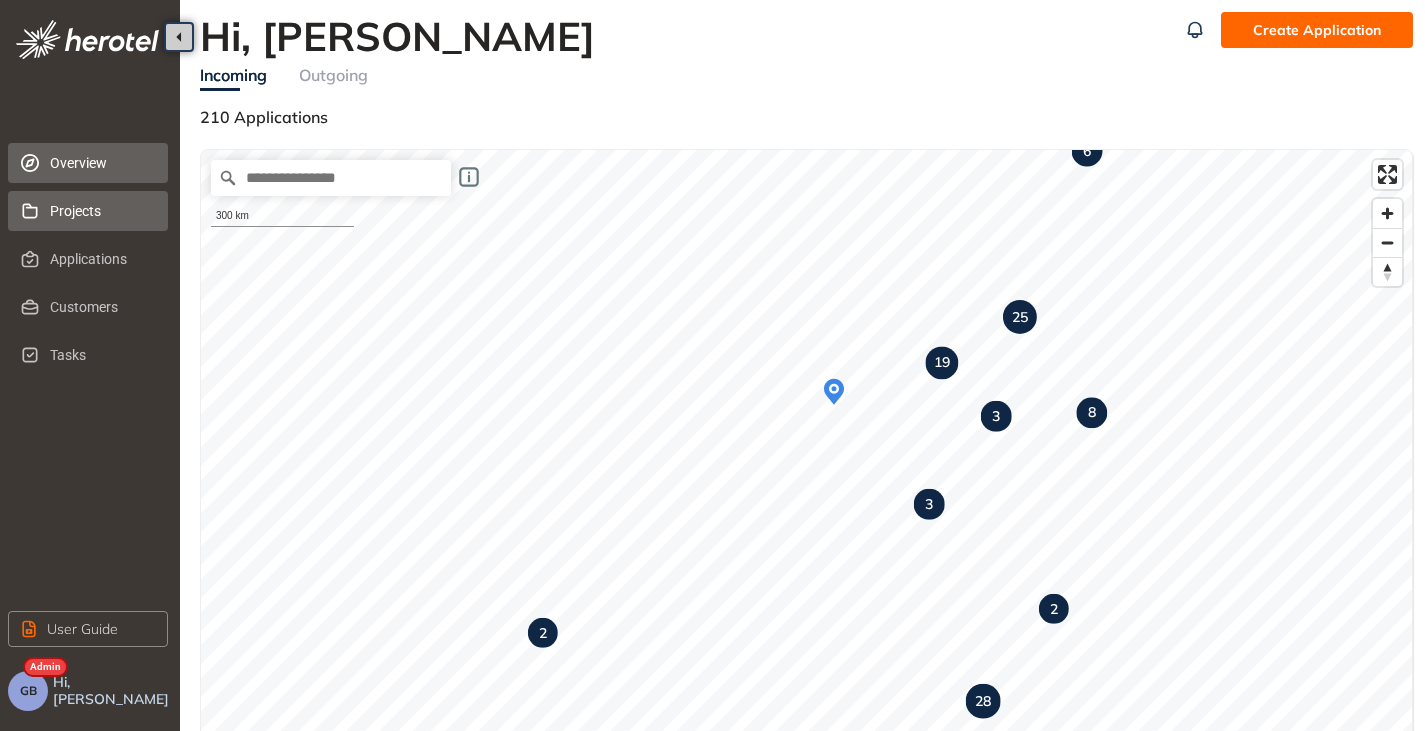 click on "Projects" at bounding box center [101, 211] 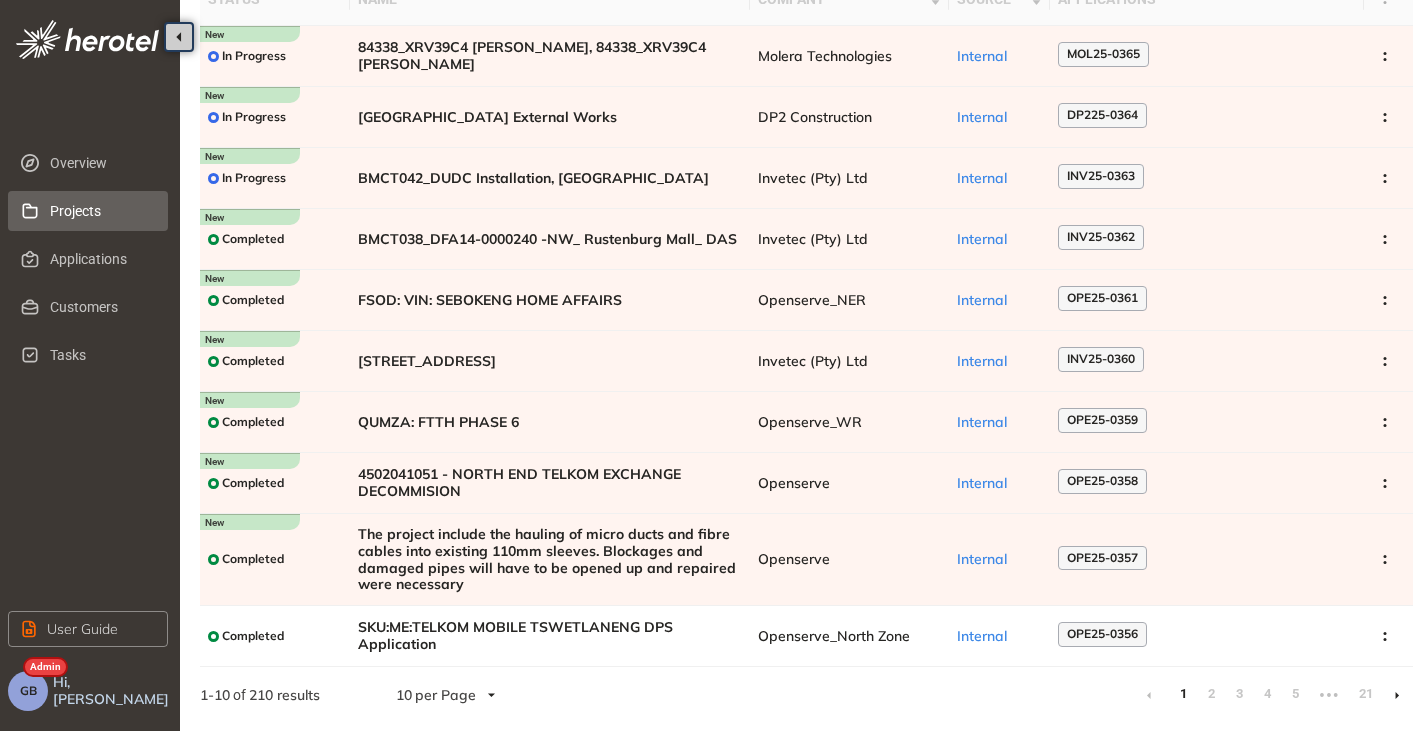 scroll, scrollTop: 0, scrollLeft: 0, axis: both 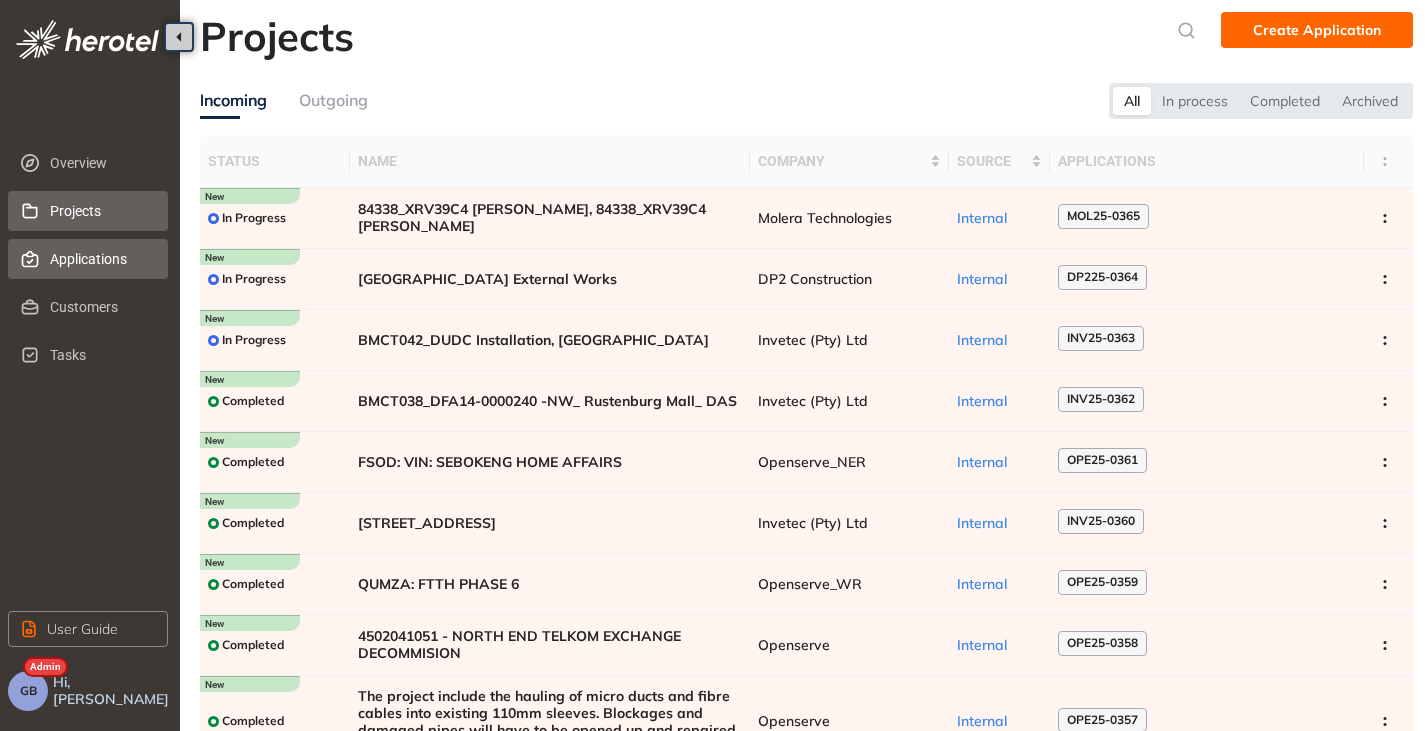 click on "Applications" at bounding box center (101, 259) 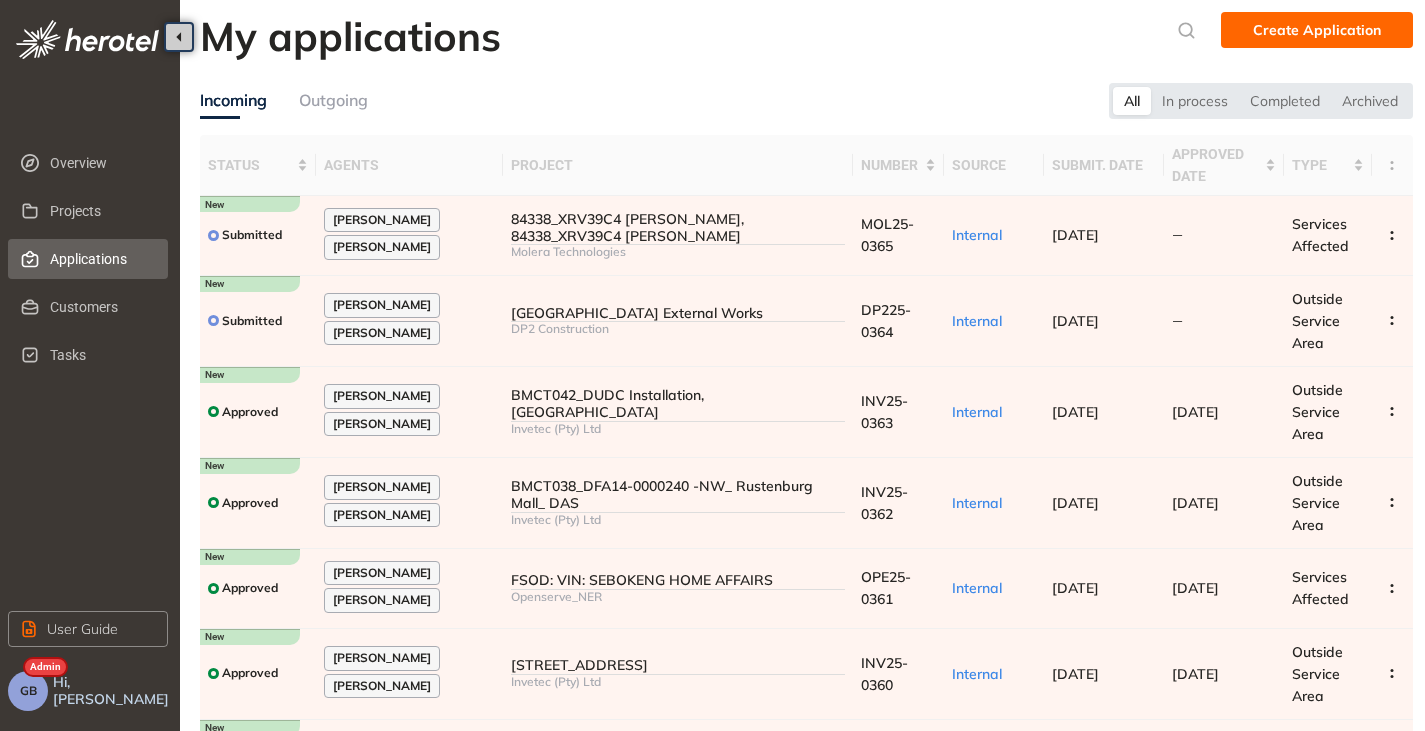 click on "Applications" at bounding box center [101, 259] 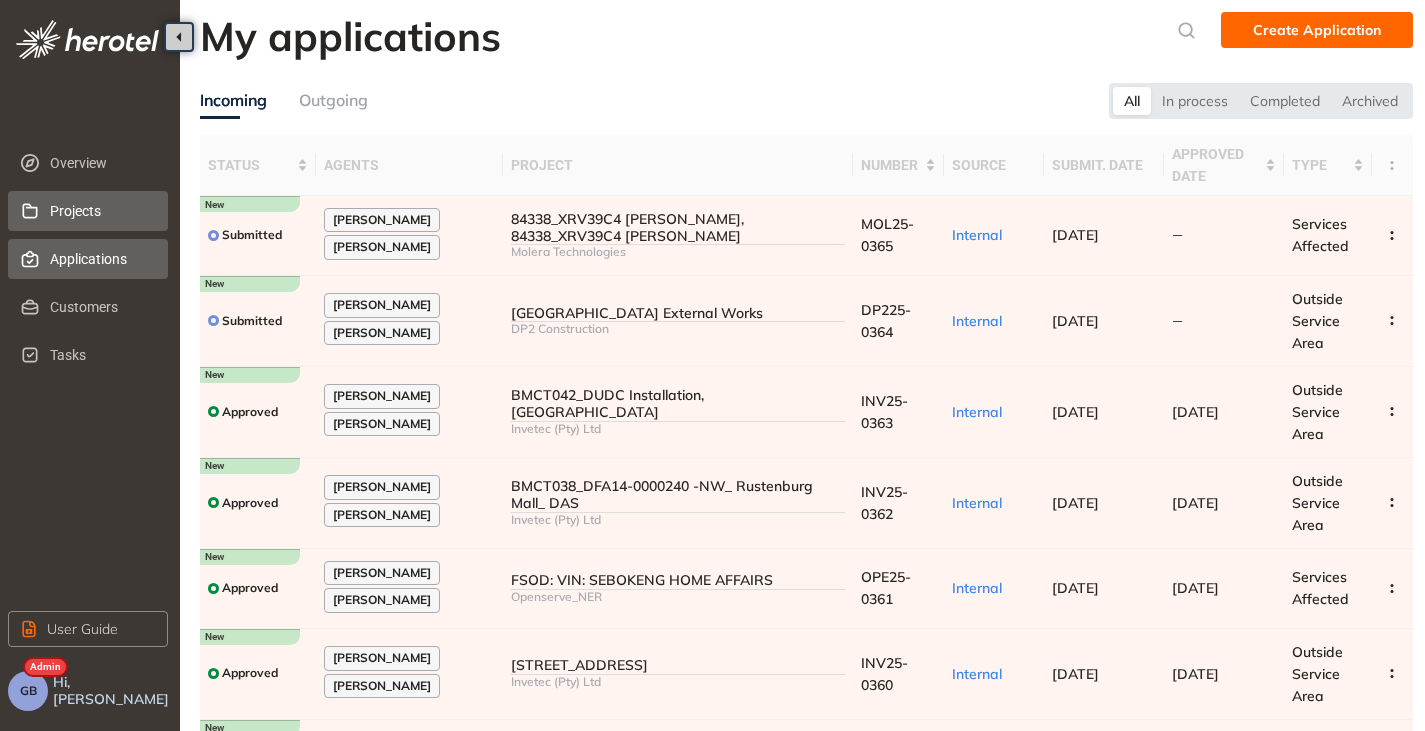 click on "Projects" at bounding box center [101, 211] 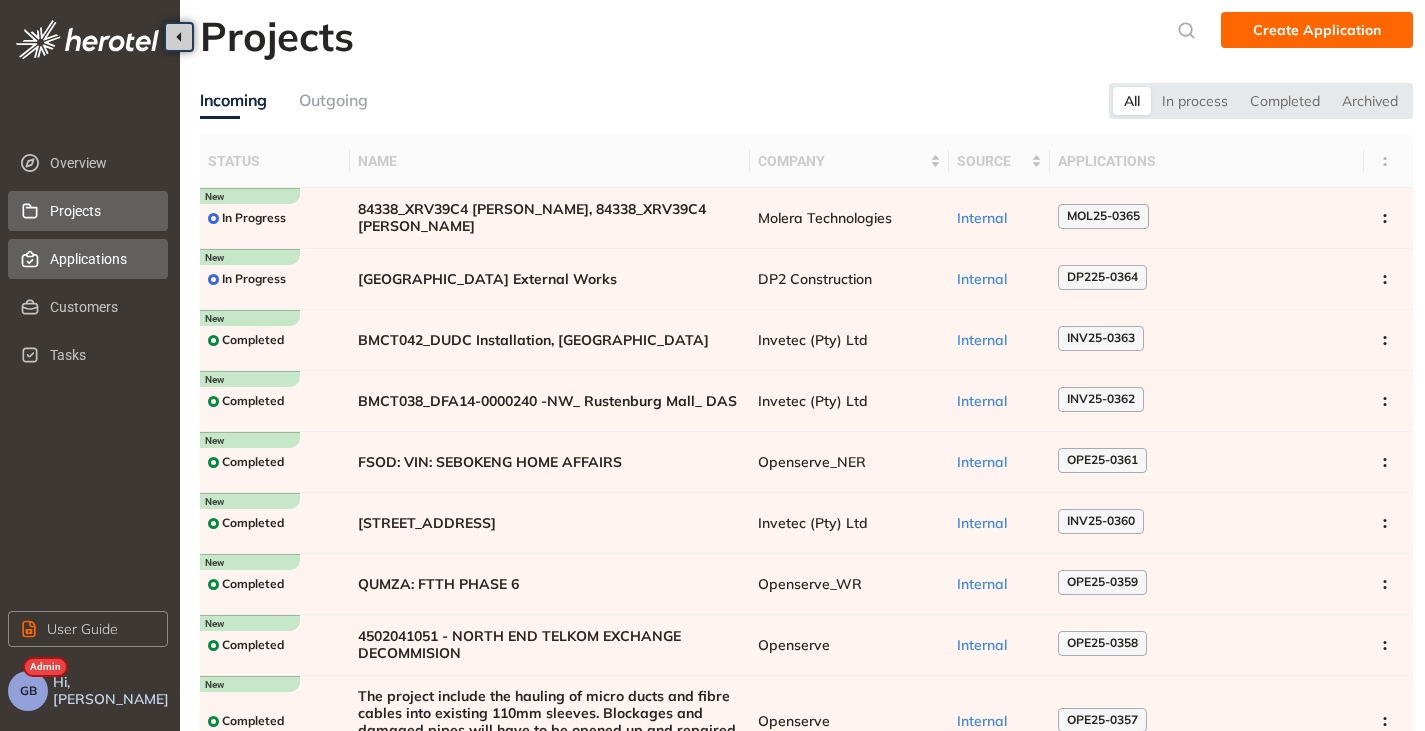 click on "Applications" at bounding box center [101, 259] 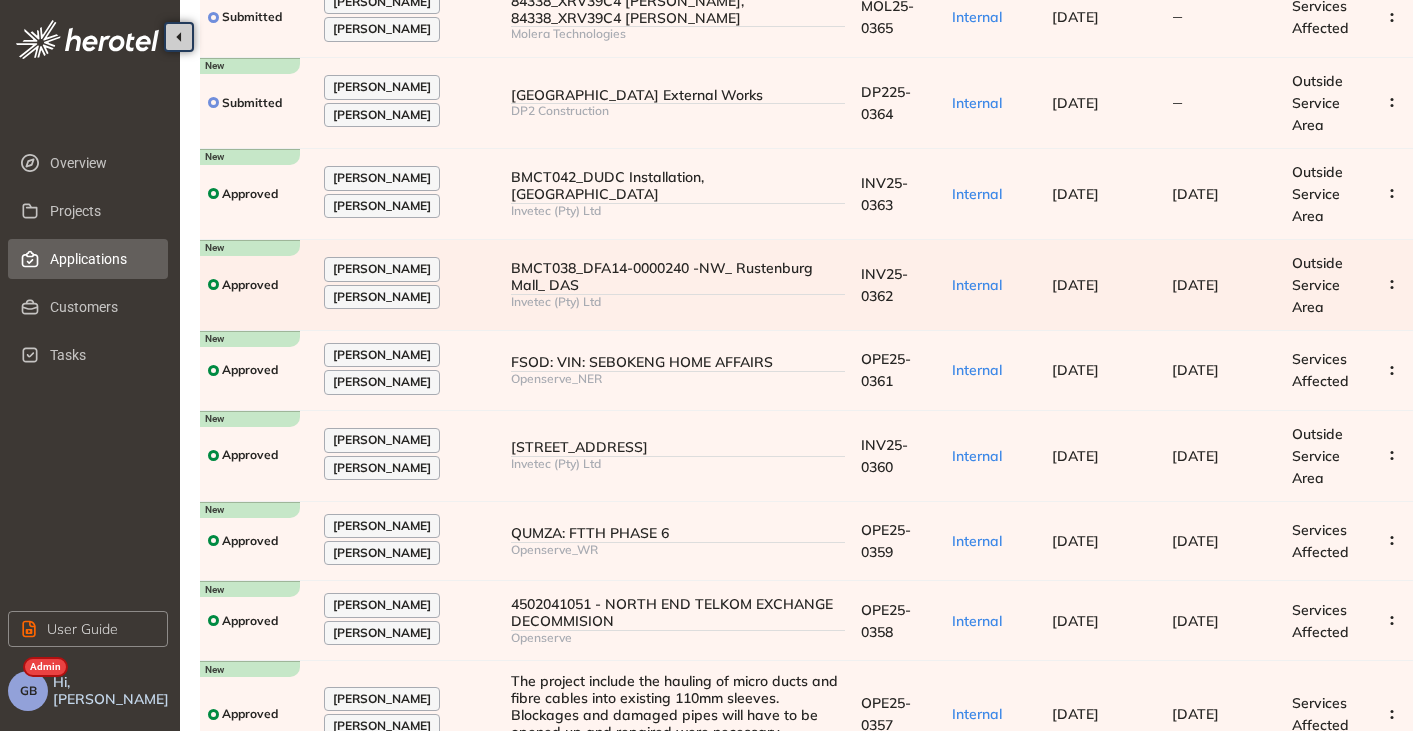 scroll, scrollTop: 0, scrollLeft: 0, axis: both 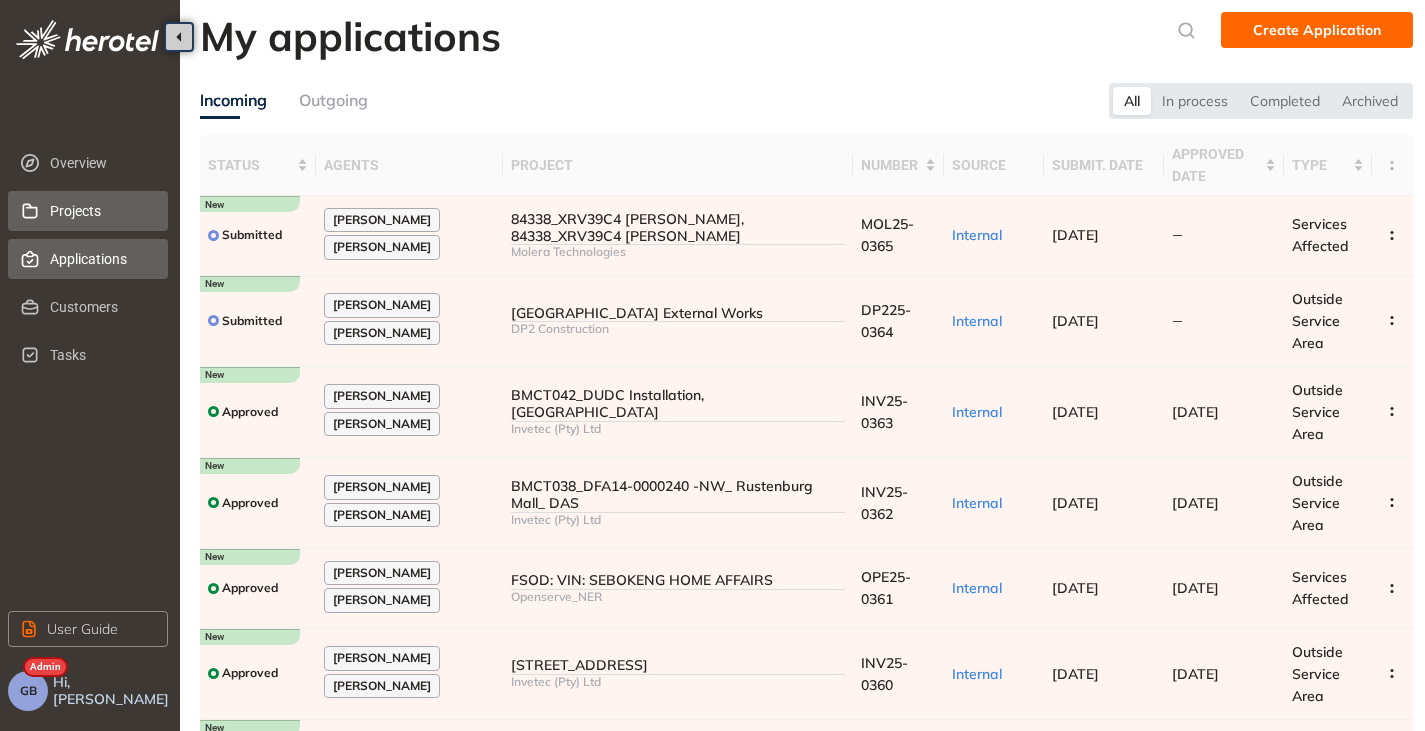 click on "Projects" at bounding box center [101, 211] 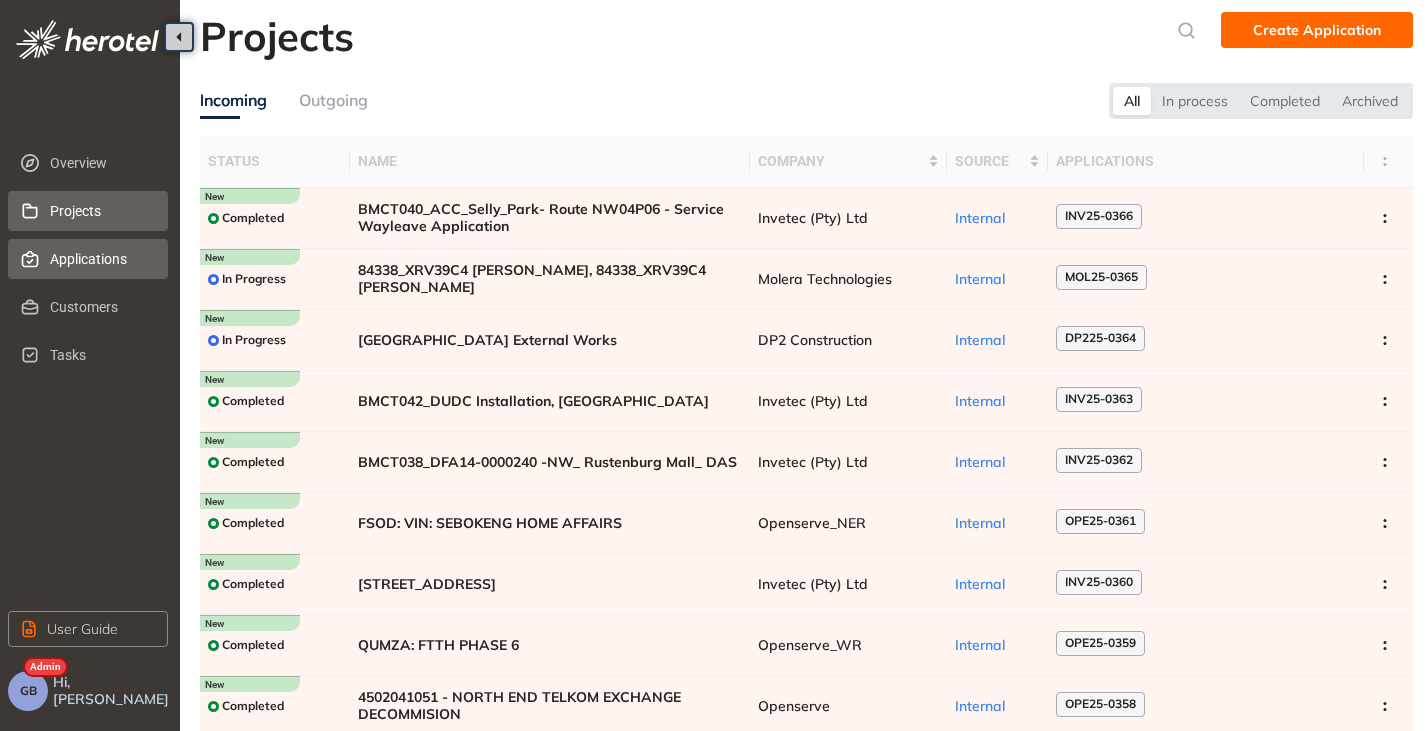 click on "Applications" at bounding box center [101, 259] 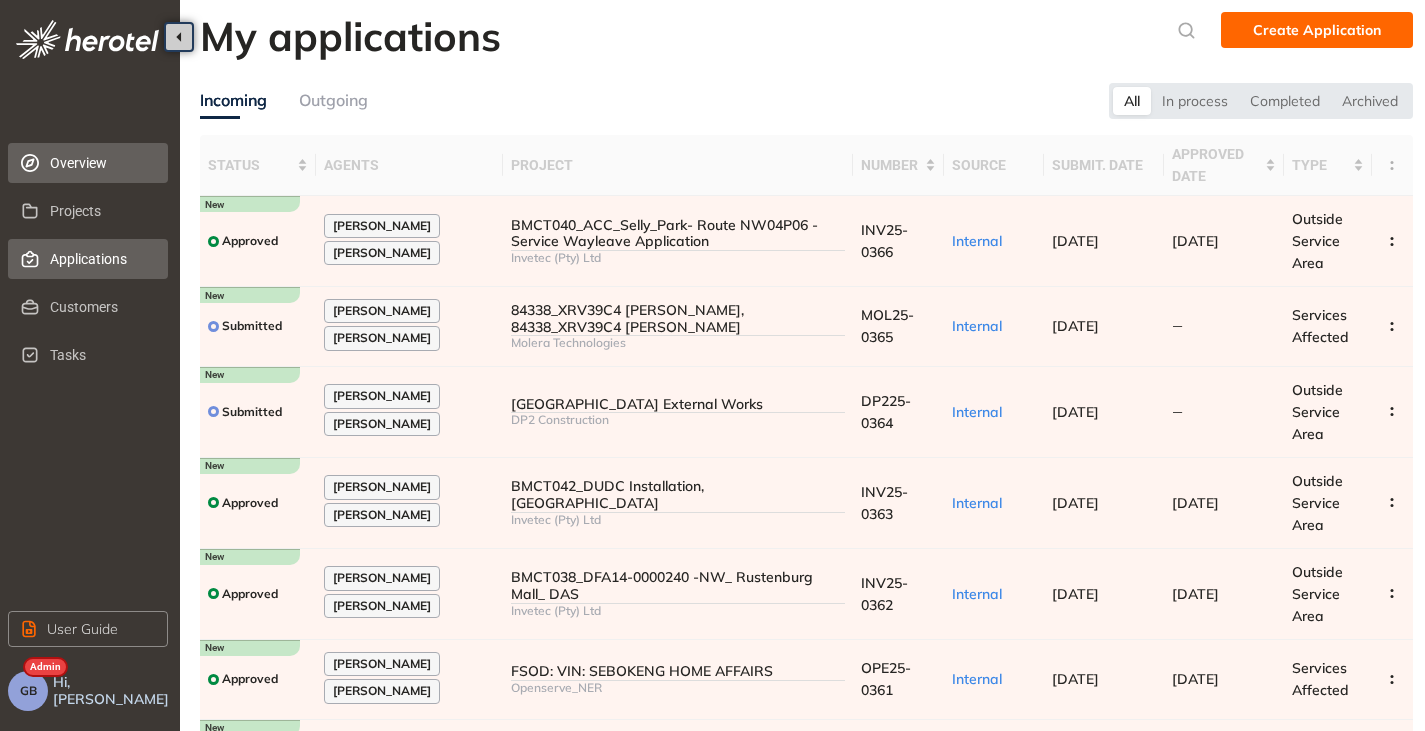 click on "Overview" at bounding box center (101, 163) 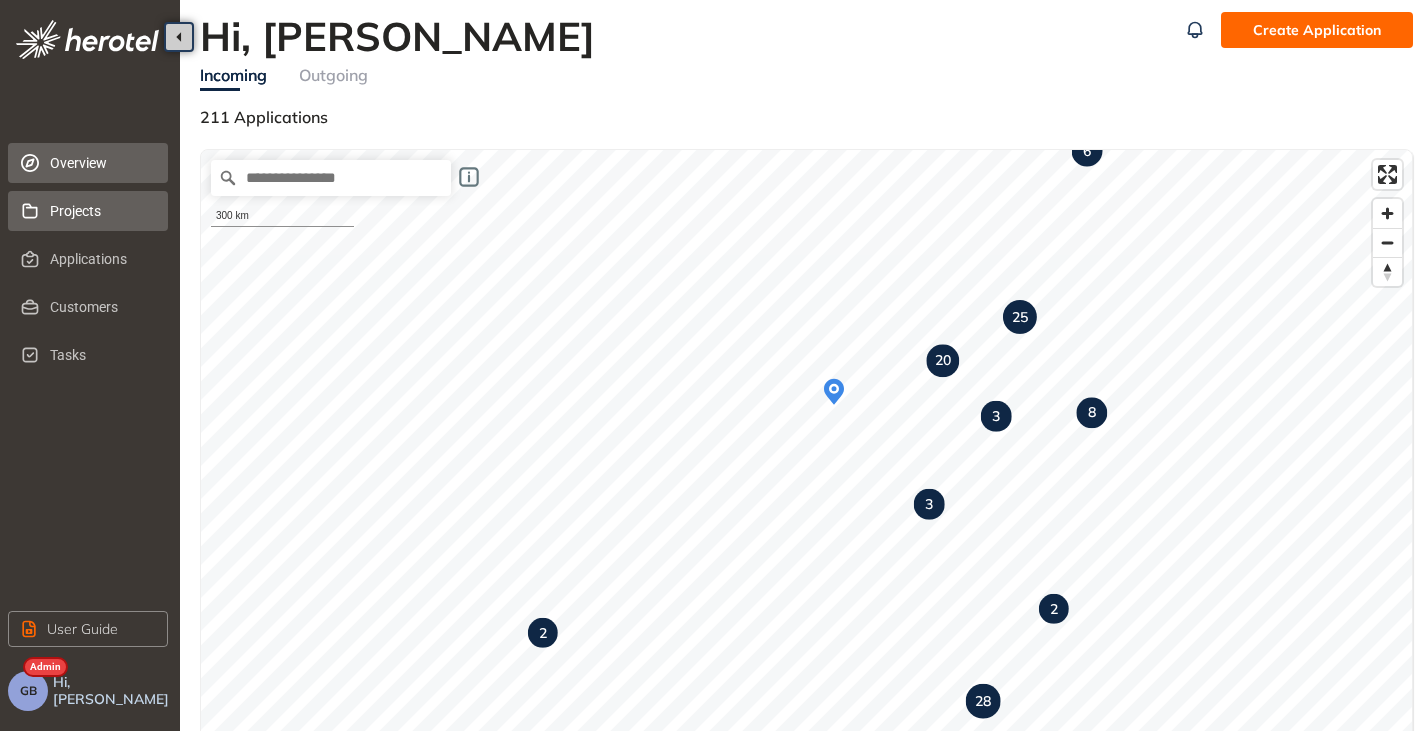 click on "Projects" at bounding box center (101, 211) 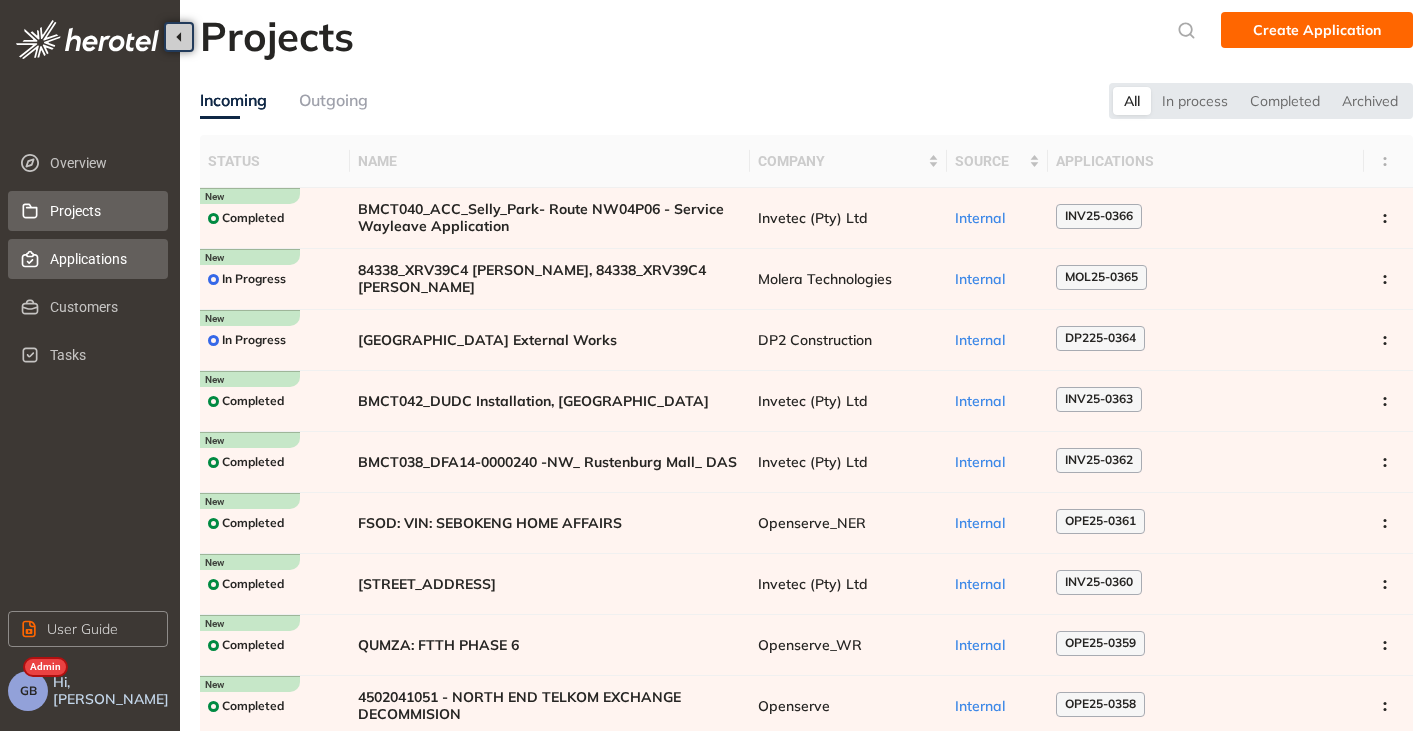 click on "Applications" at bounding box center (101, 259) 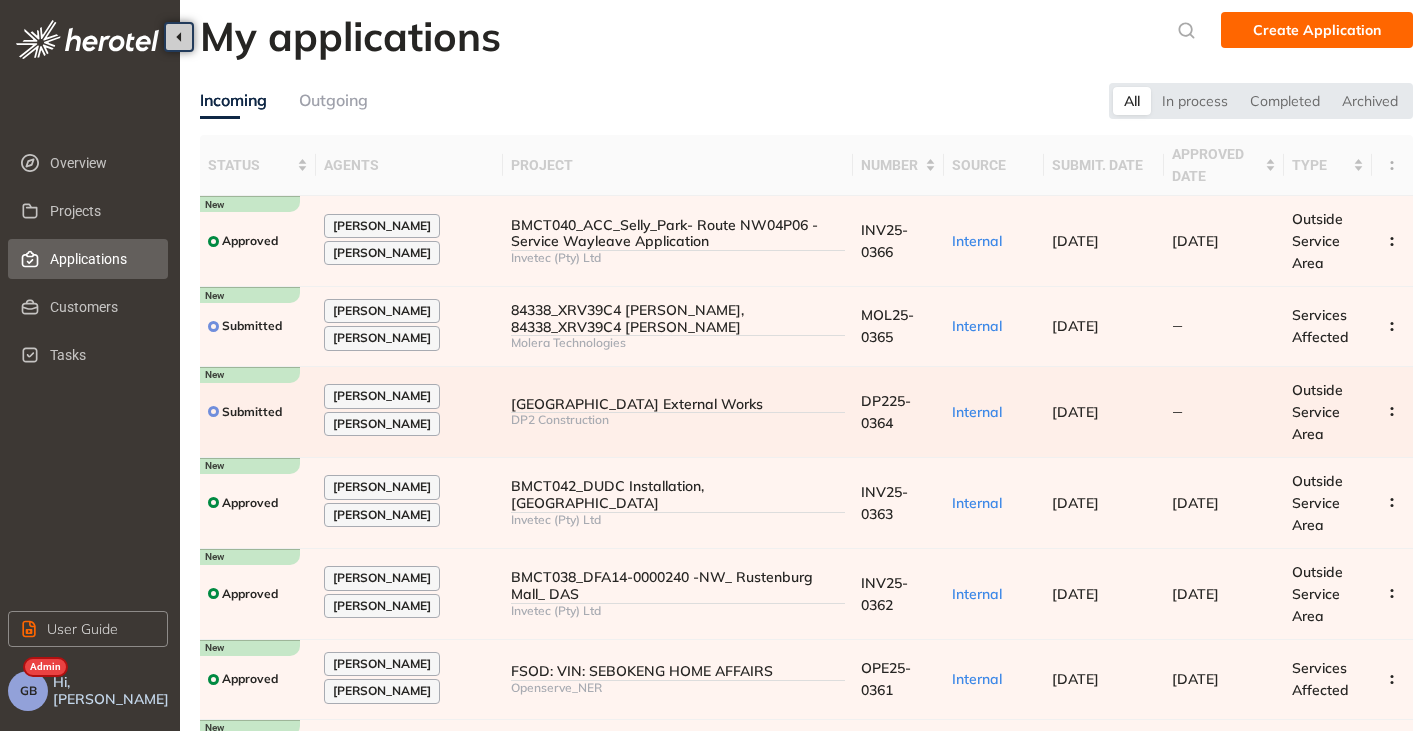 click on "[GEOGRAPHIC_DATA] External Works" at bounding box center [678, 404] 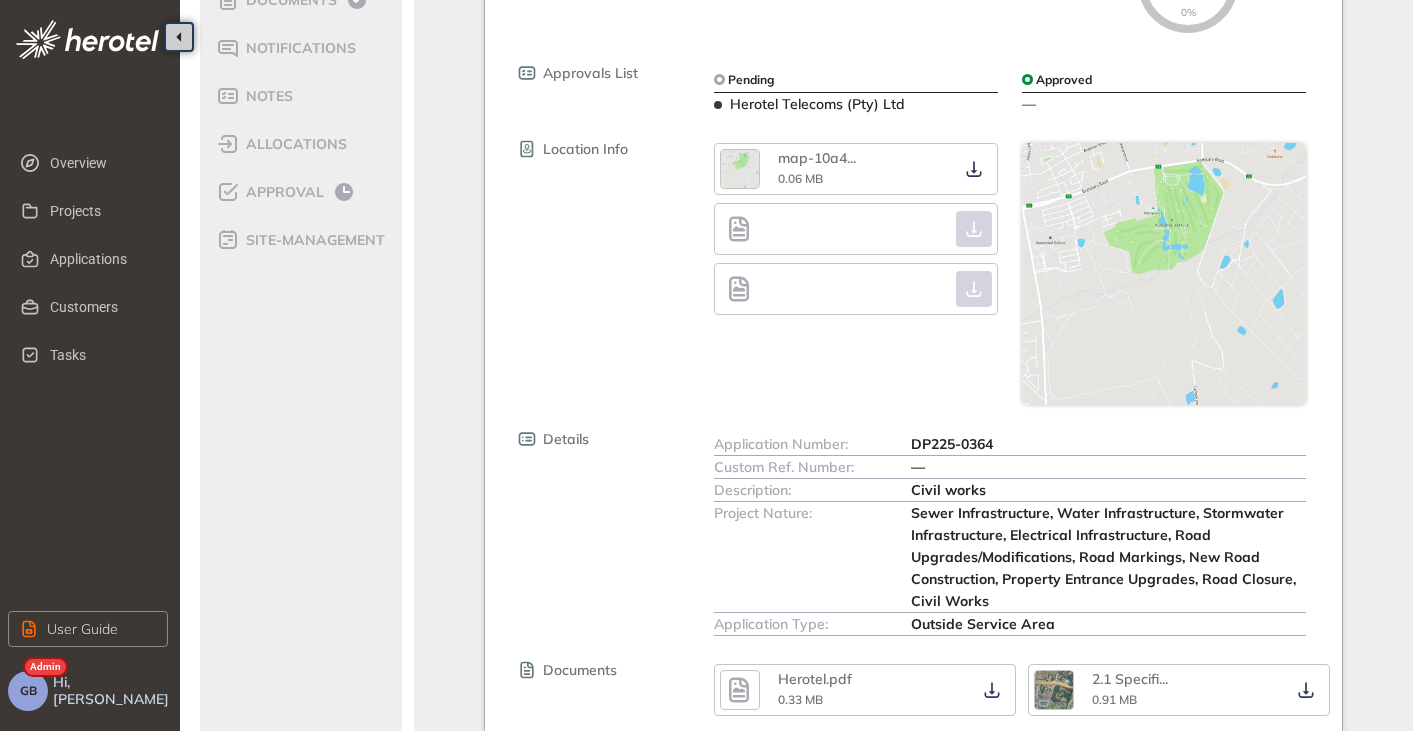 scroll, scrollTop: 0, scrollLeft: 0, axis: both 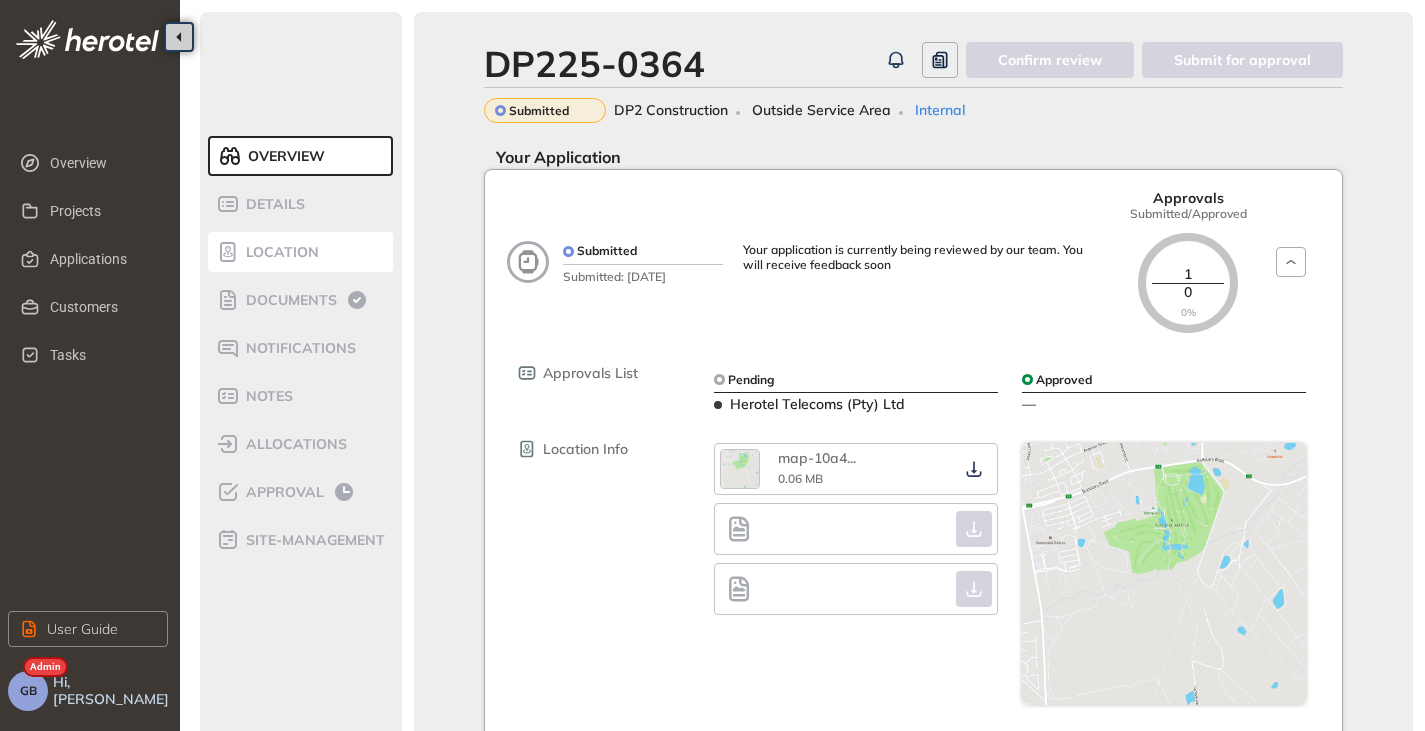 click on "Location" at bounding box center (279, 252) 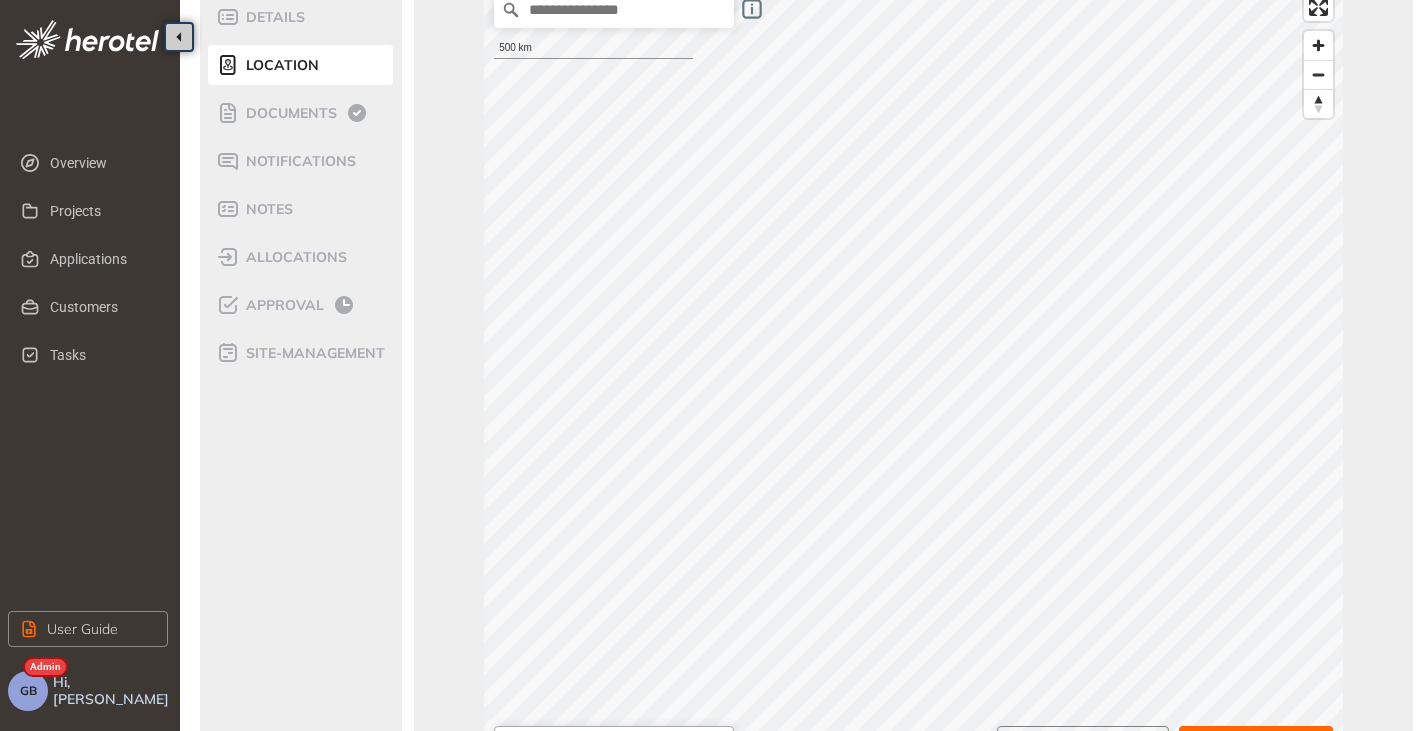 scroll, scrollTop: 0, scrollLeft: 0, axis: both 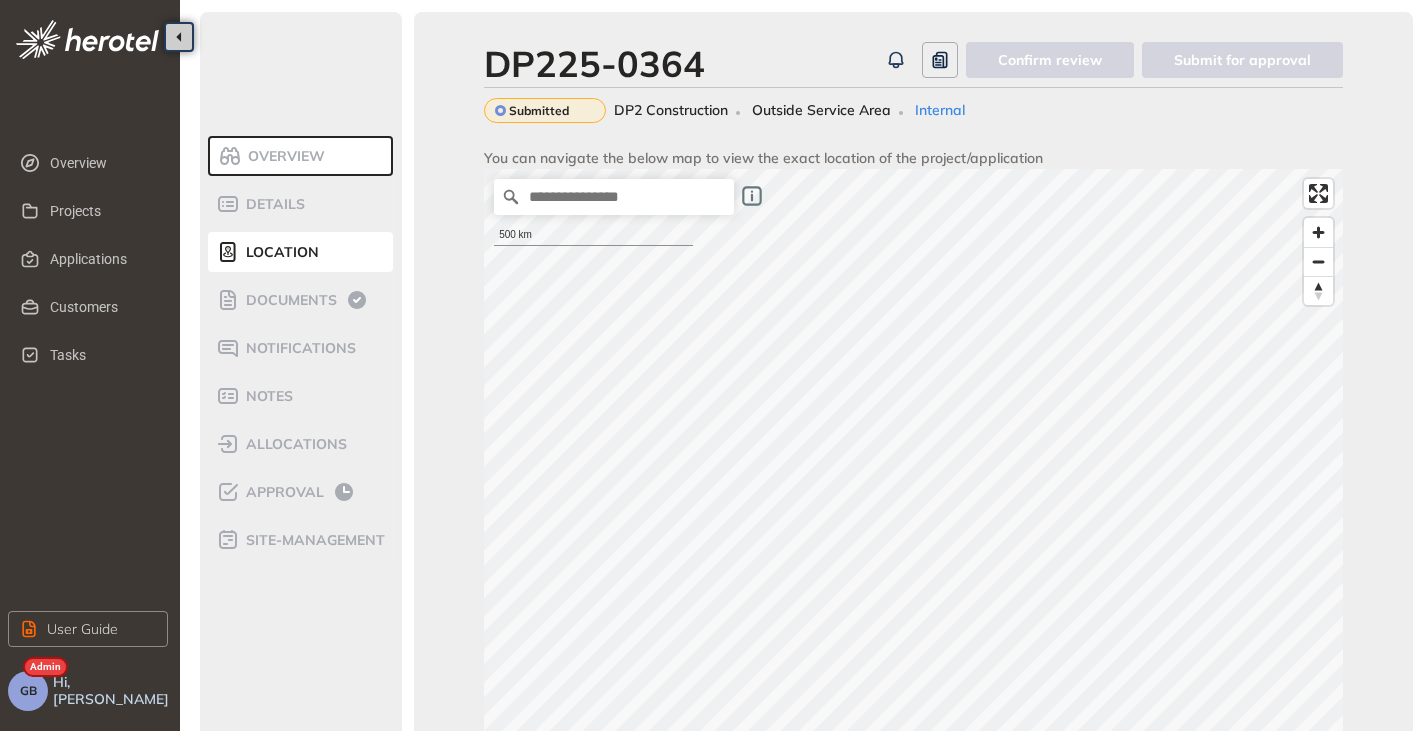 click on "Overview" at bounding box center [303, 156] 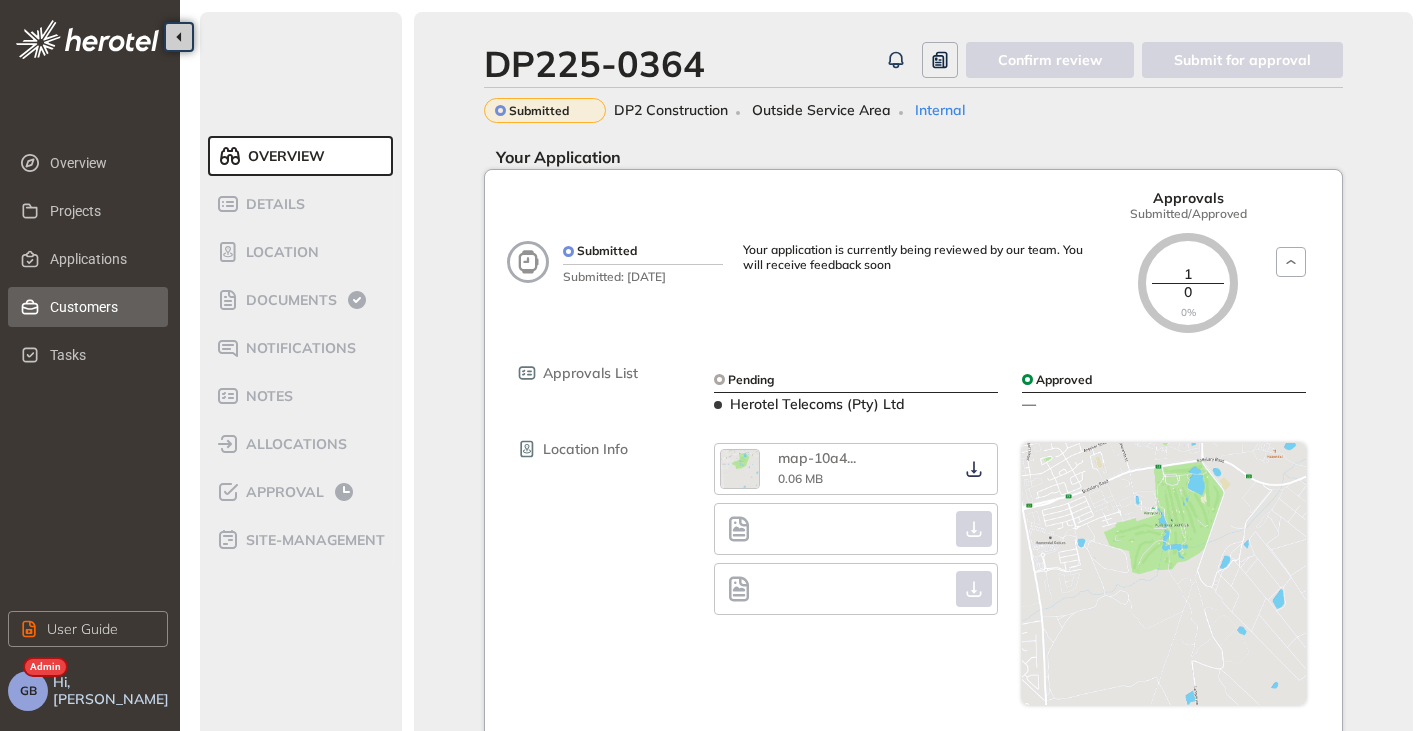 click on "Customers" at bounding box center (101, 307) 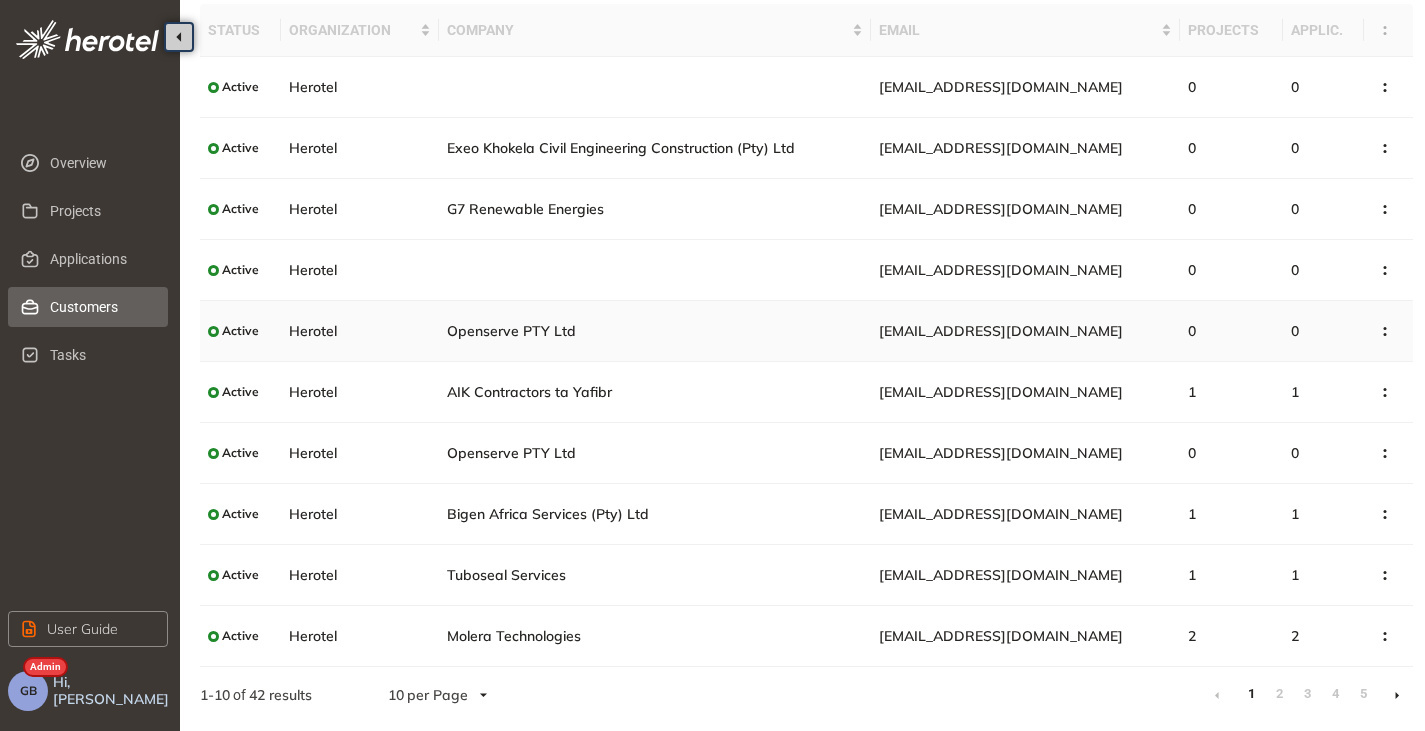 scroll, scrollTop: 0, scrollLeft: 0, axis: both 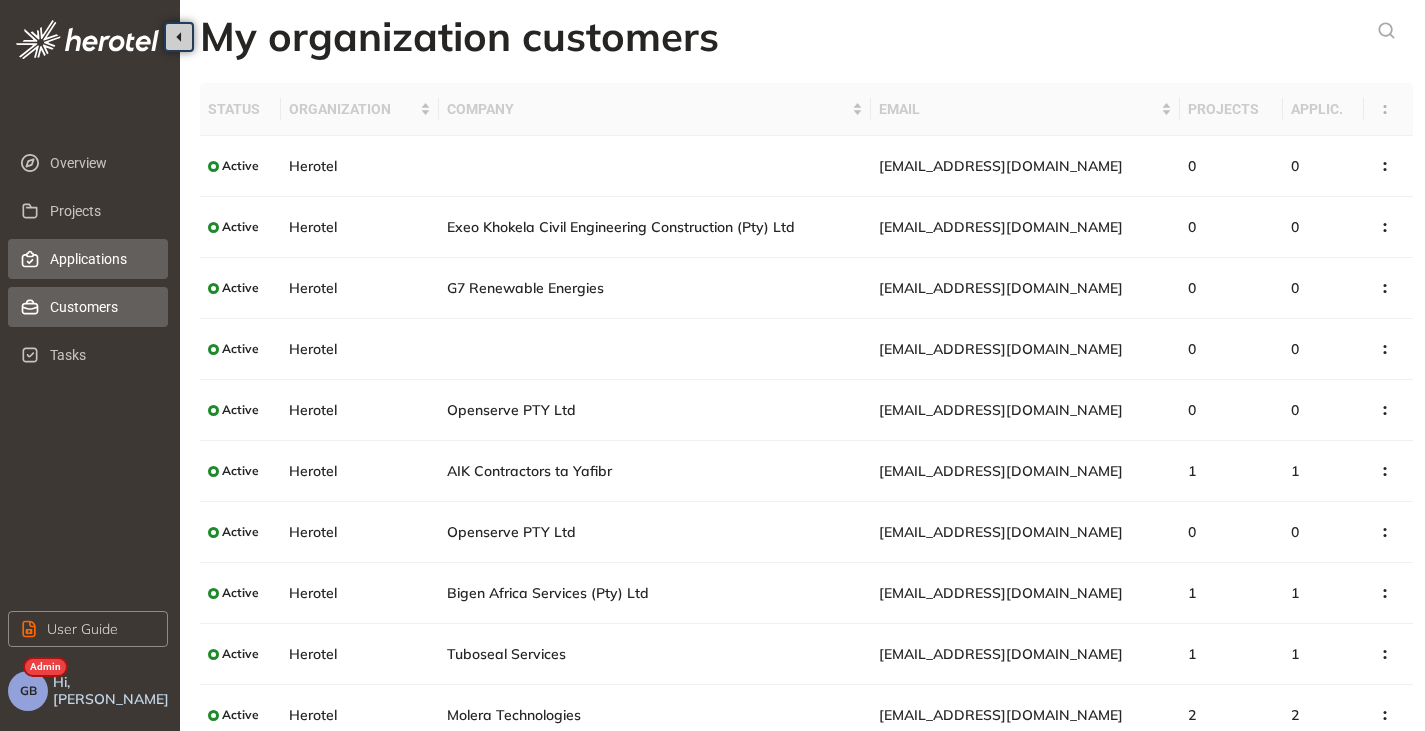 click on "Applications" at bounding box center [88, 259] 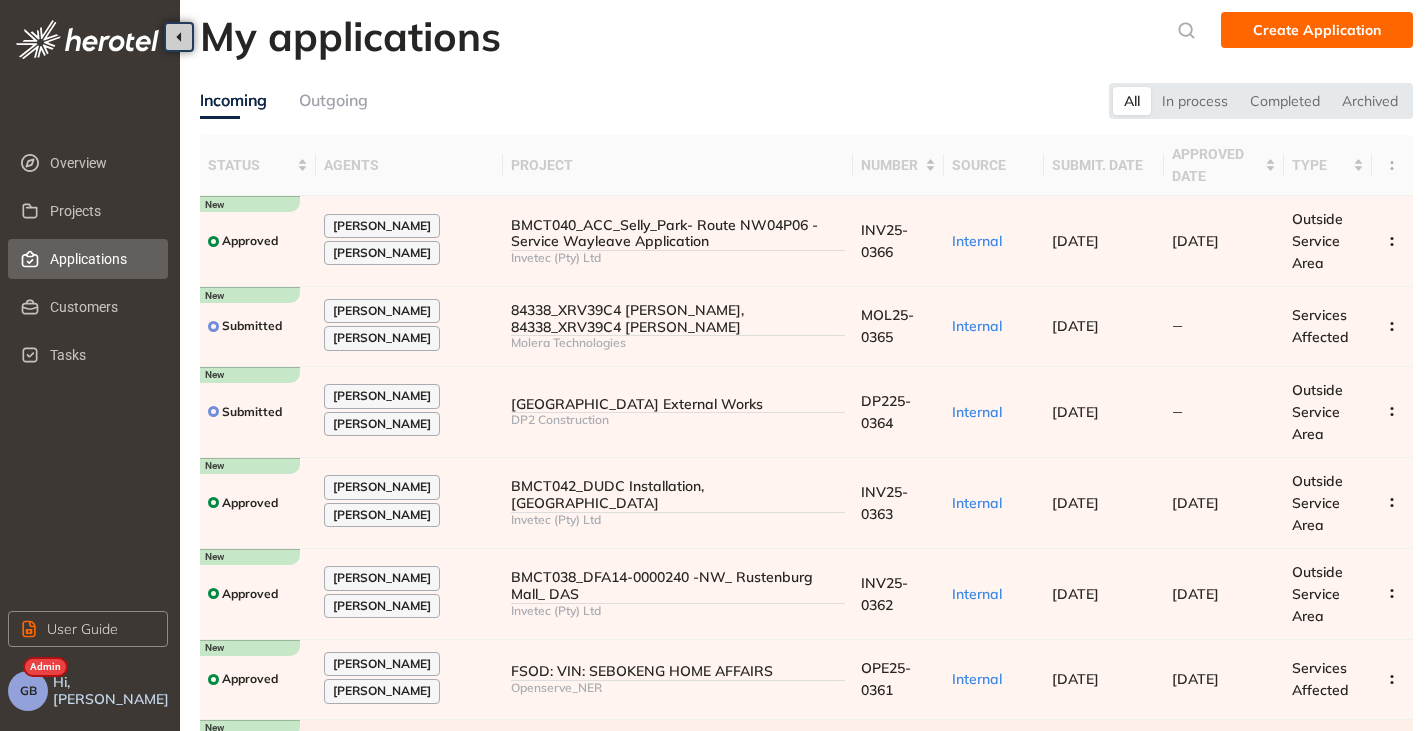 scroll, scrollTop: 100, scrollLeft: 0, axis: vertical 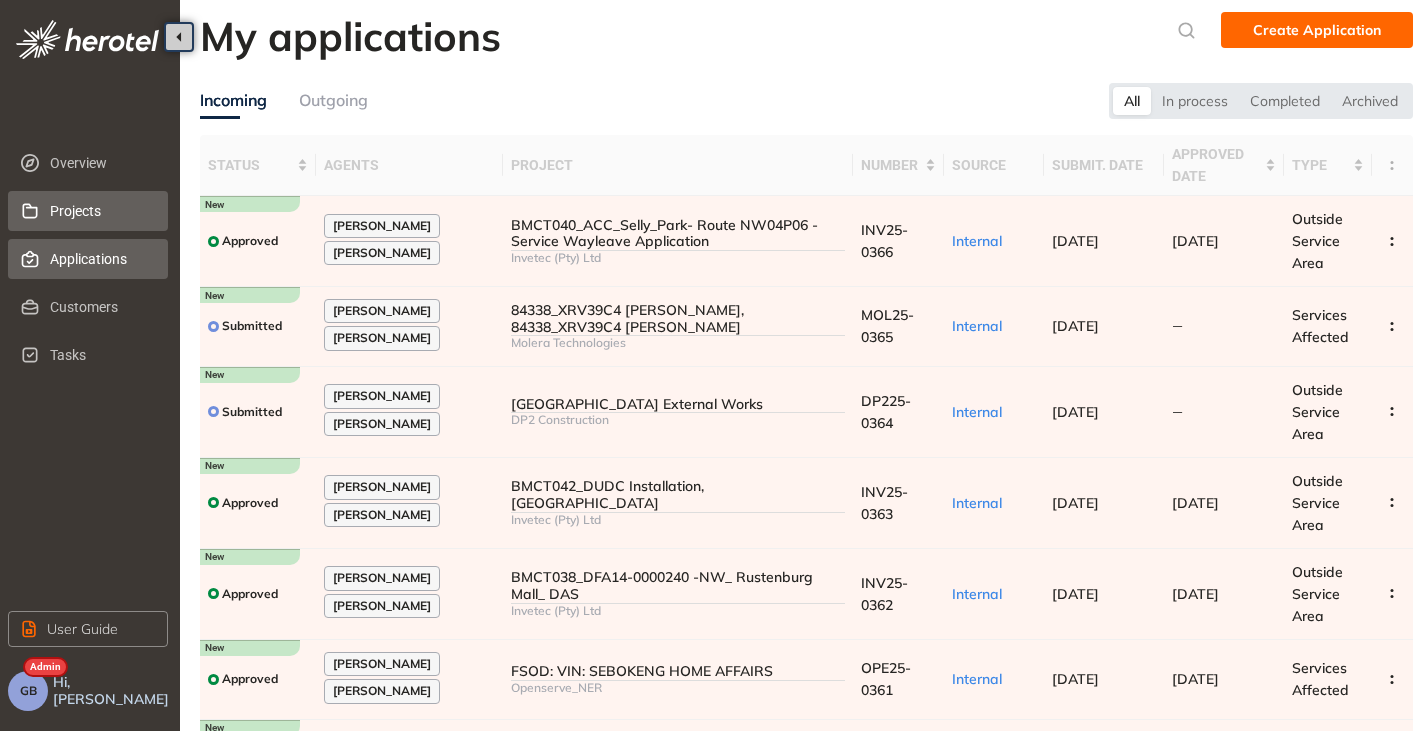 click on "Projects" at bounding box center [101, 211] 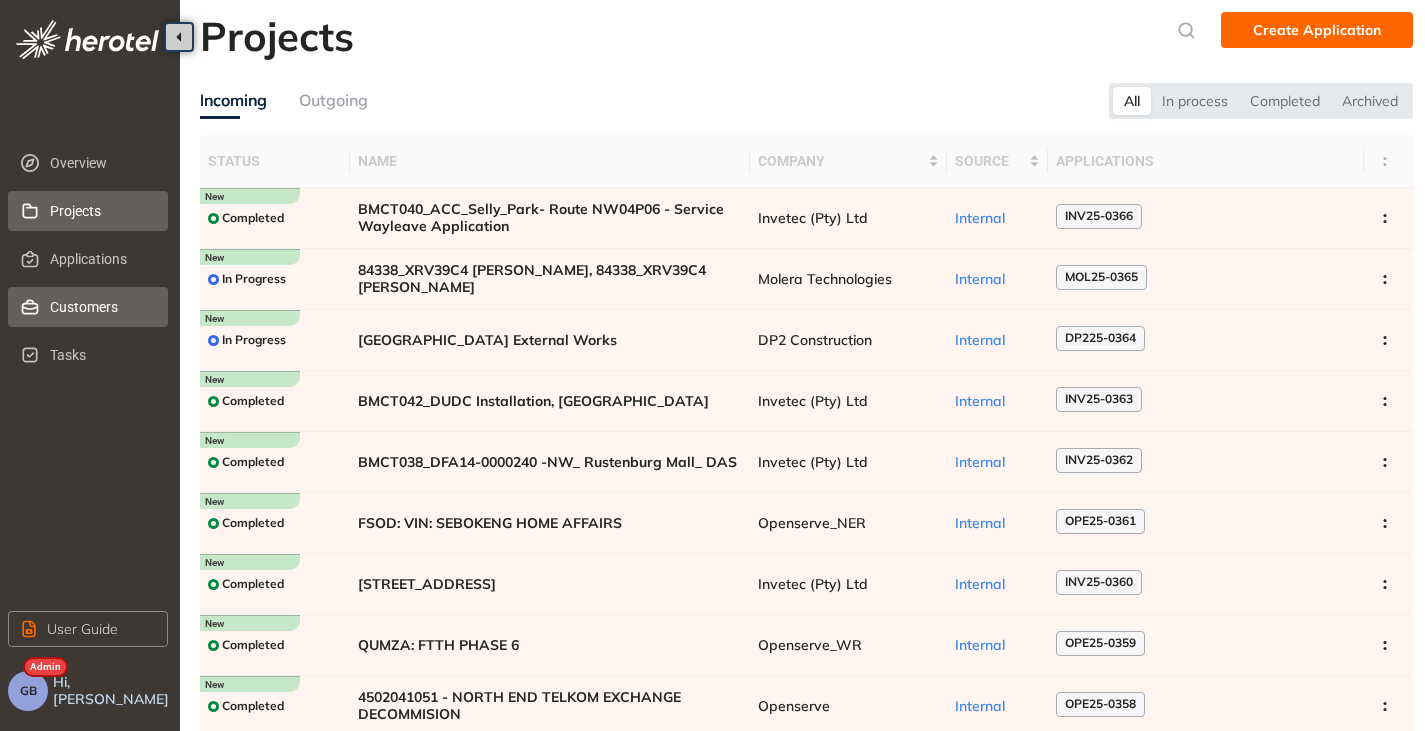 click on "Customers" at bounding box center (101, 307) 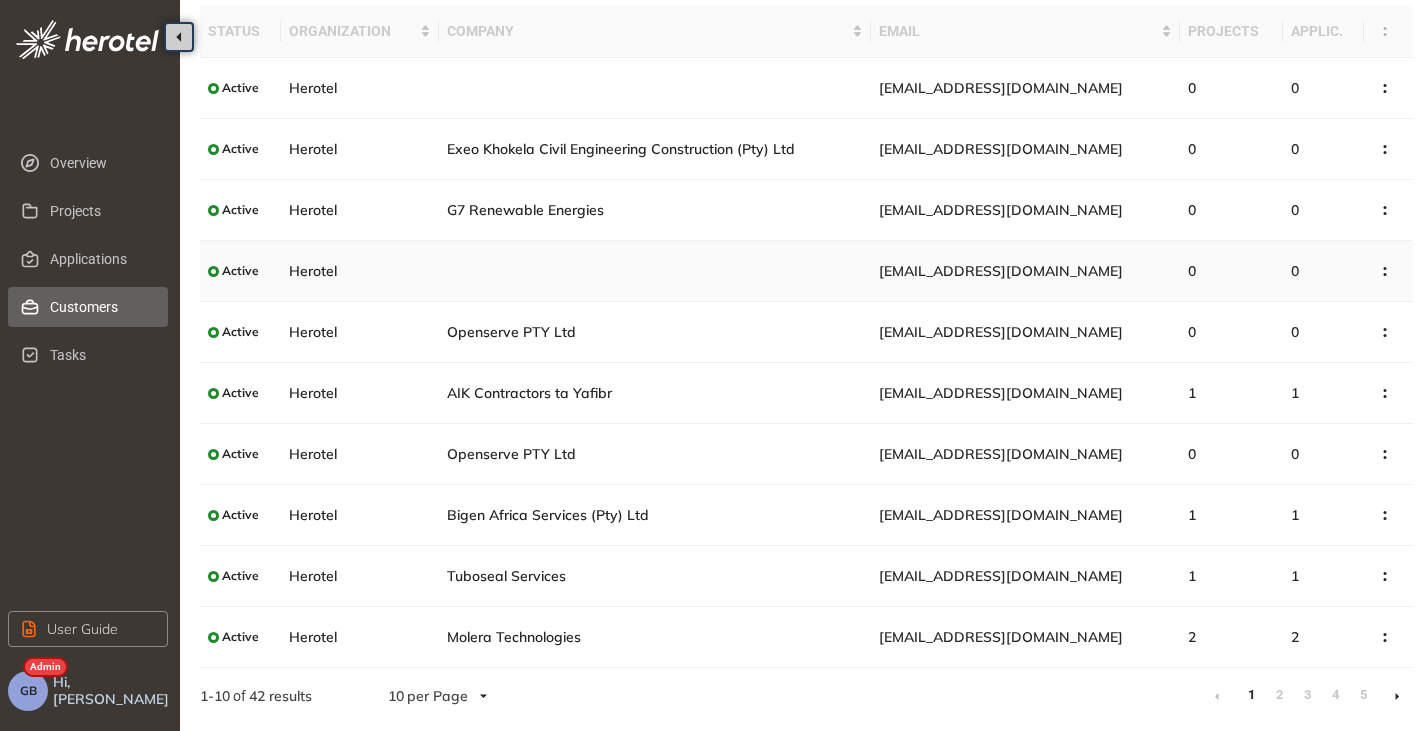 scroll, scrollTop: 79, scrollLeft: 0, axis: vertical 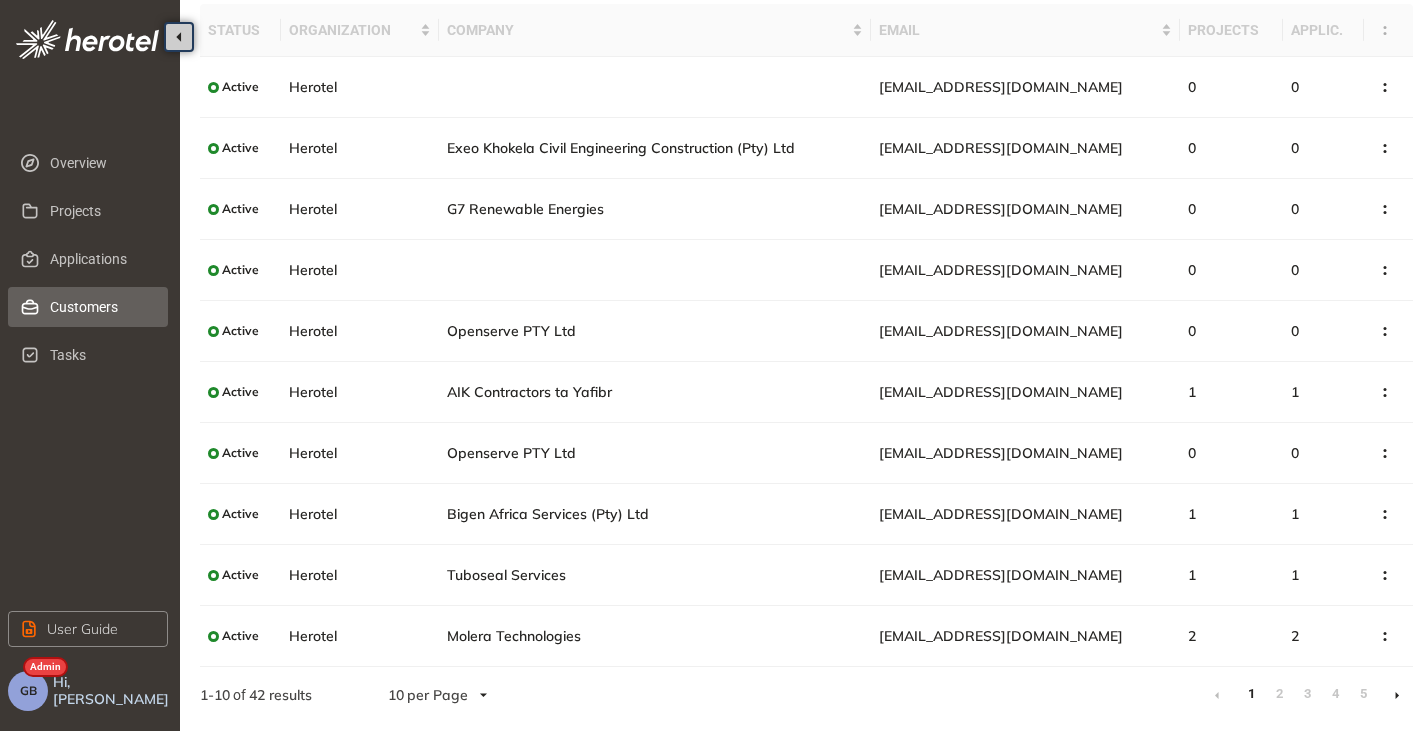 click at bounding box center (1397, 695) 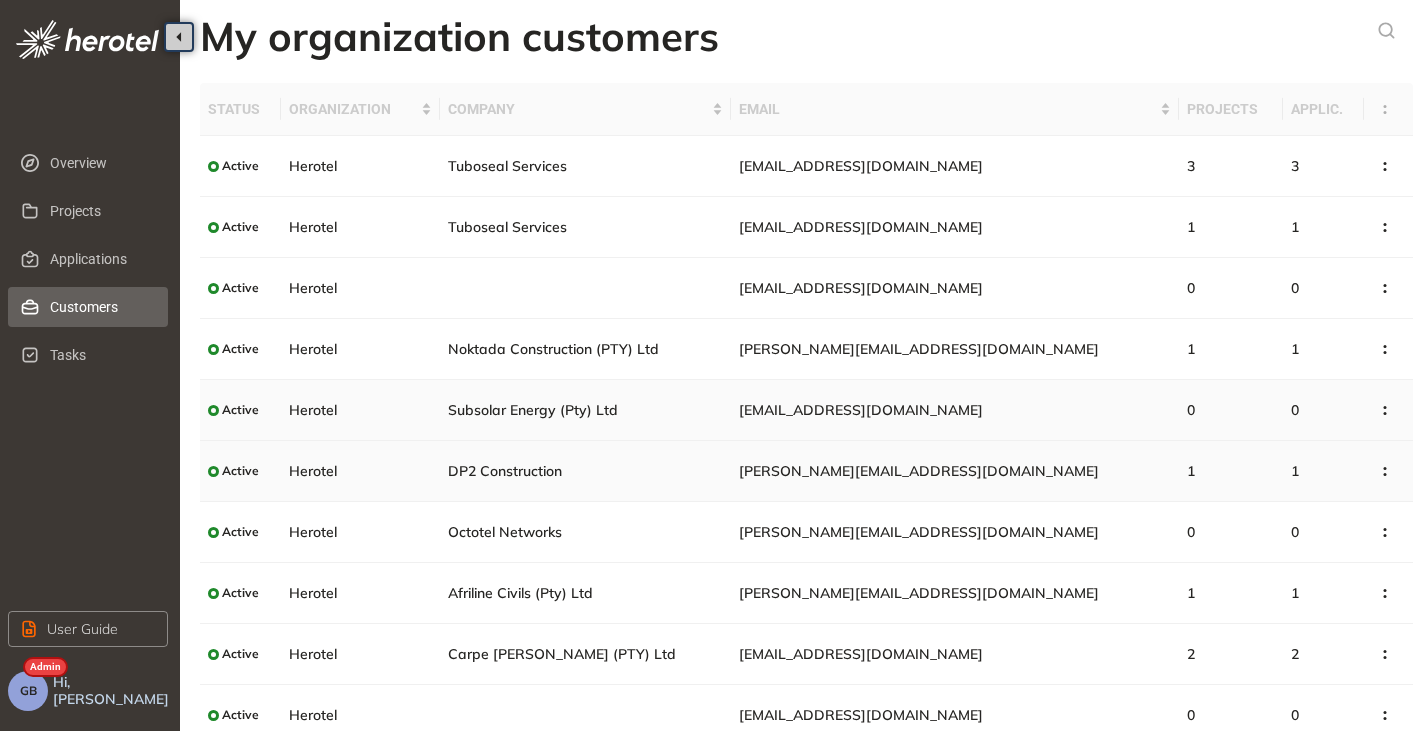 scroll, scrollTop: 79, scrollLeft: 0, axis: vertical 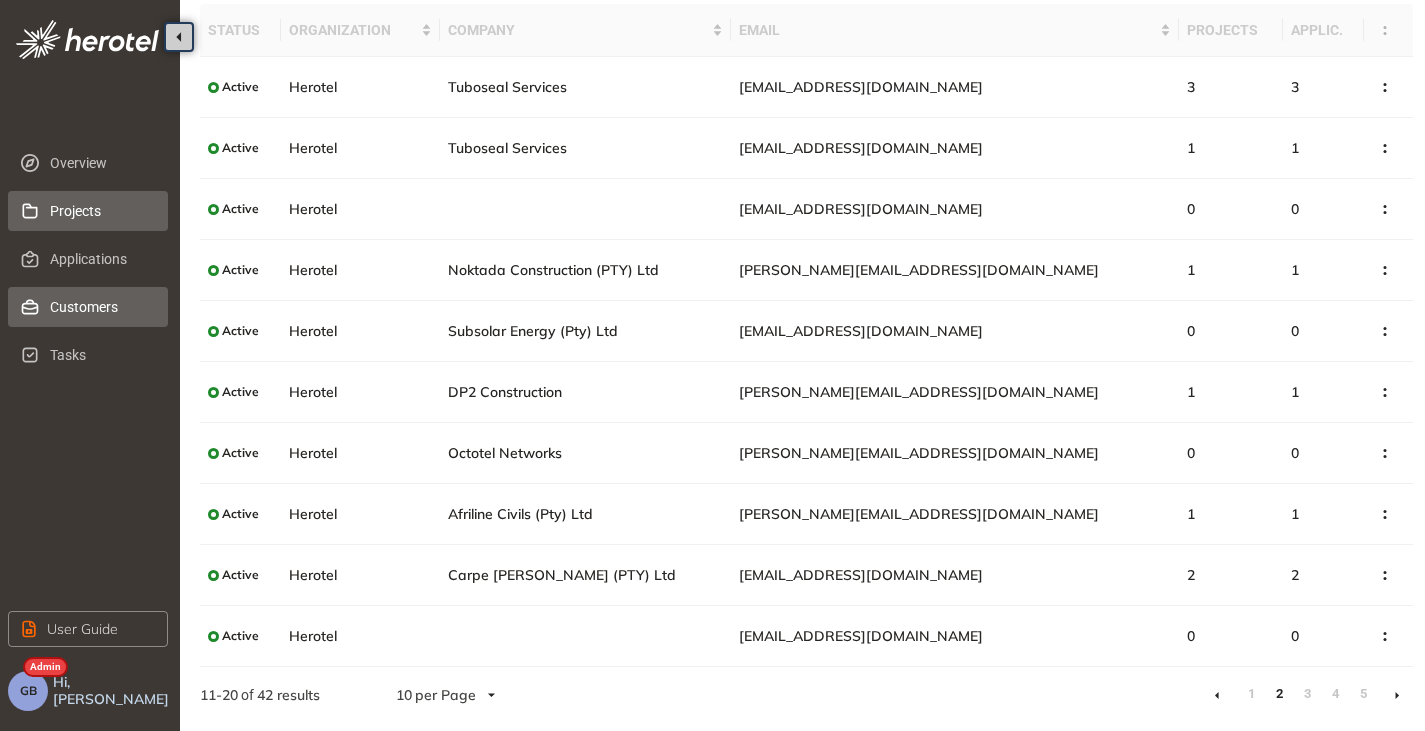 click on "Projects" at bounding box center [101, 211] 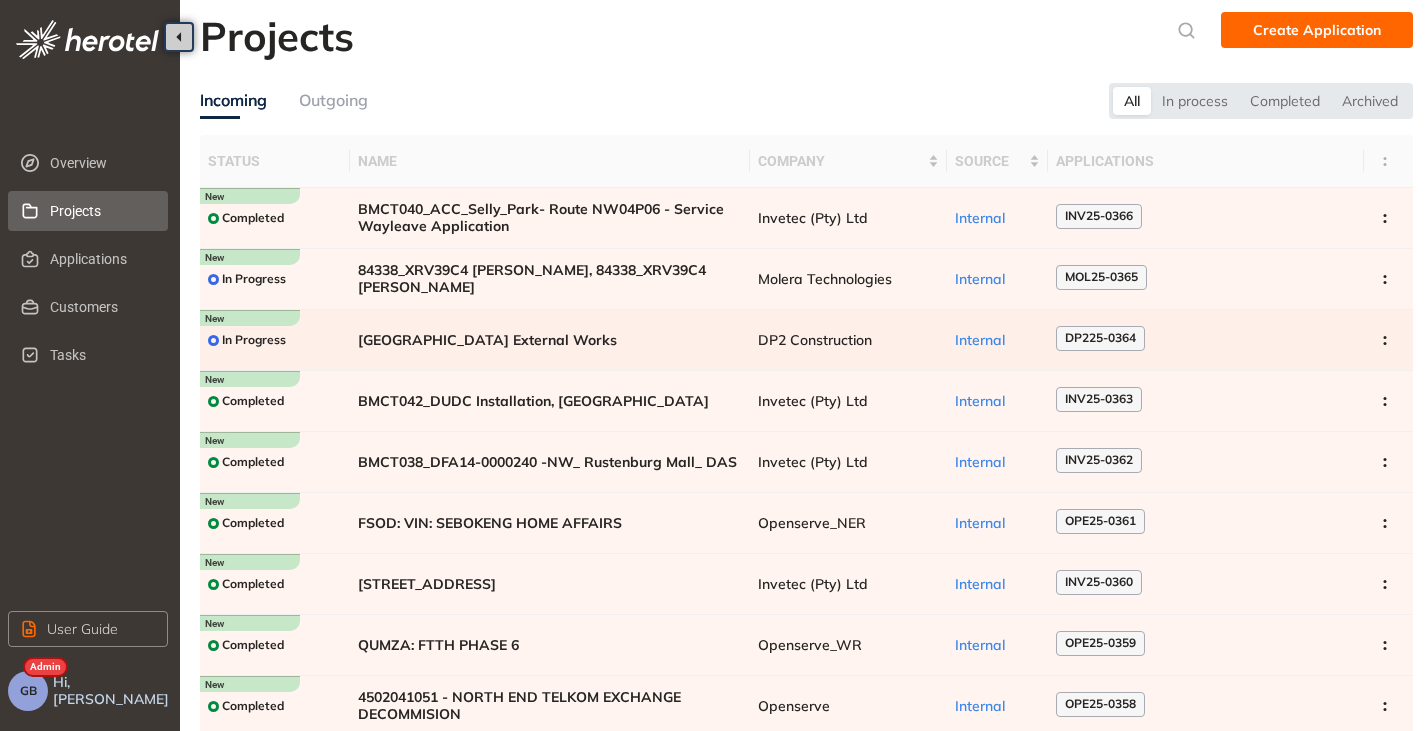 click on "[GEOGRAPHIC_DATA] External Works" at bounding box center [550, 340] 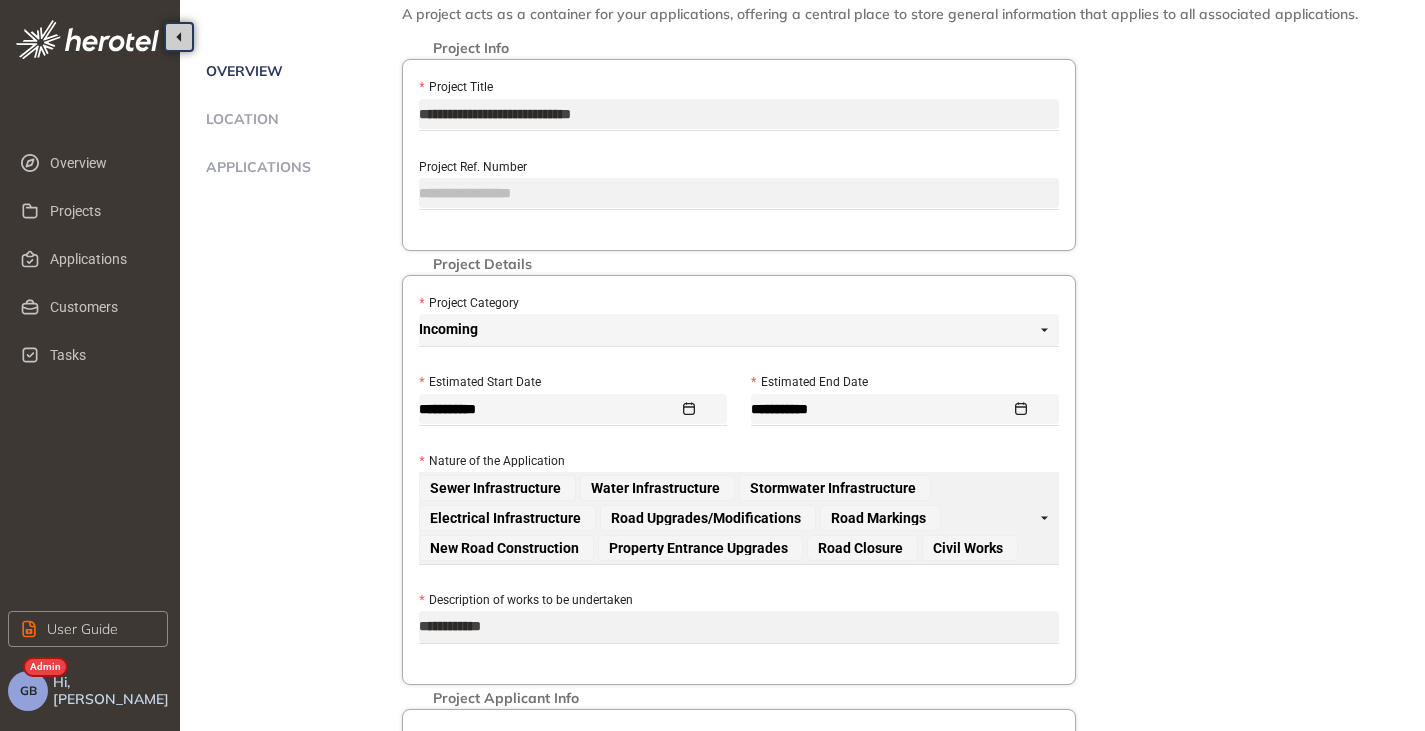scroll, scrollTop: 0, scrollLeft: 0, axis: both 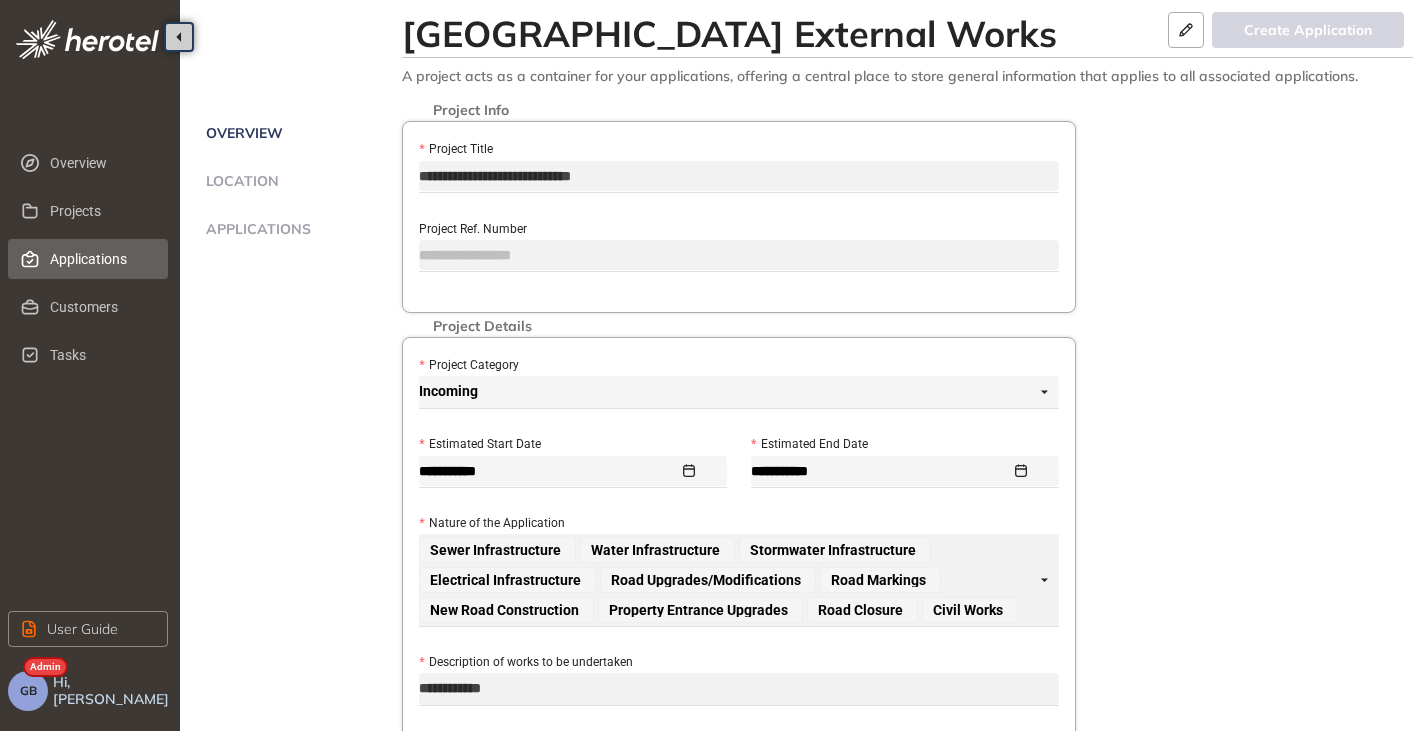 click on "Applications" at bounding box center [101, 259] 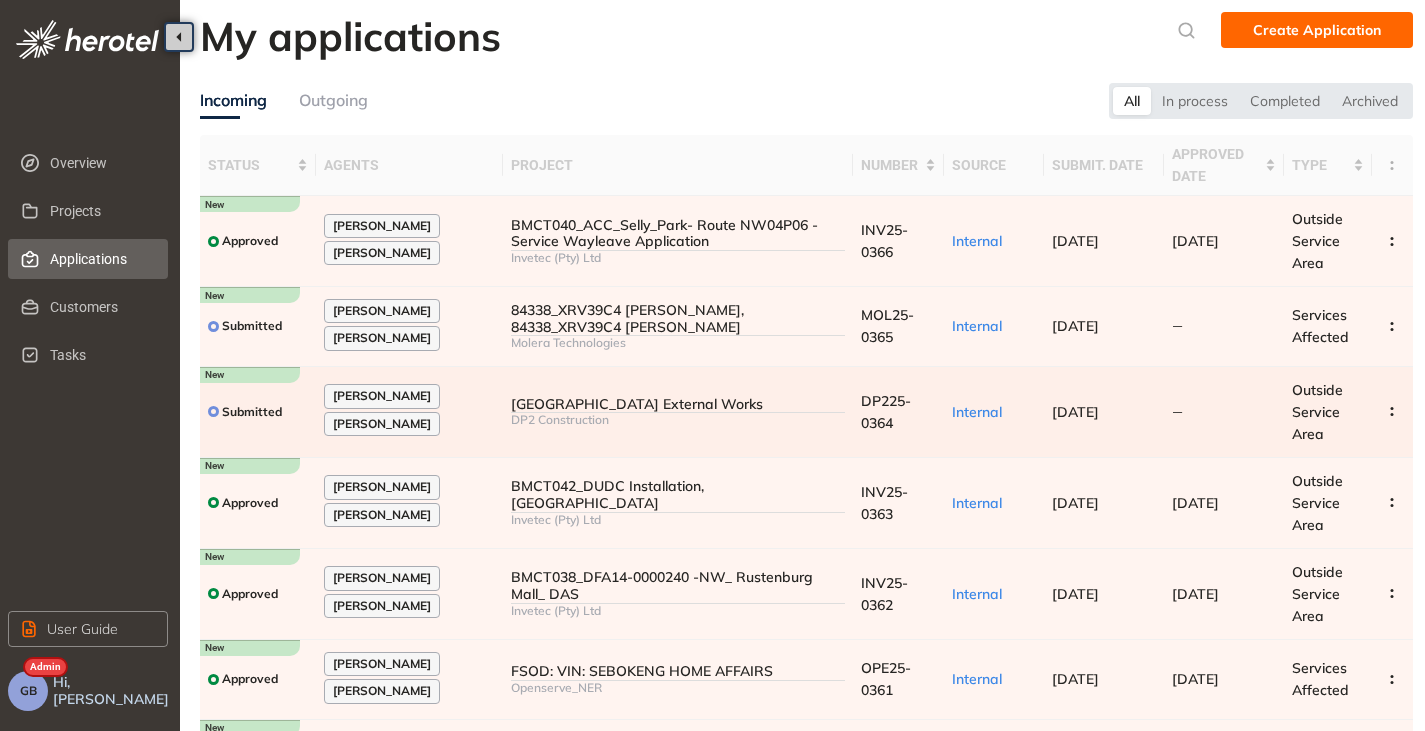 click on "DP2 Construction" at bounding box center (678, 420) 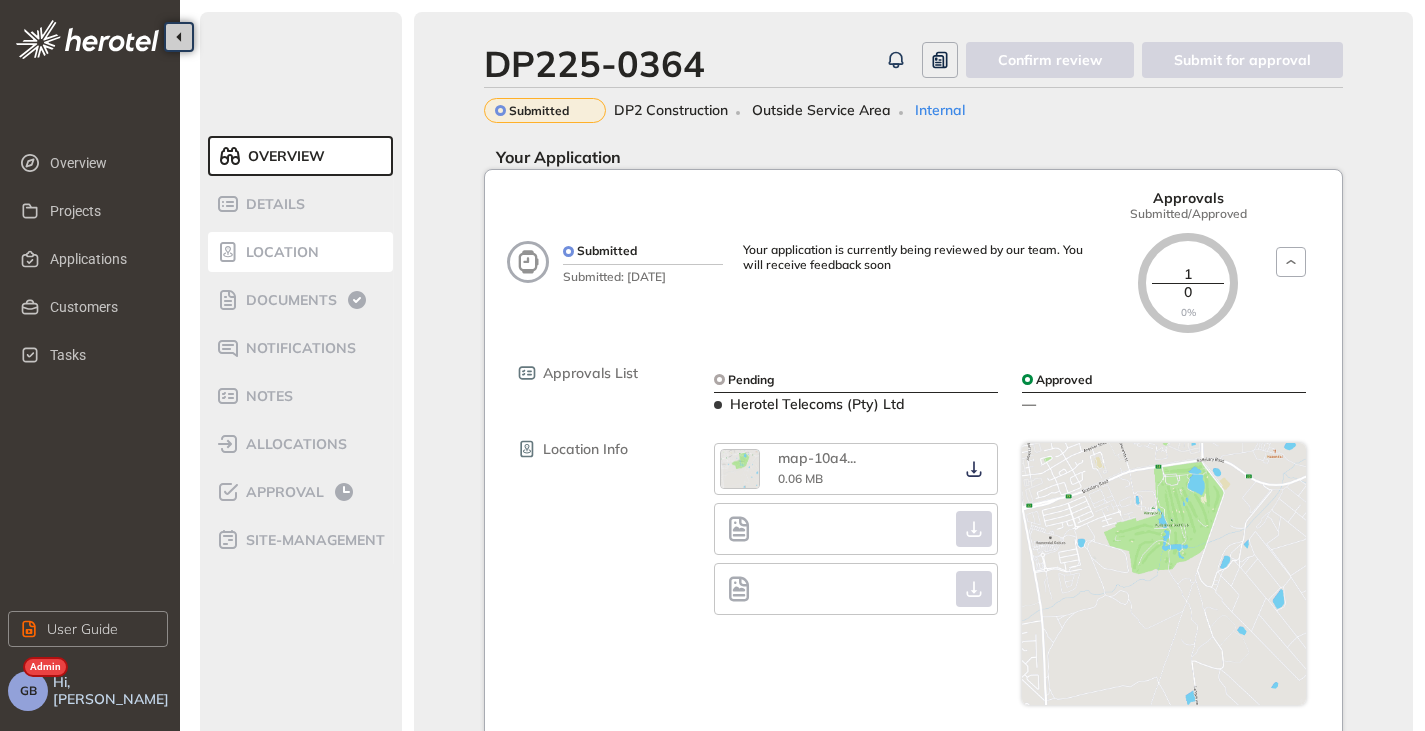 click on "Location" at bounding box center [279, 252] 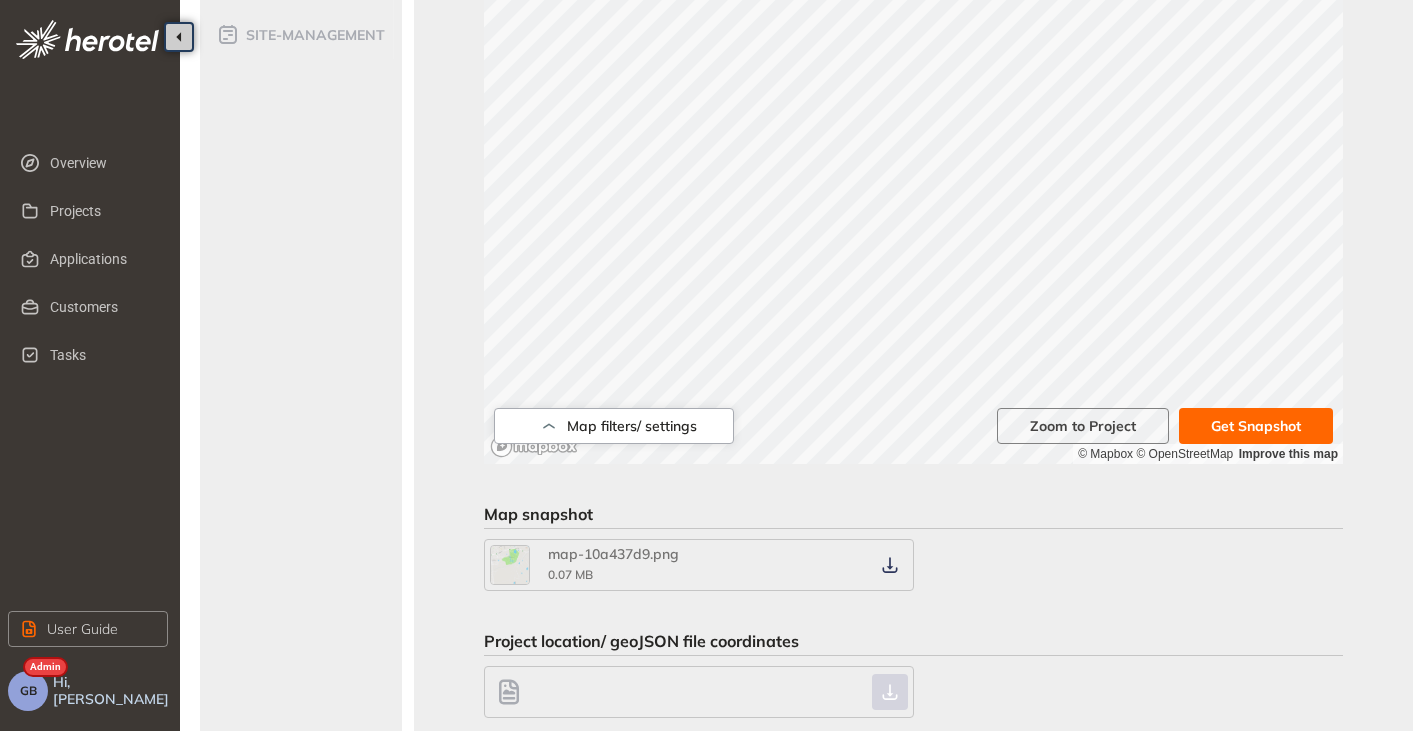 scroll, scrollTop: 562, scrollLeft: 0, axis: vertical 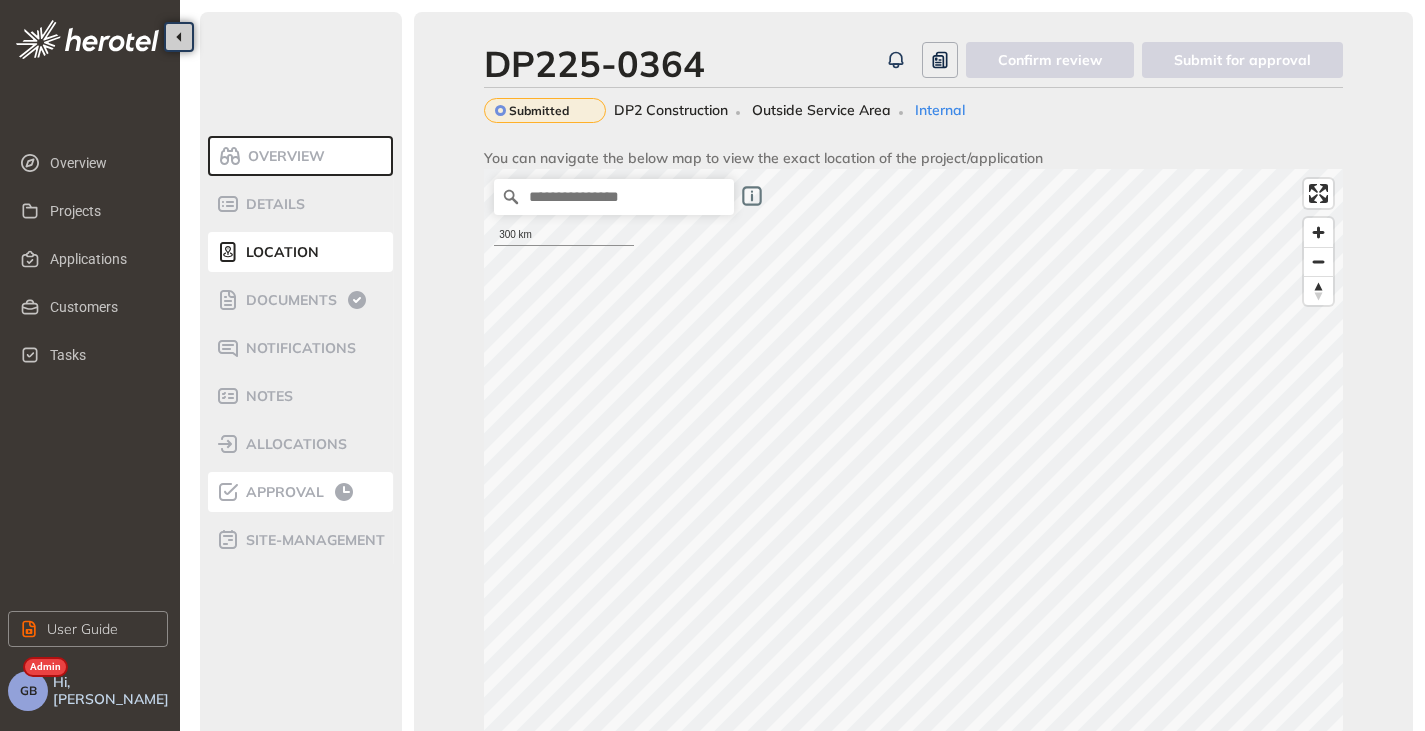 click on "Approval" at bounding box center (282, 492) 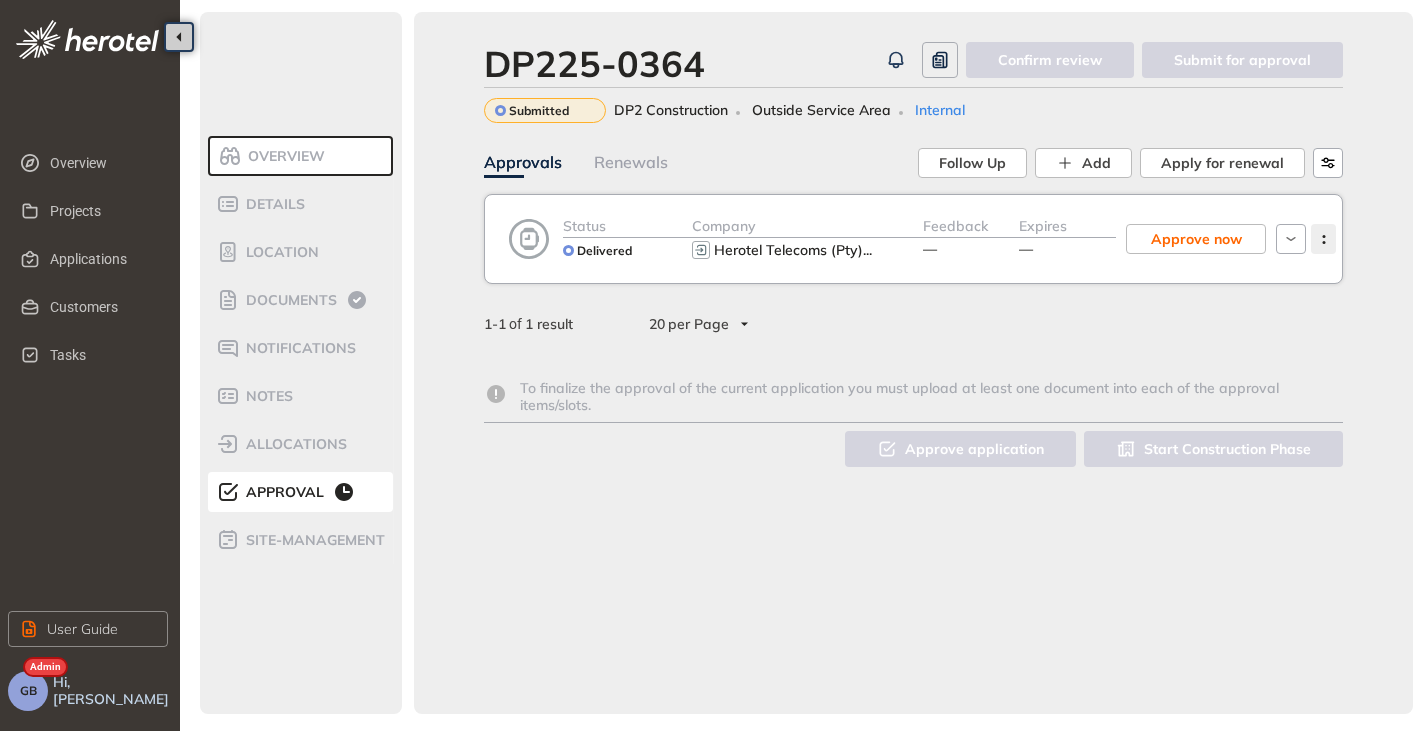 click 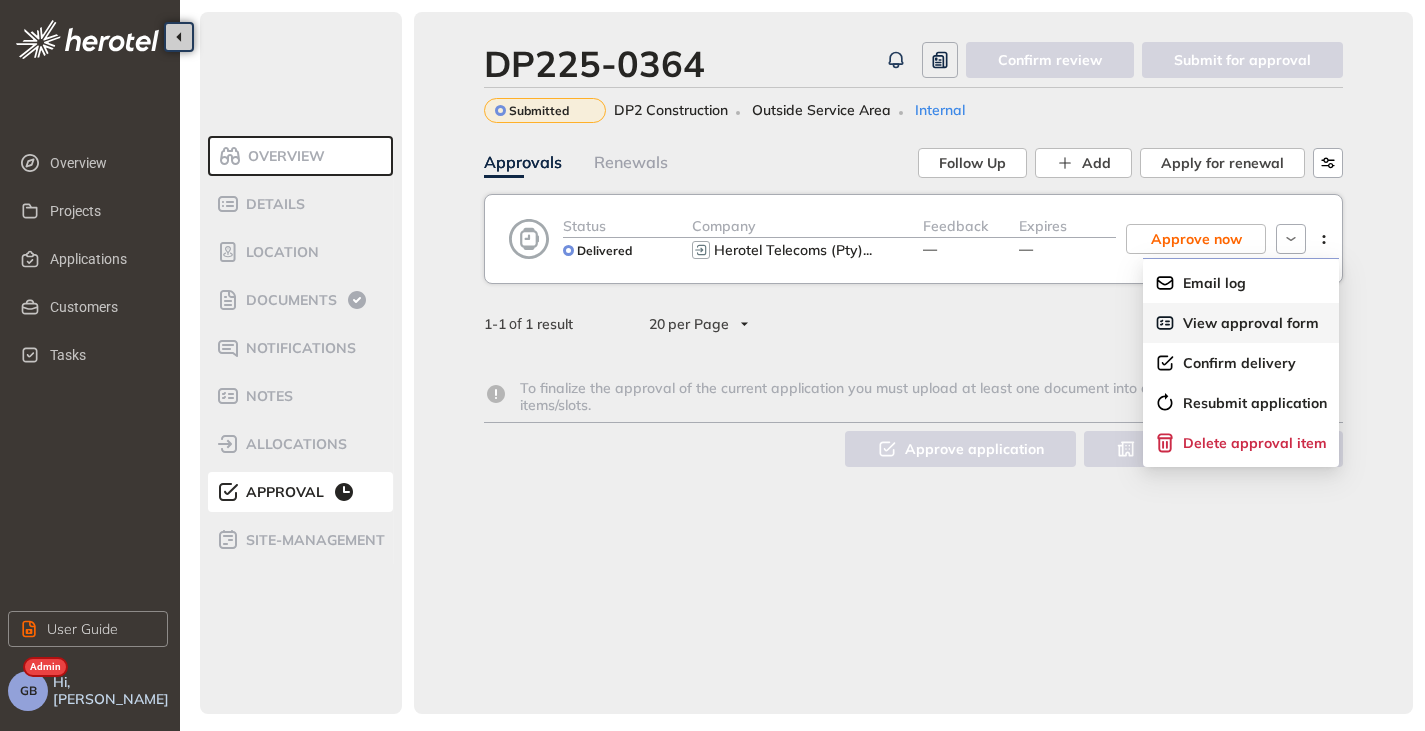 click on "View approval form" at bounding box center (1251, 323) 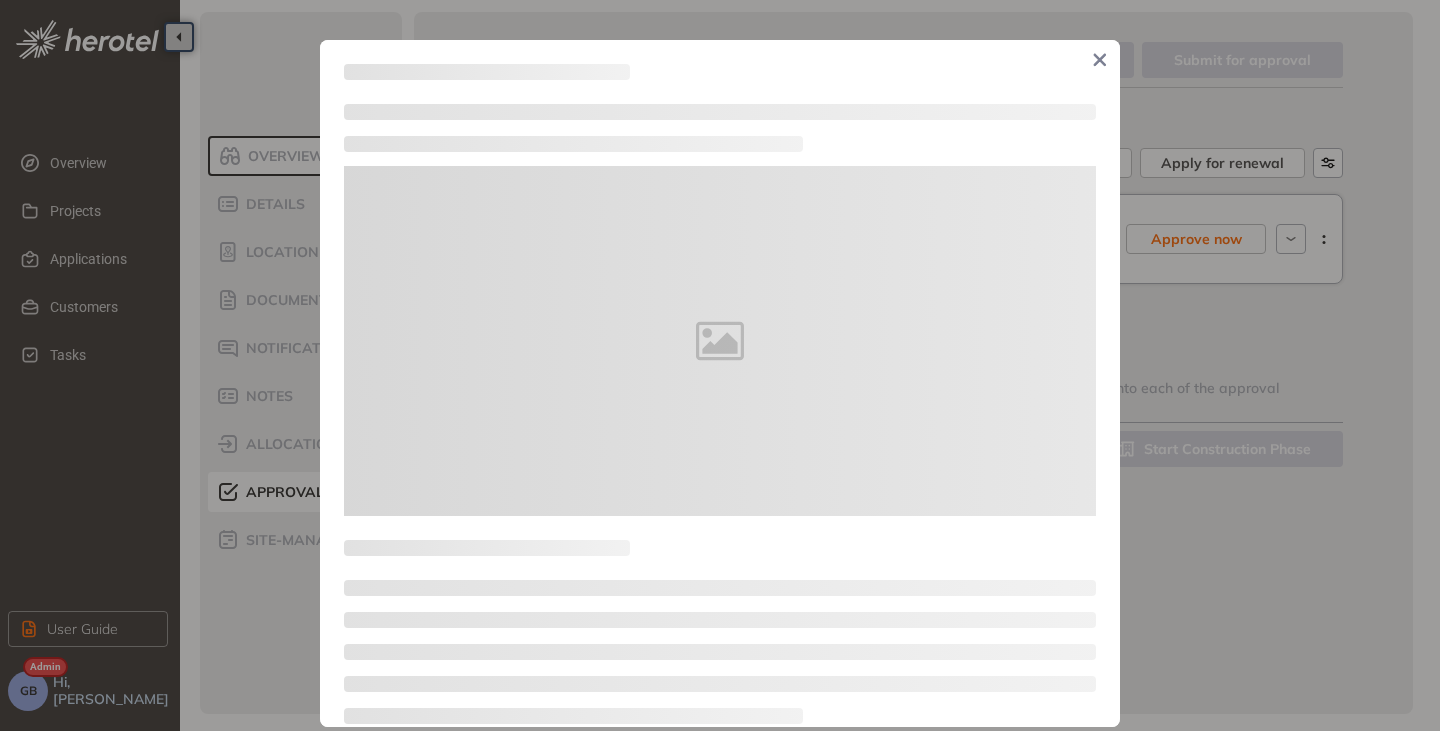 type on "**********" 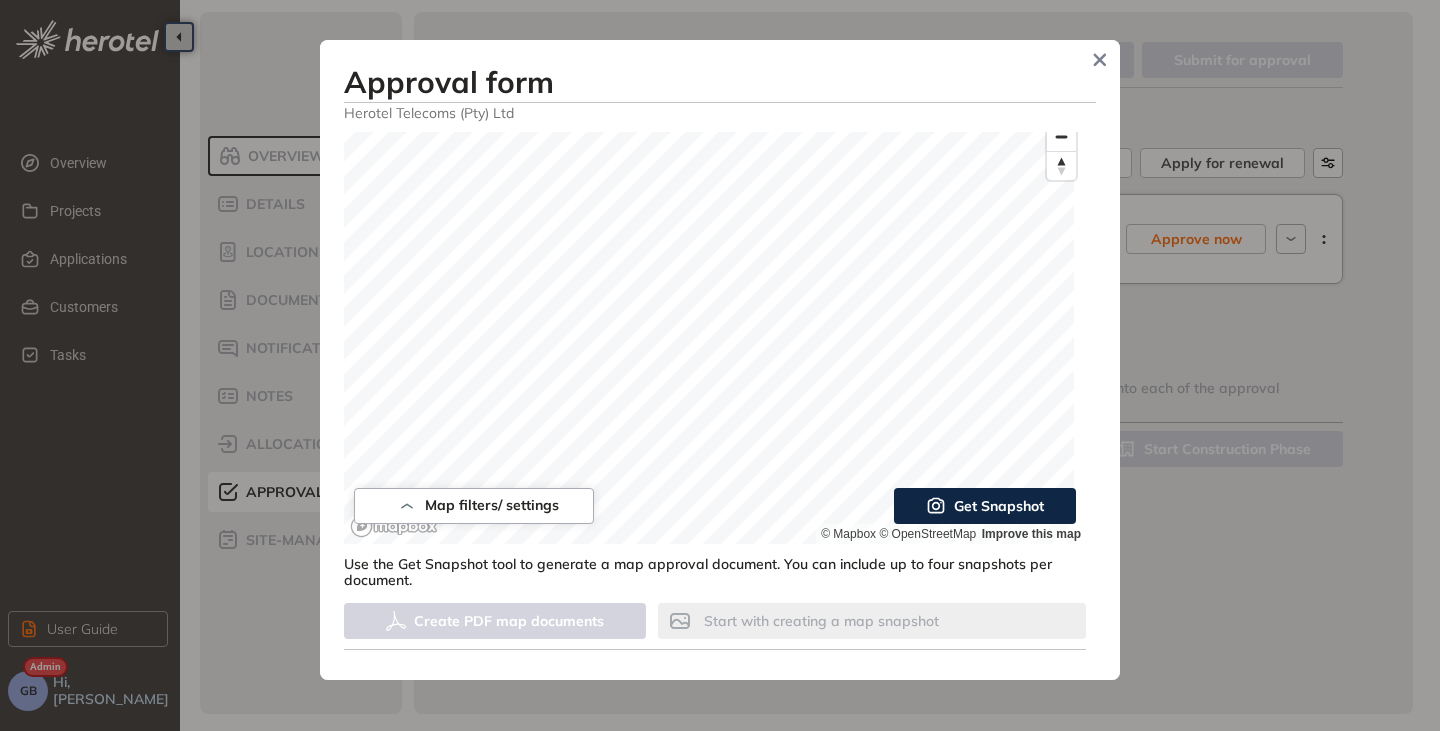 scroll, scrollTop: 19, scrollLeft: 0, axis: vertical 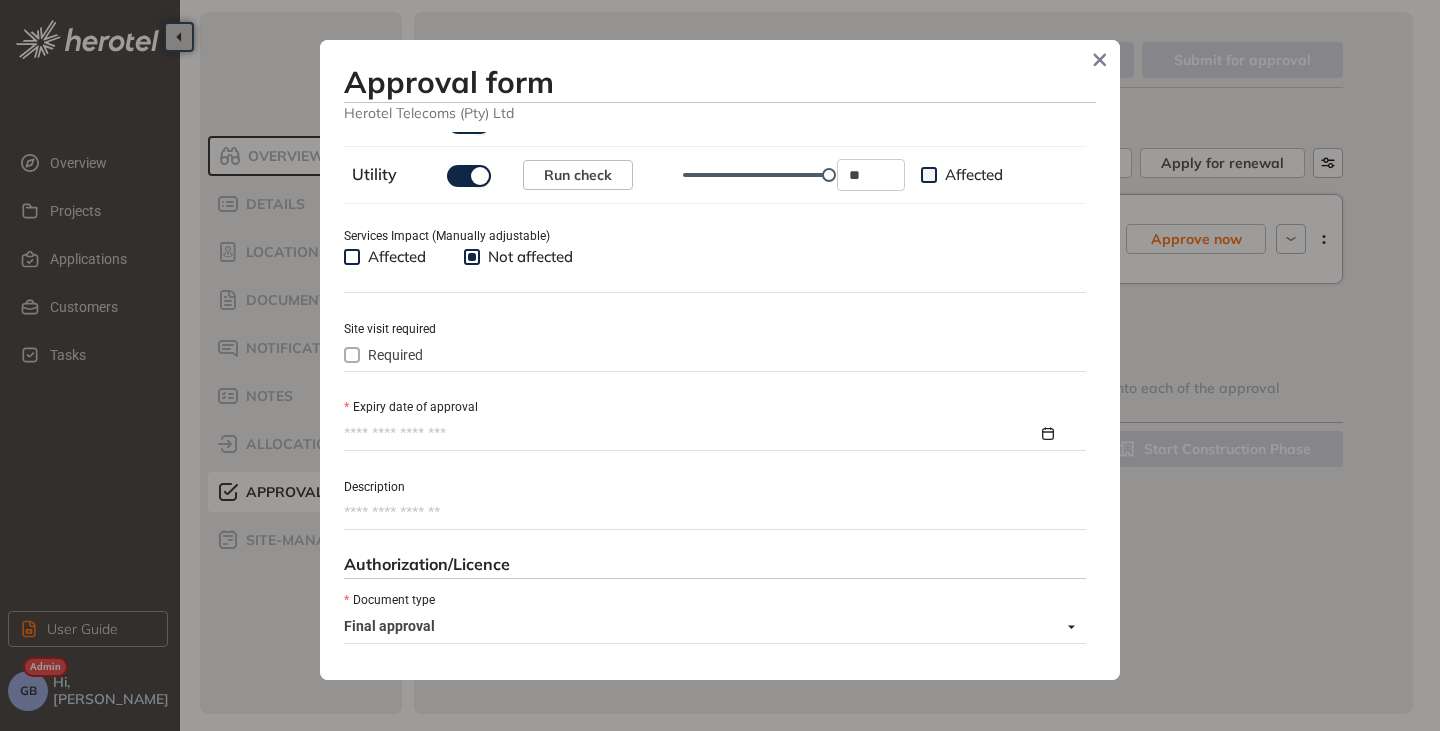 click on "Expiry date of approval" at bounding box center [691, 434] 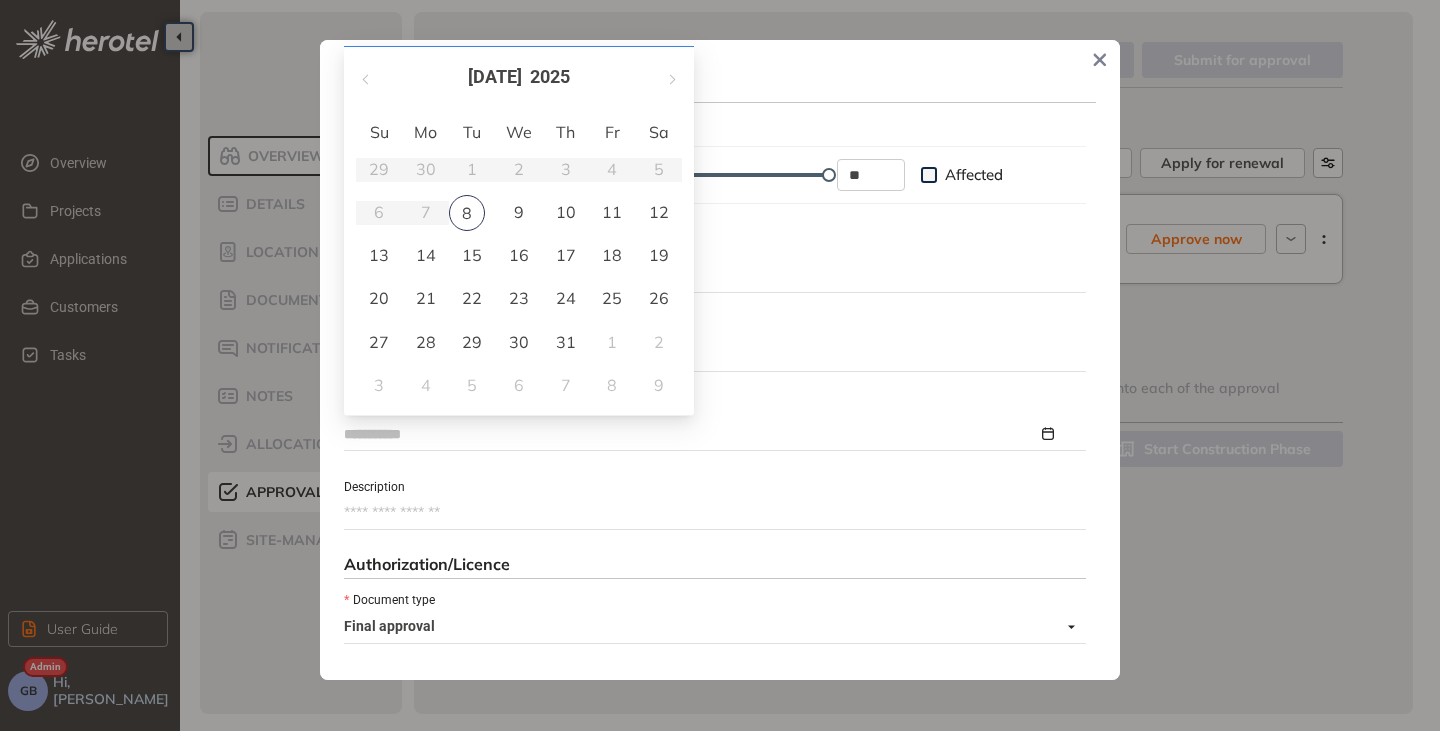 type on "**********" 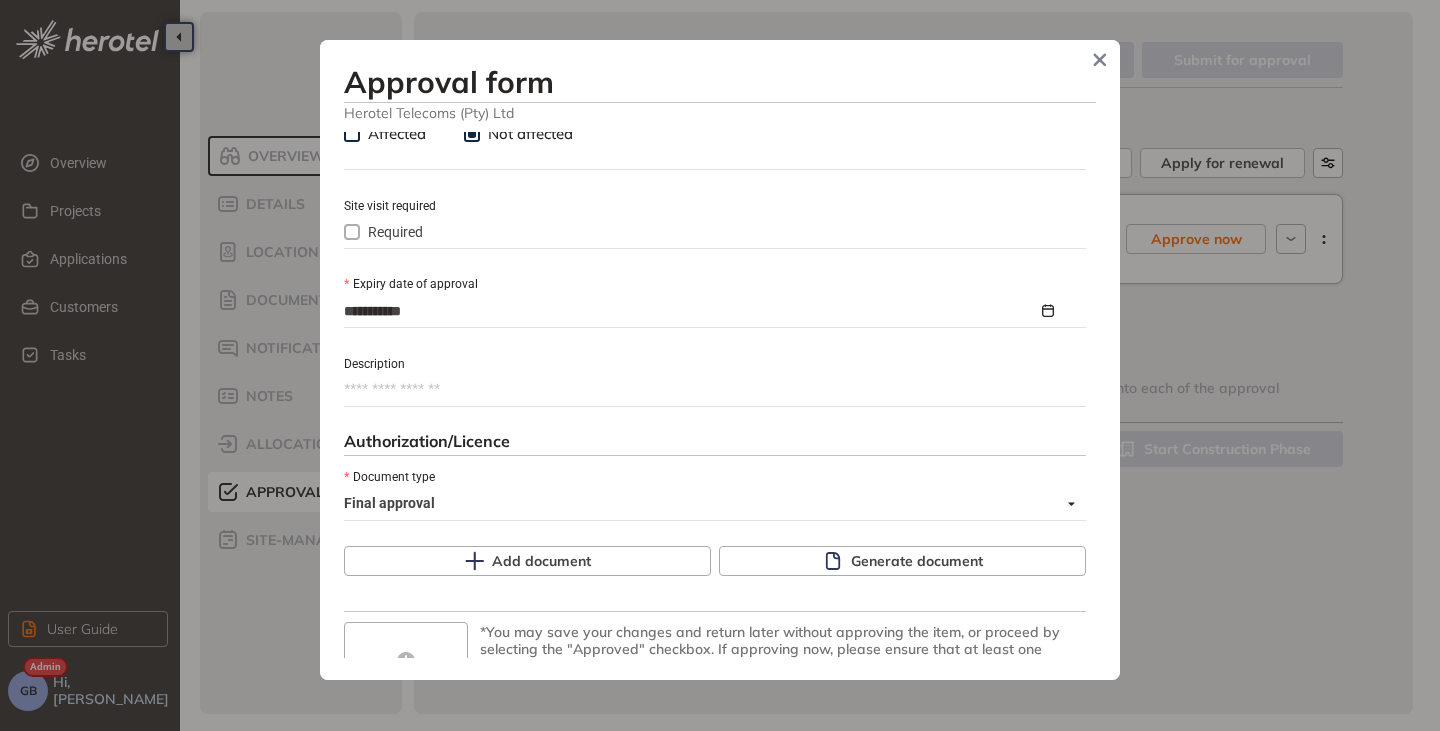 scroll, scrollTop: 919, scrollLeft: 0, axis: vertical 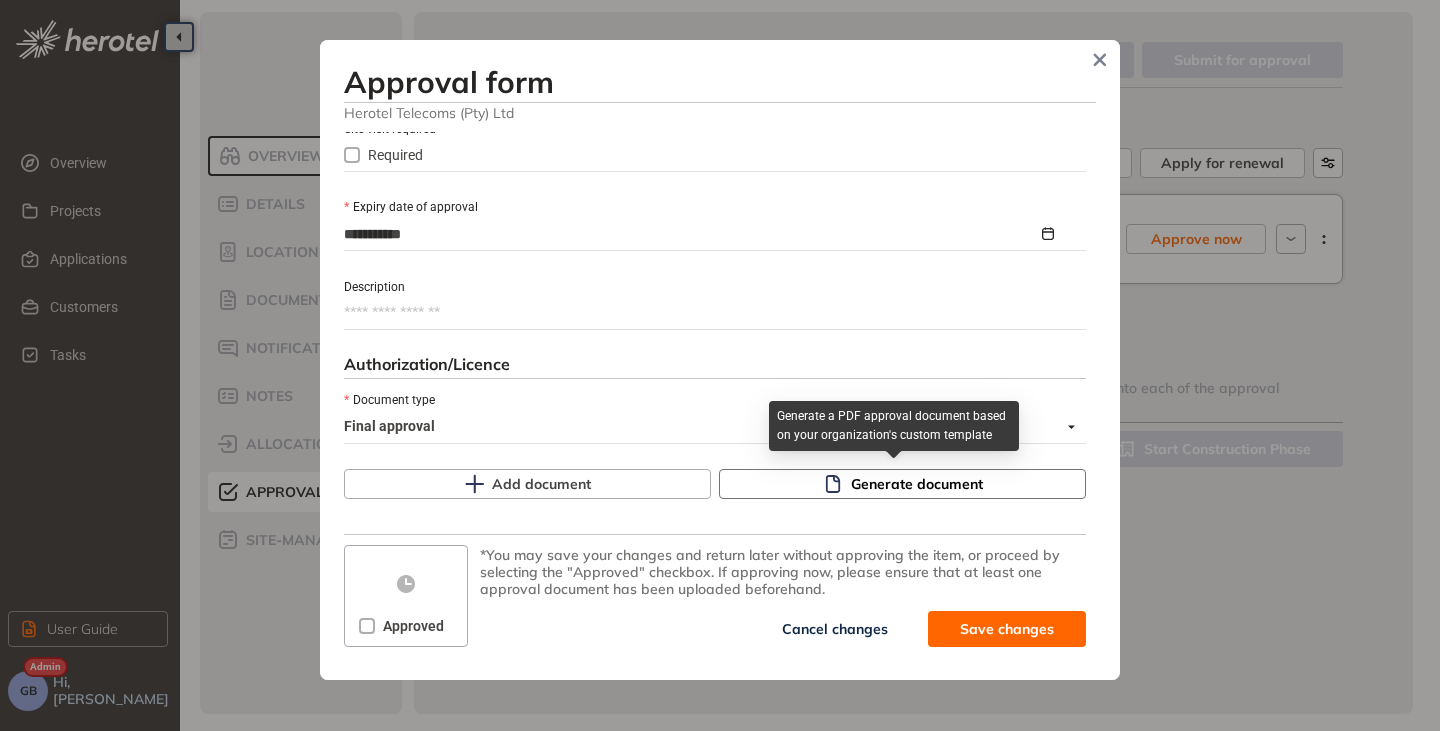 click on "Generate document" at bounding box center (917, 484) 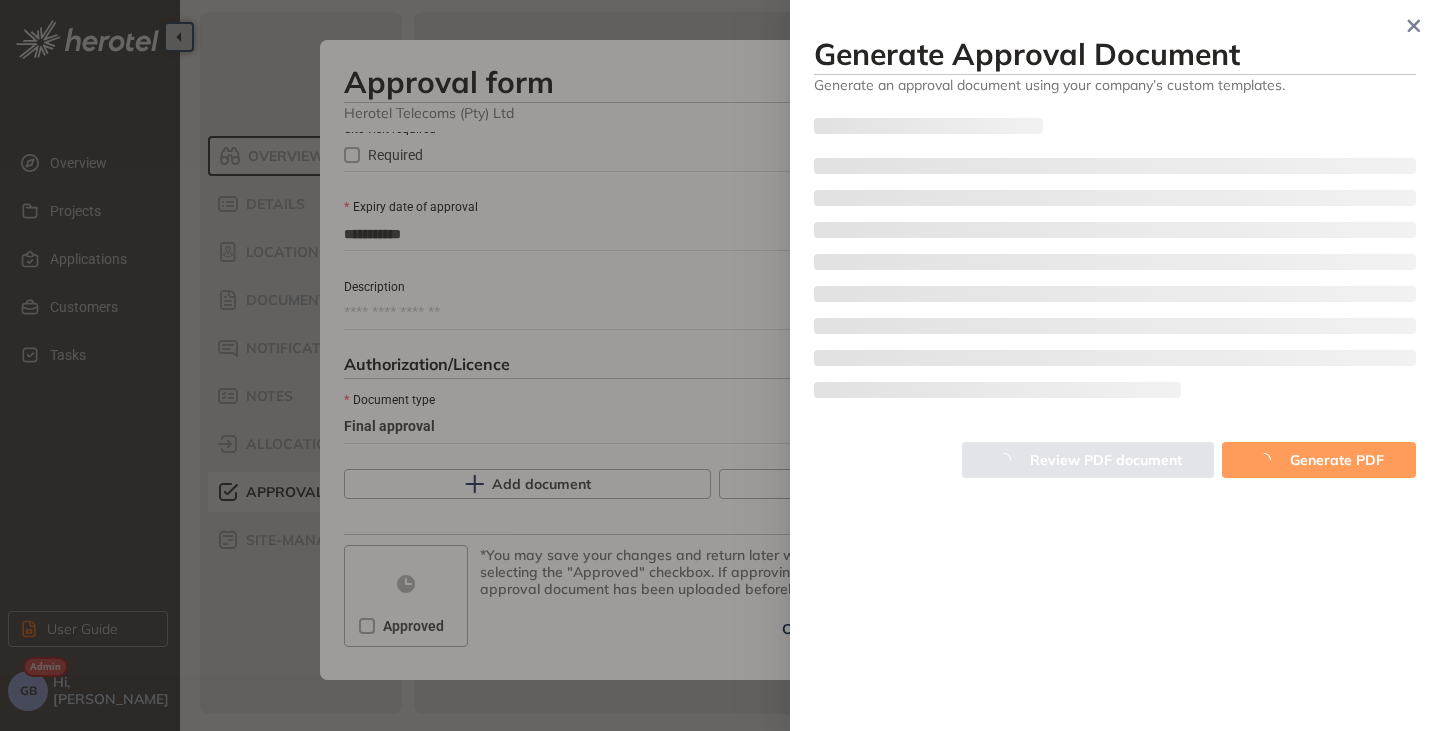 type on "**********" 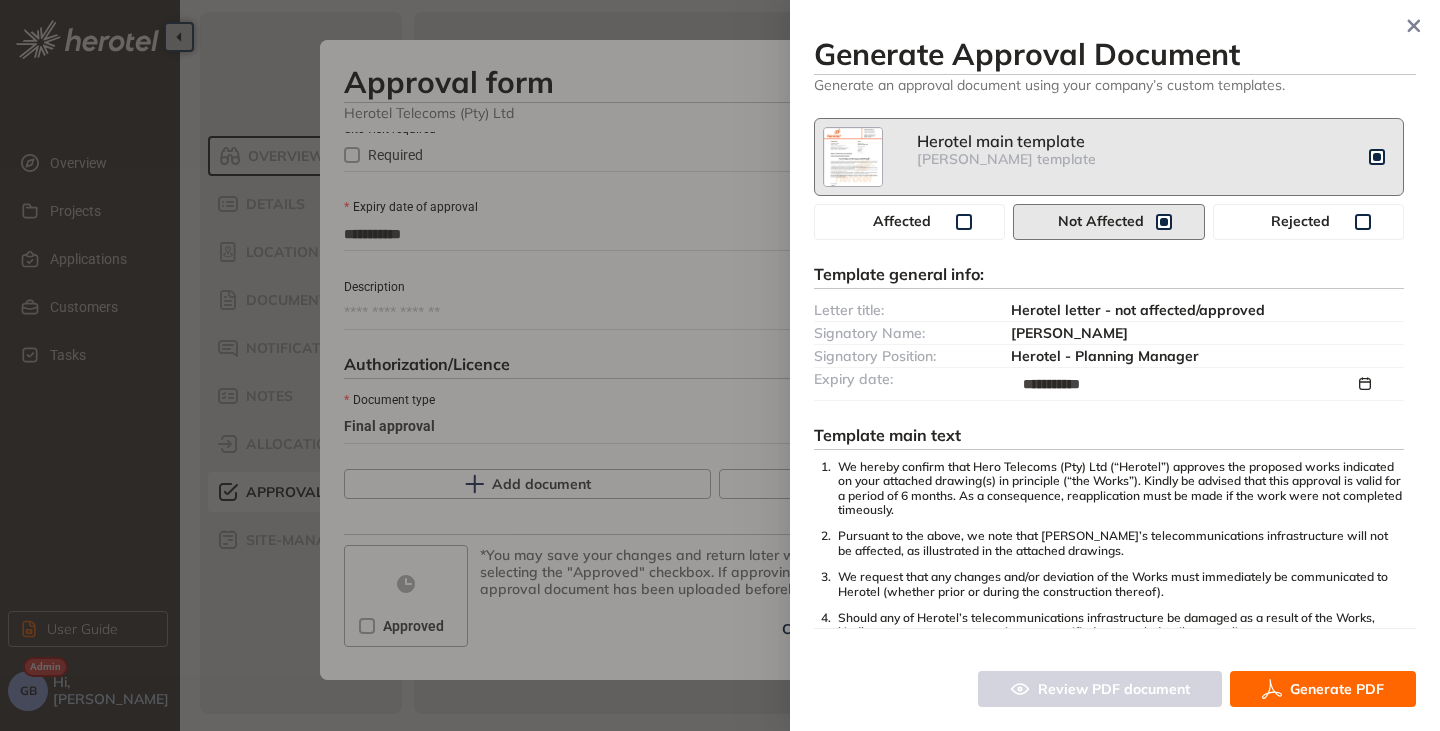 click on "Generate PDF" at bounding box center [1323, 689] 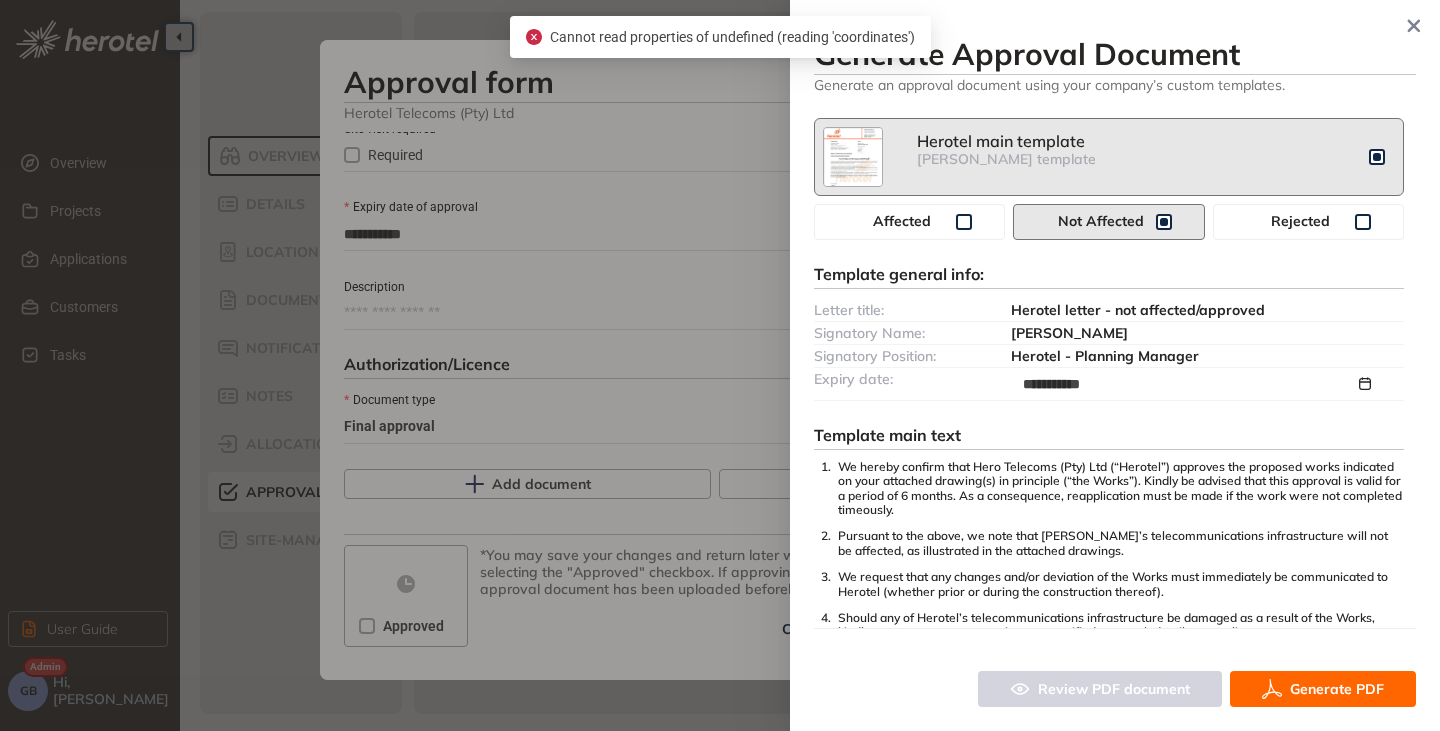 type 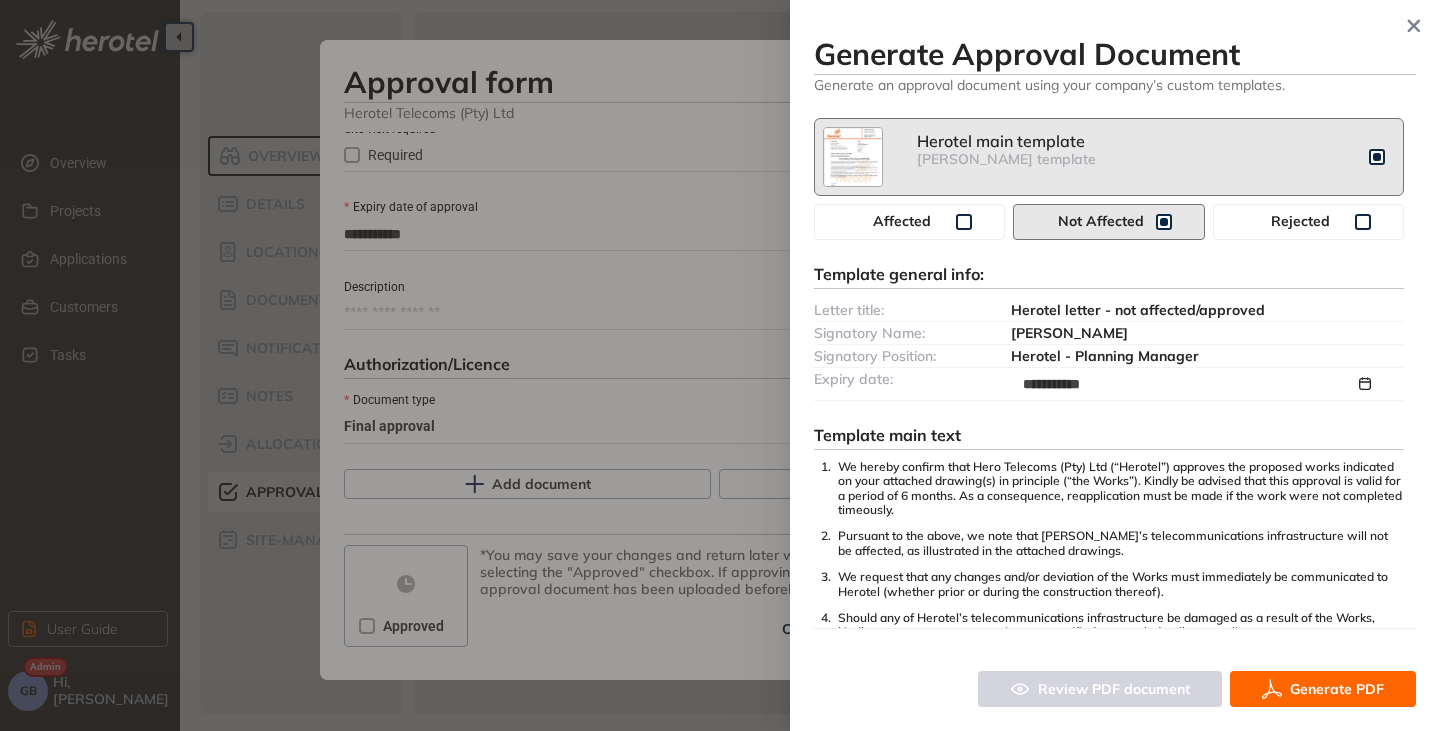 click at bounding box center (720, 365) 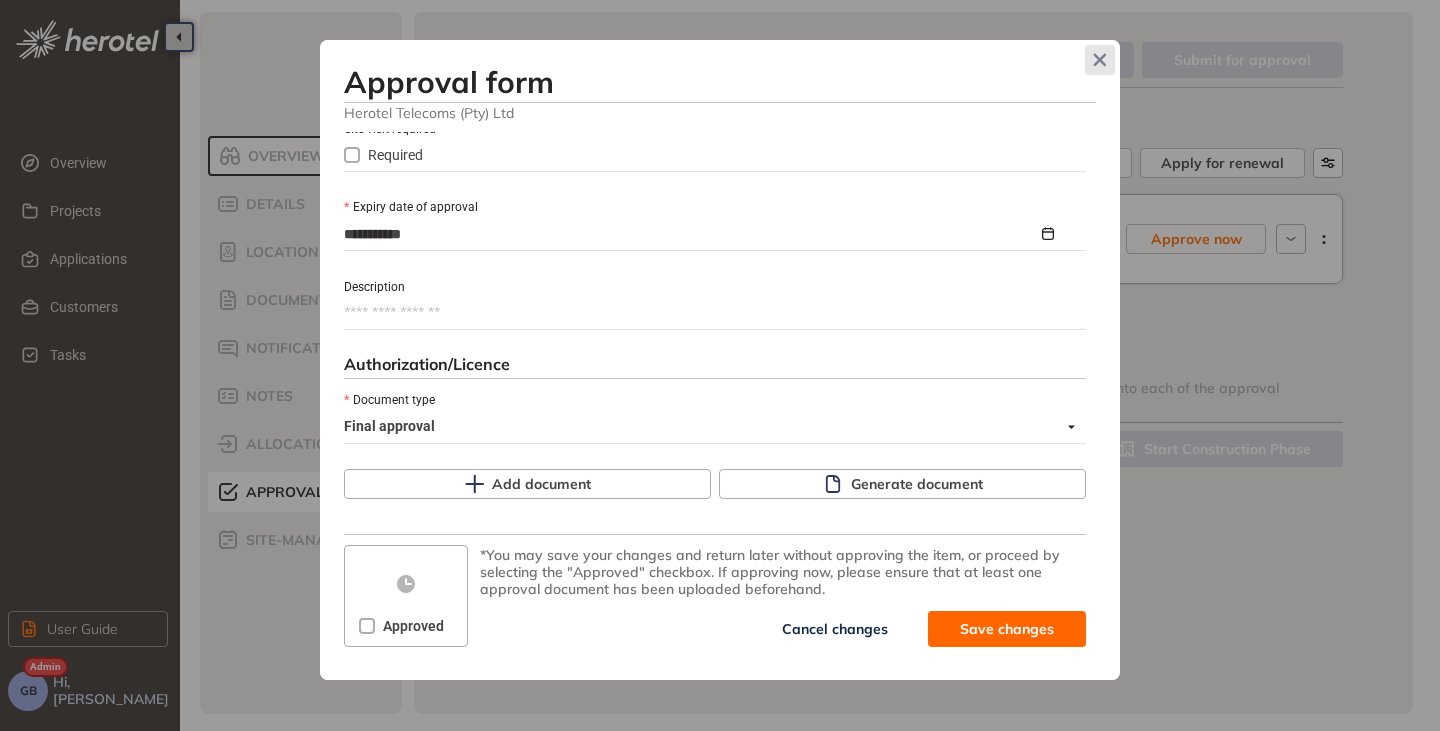 click at bounding box center [1100, 60] 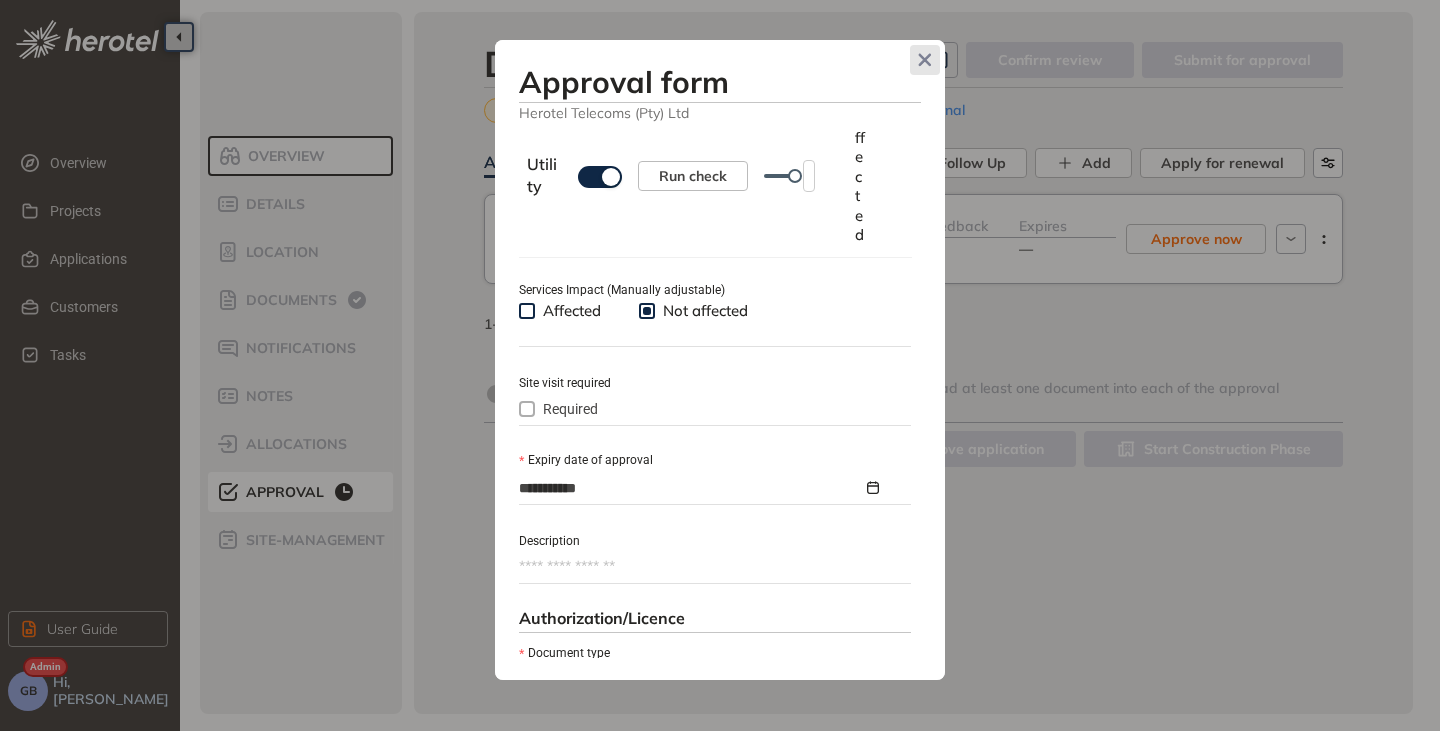 type on "**********" 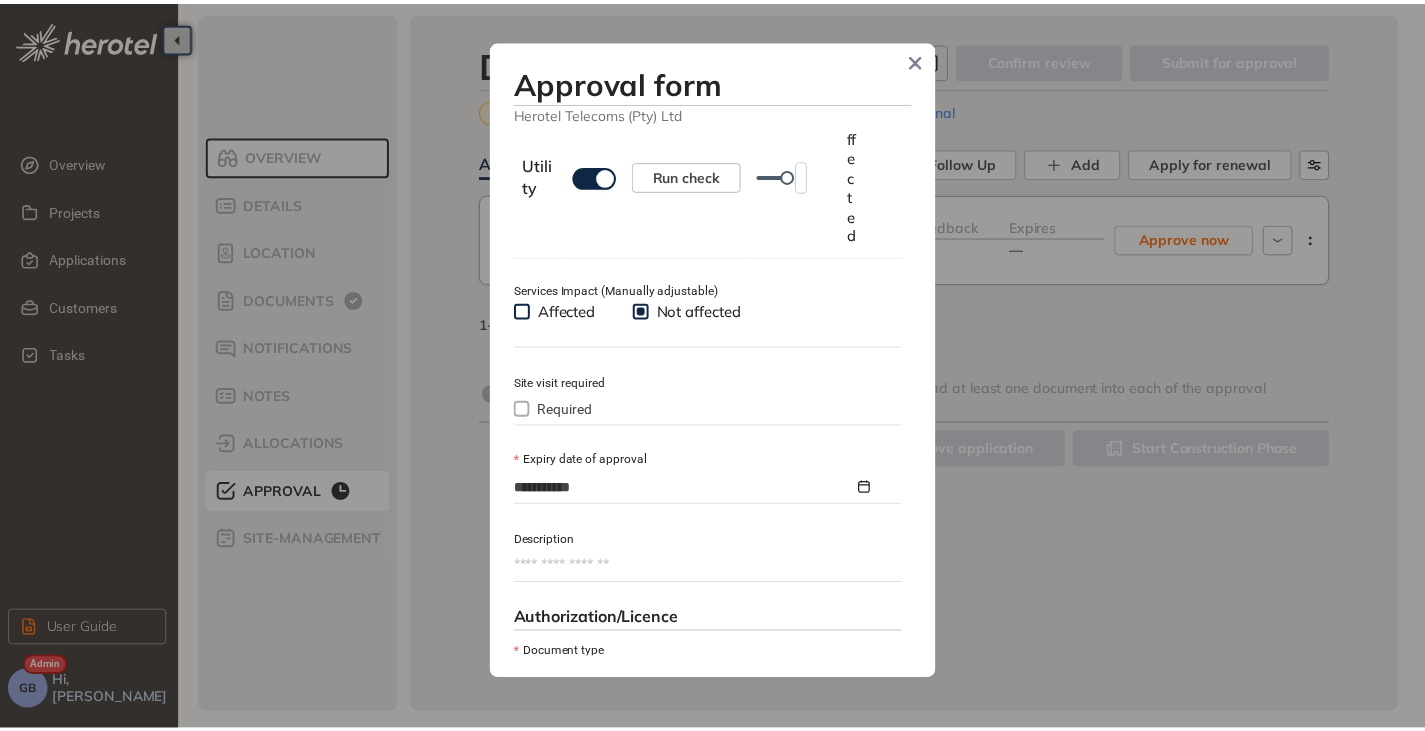 scroll, scrollTop: 1172, scrollLeft: 0, axis: vertical 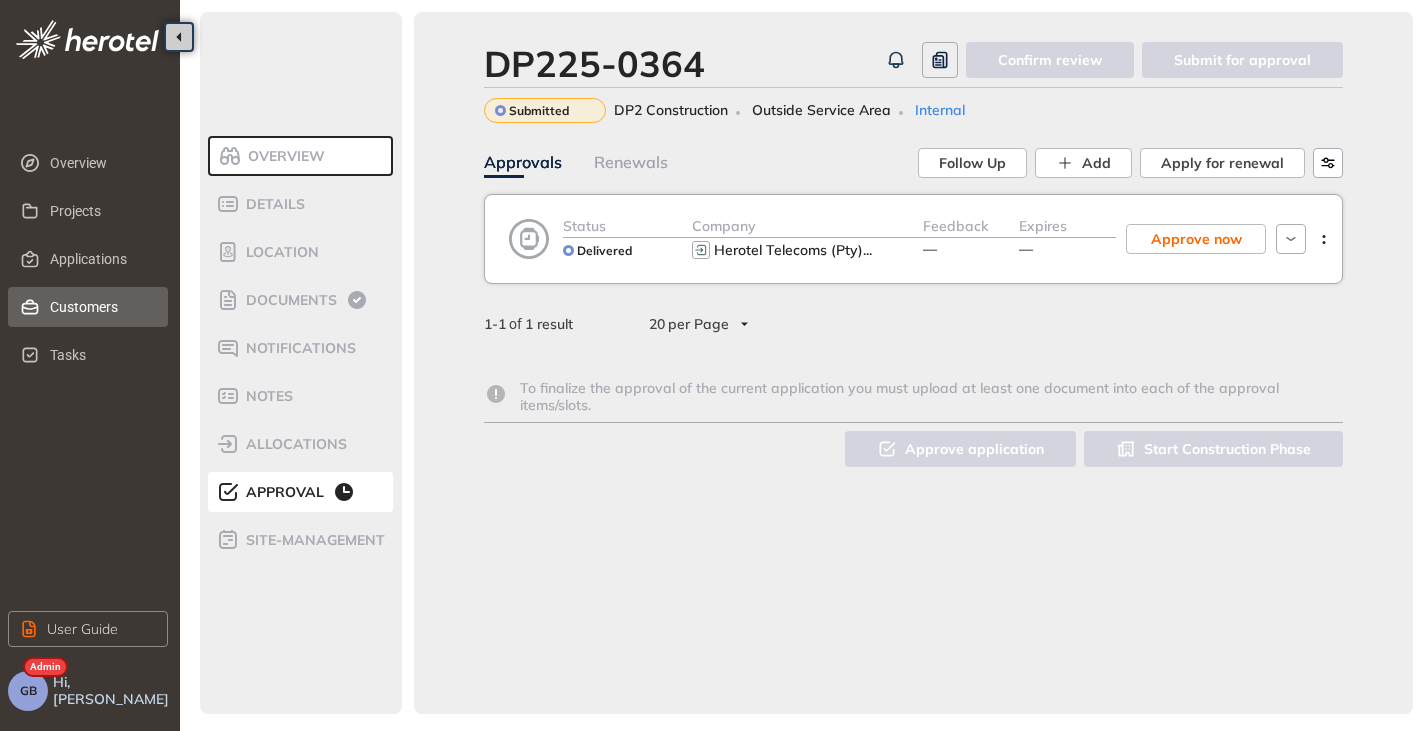 click on "Customers" at bounding box center (101, 307) 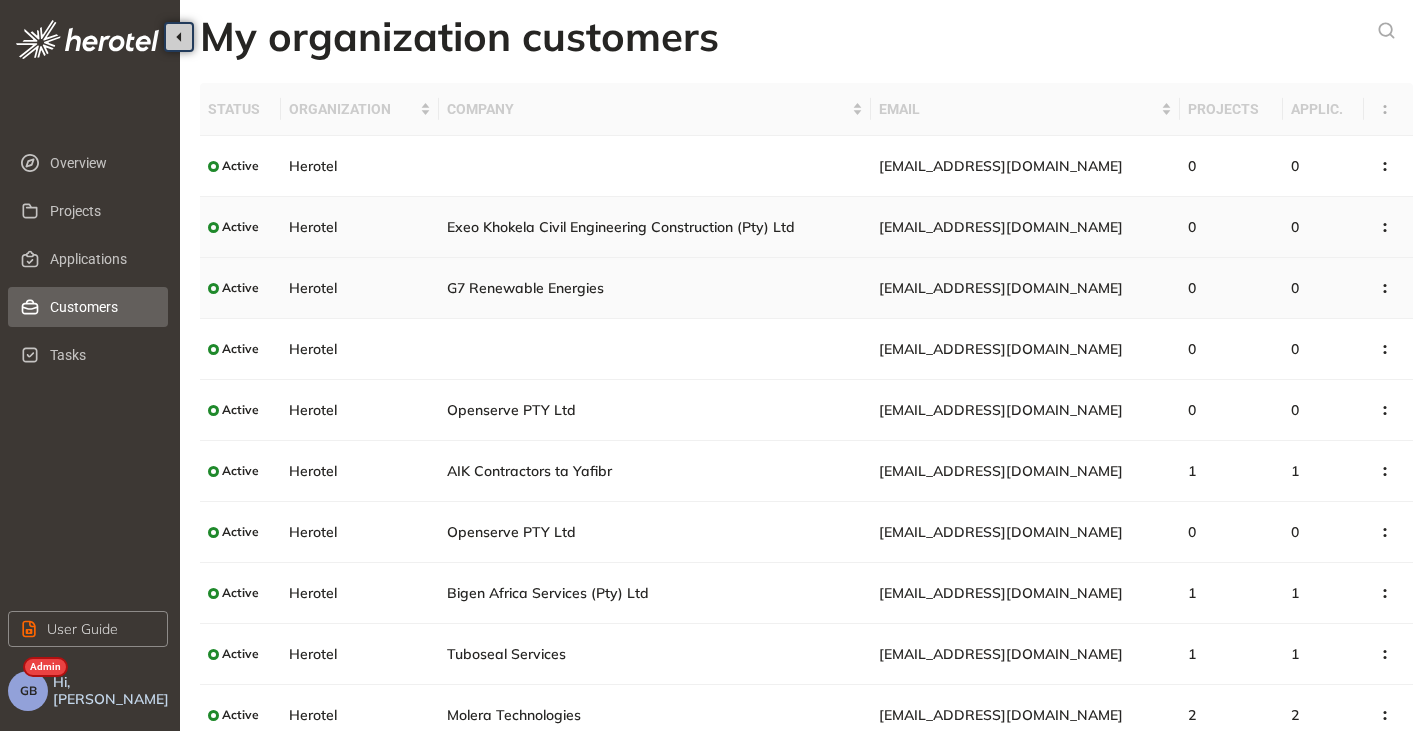 scroll, scrollTop: 79, scrollLeft: 0, axis: vertical 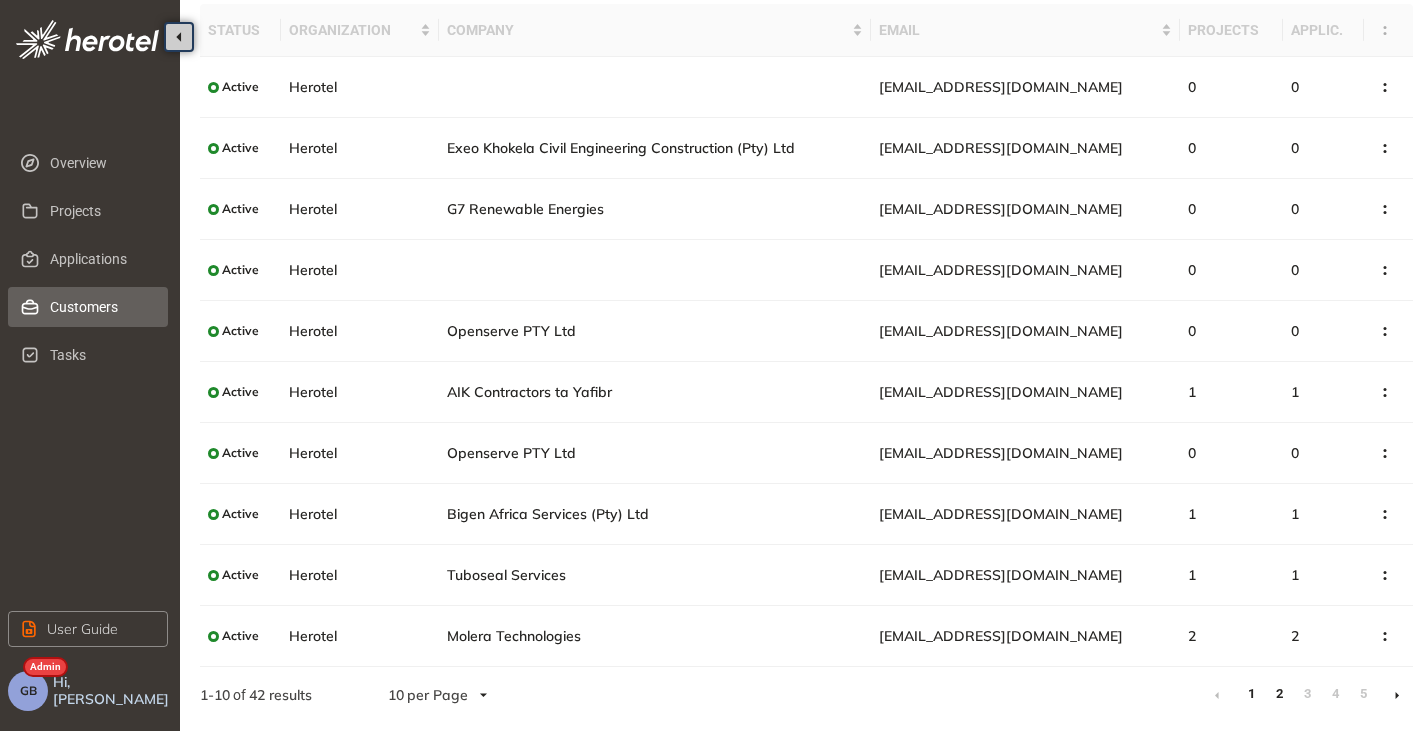 click on "2" at bounding box center [1279, 694] 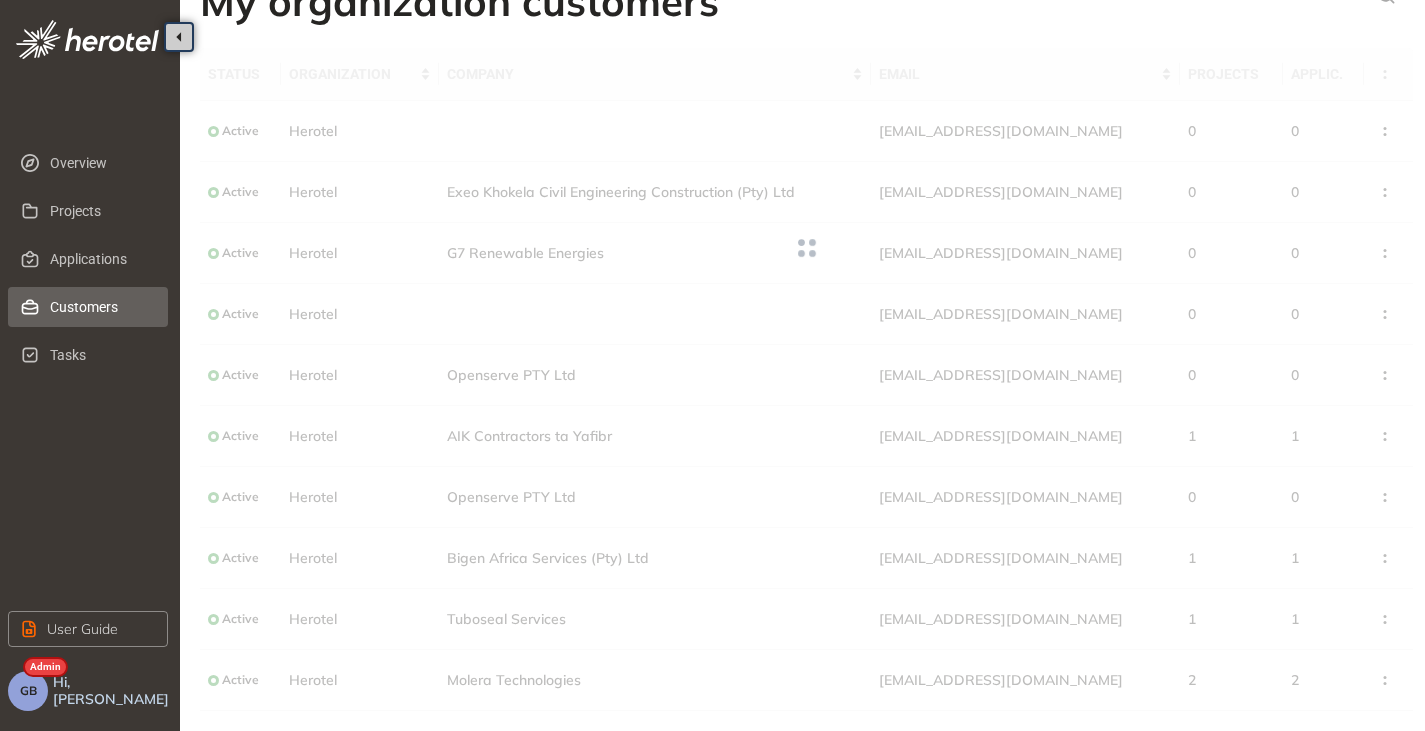 scroll, scrollTop: 79, scrollLeft: 0, axis: vertical 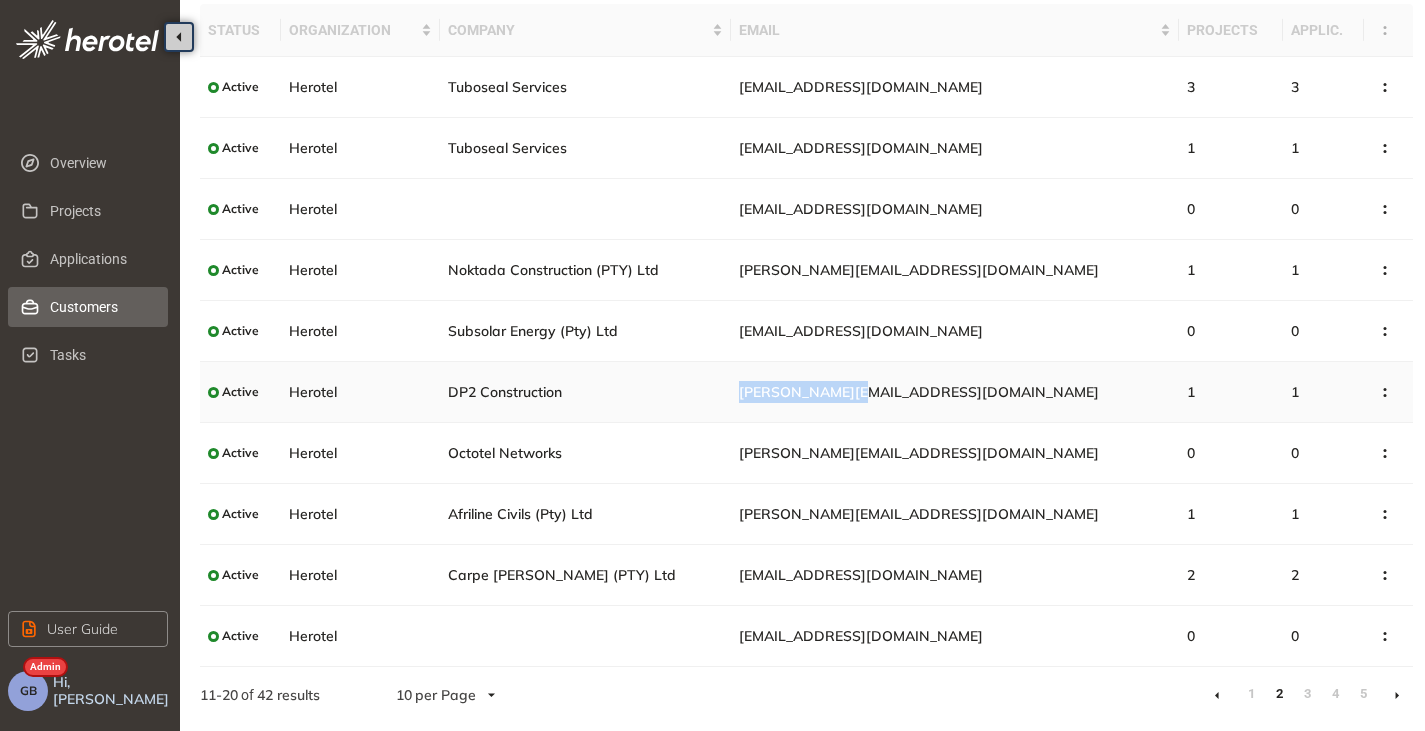 drag, startPoint x: 955, startPoint y: 391, endPoint x: 832, endPoint y: 396, distance: 123.101585 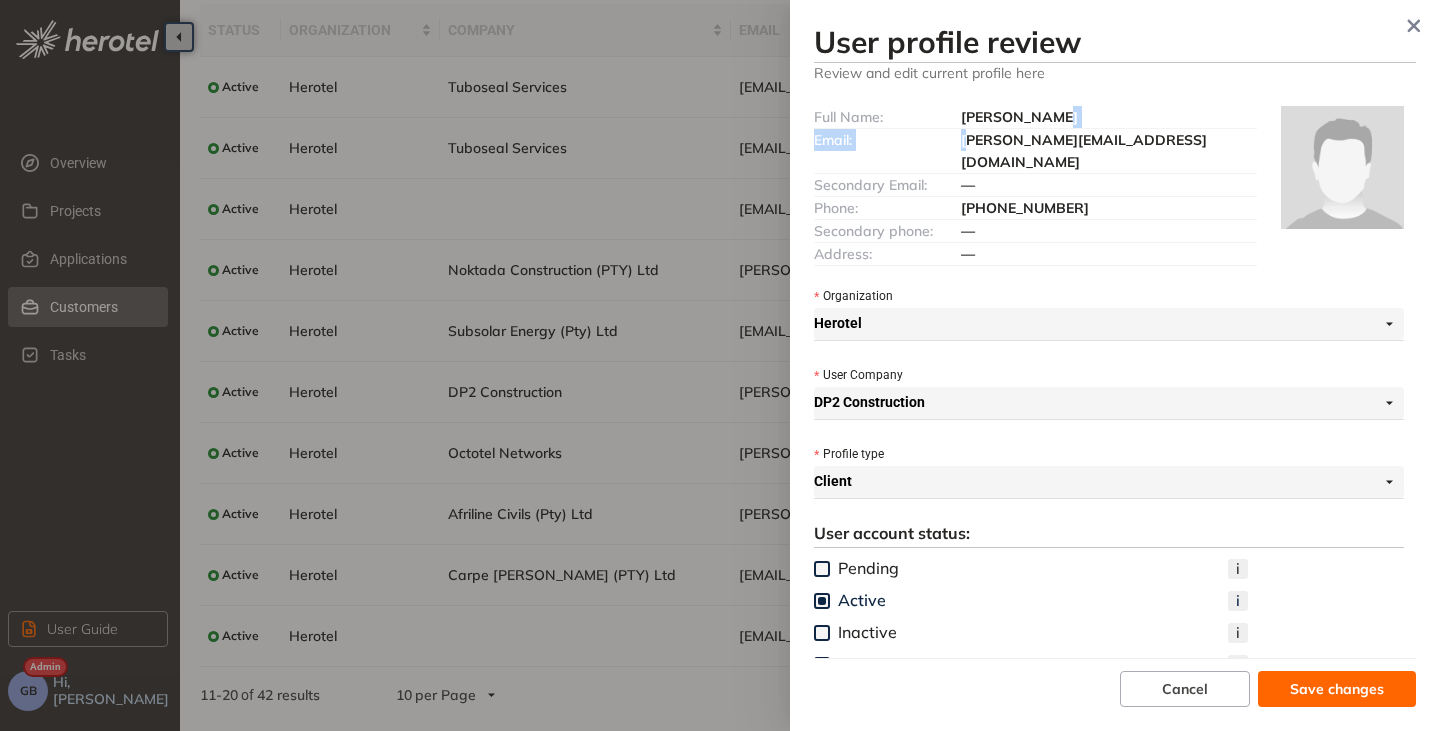 drag, startPoint x: 1094, startPoint y: 128, endPoint x: 982, endPoint y: 147, distance: 113.600174 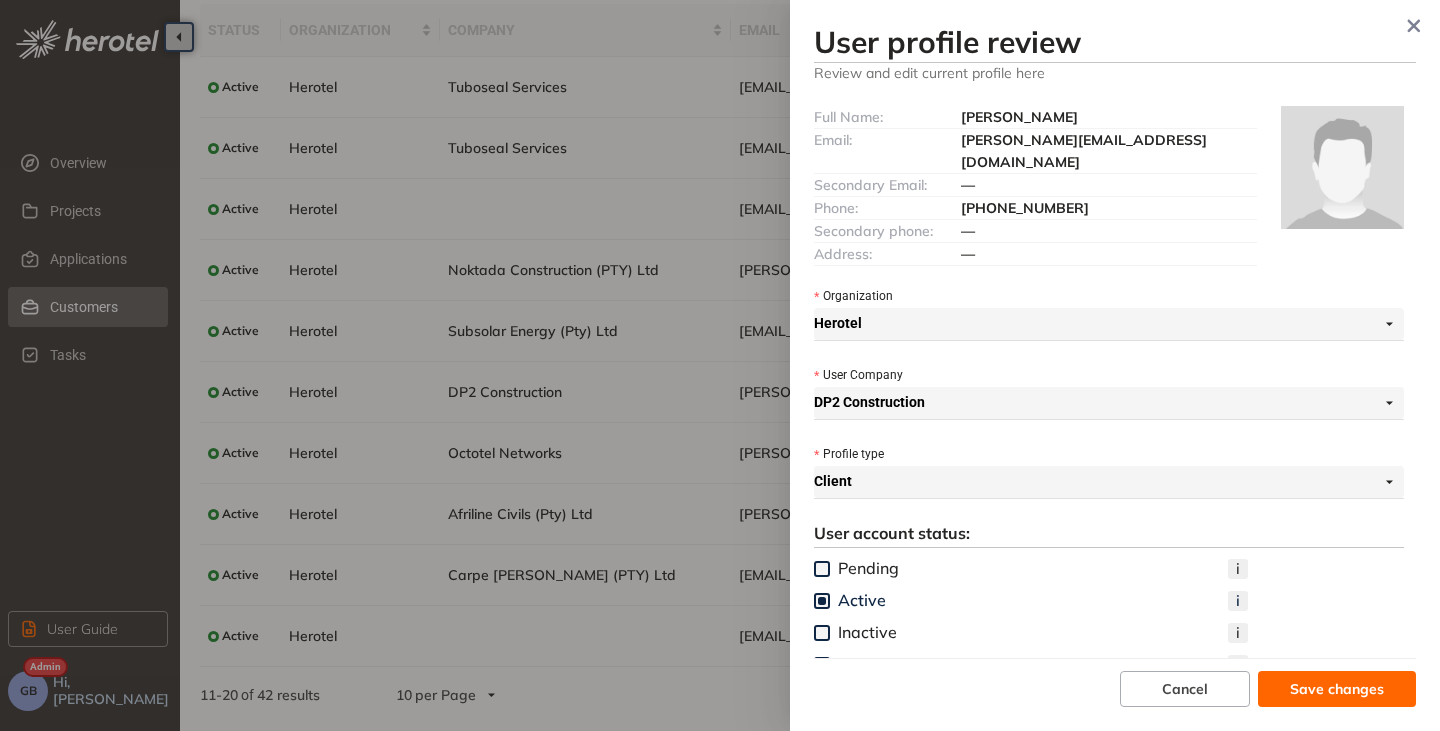click on "[PERSON_NAME][EMAIL_ADDRESS][DOMAIN_NAME]" at bounding box center [1084, 151] 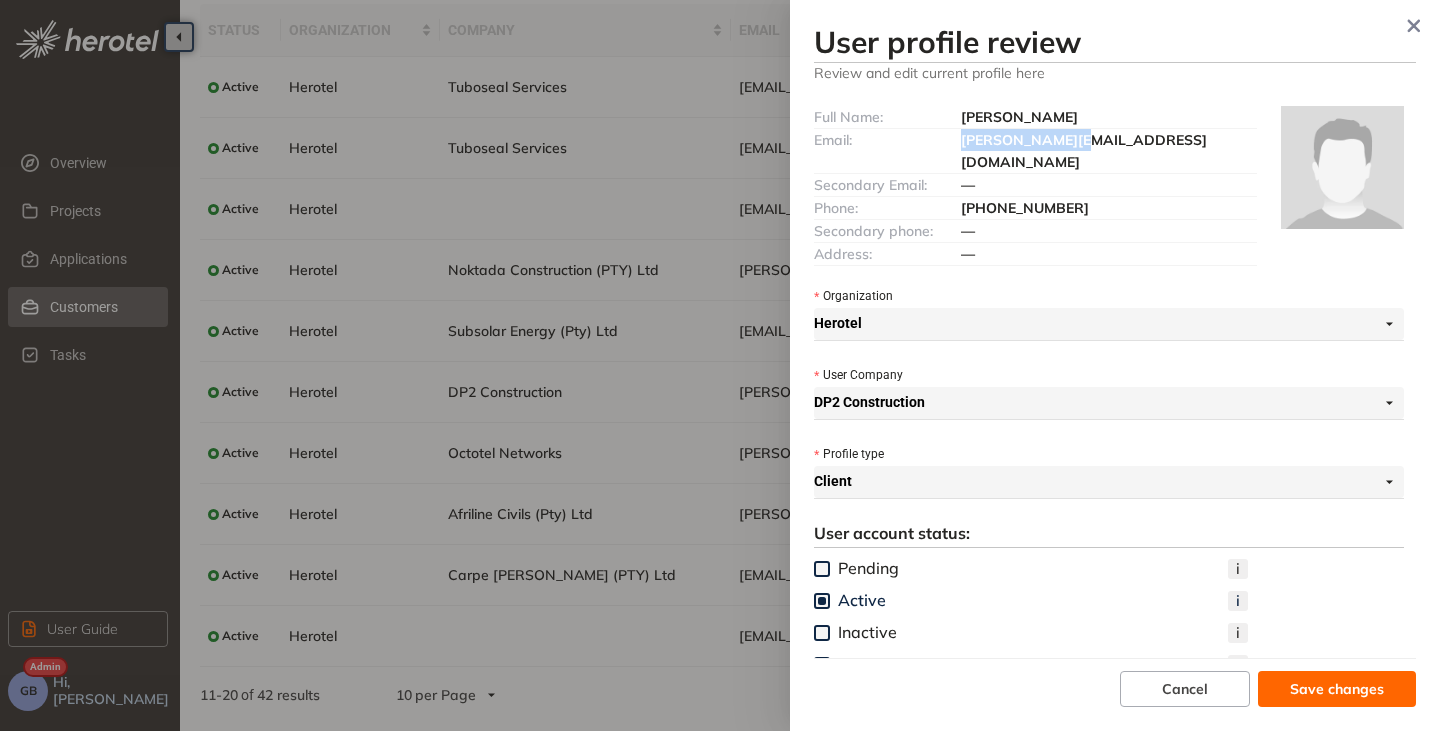 drag, startPoint x: 961, startPoint y: 139, endPoint x: 1079, endPoint y: 140, distance: 118.004234 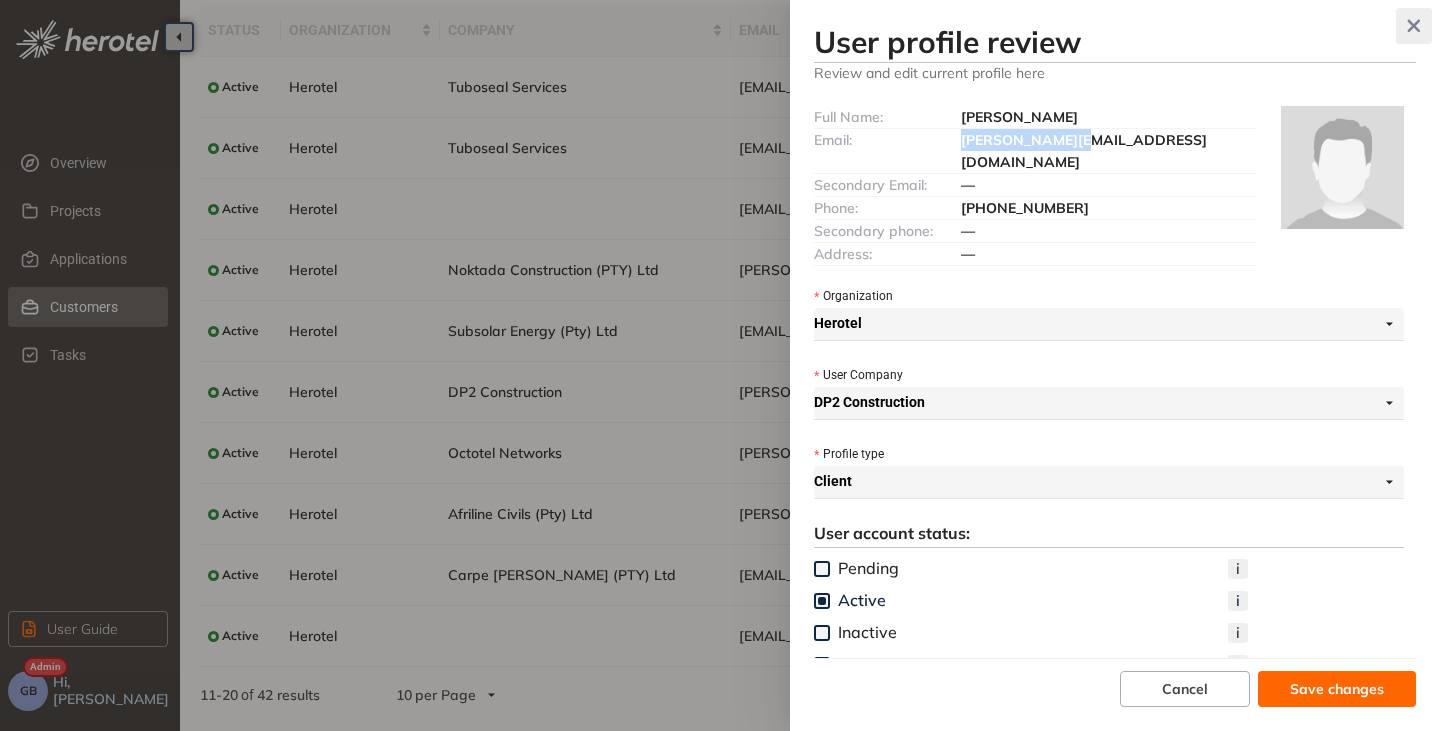click 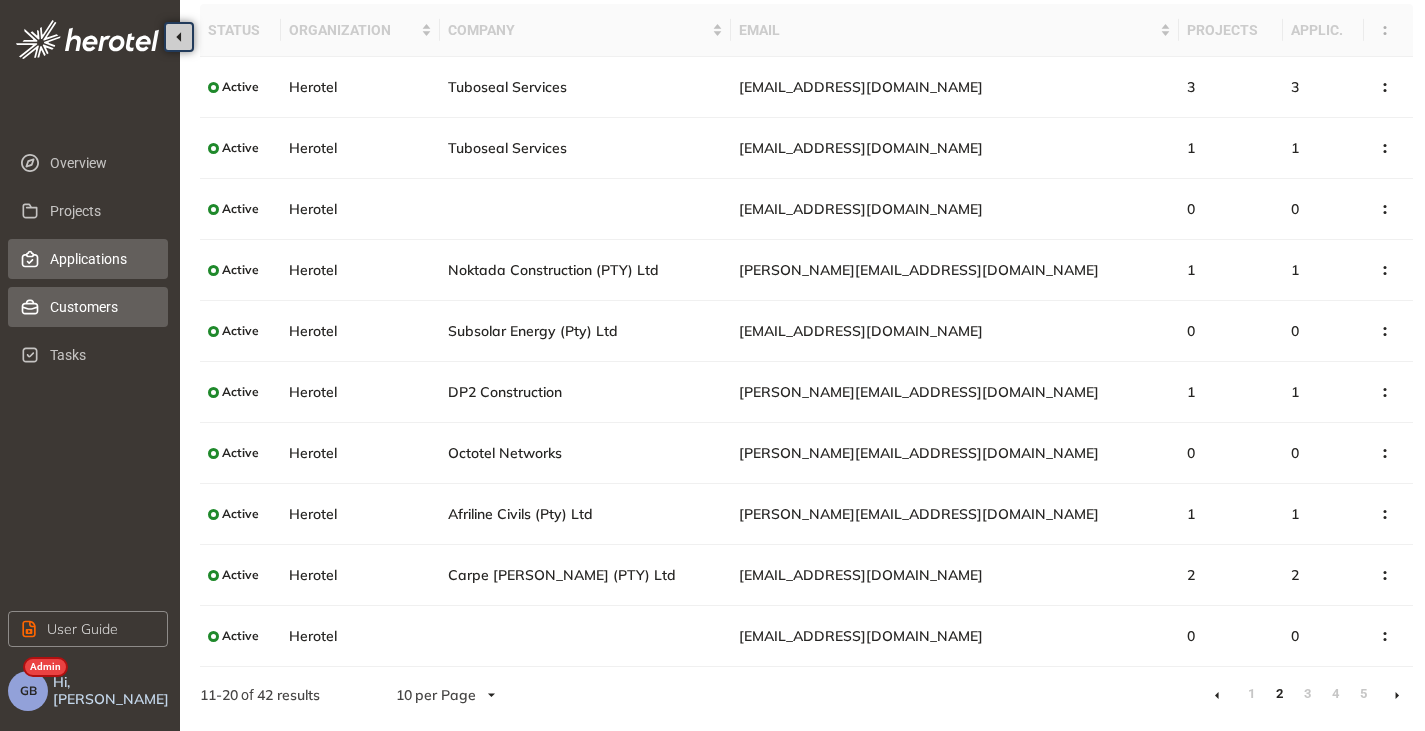 click on "Applications" at bounding box center [101, 259] 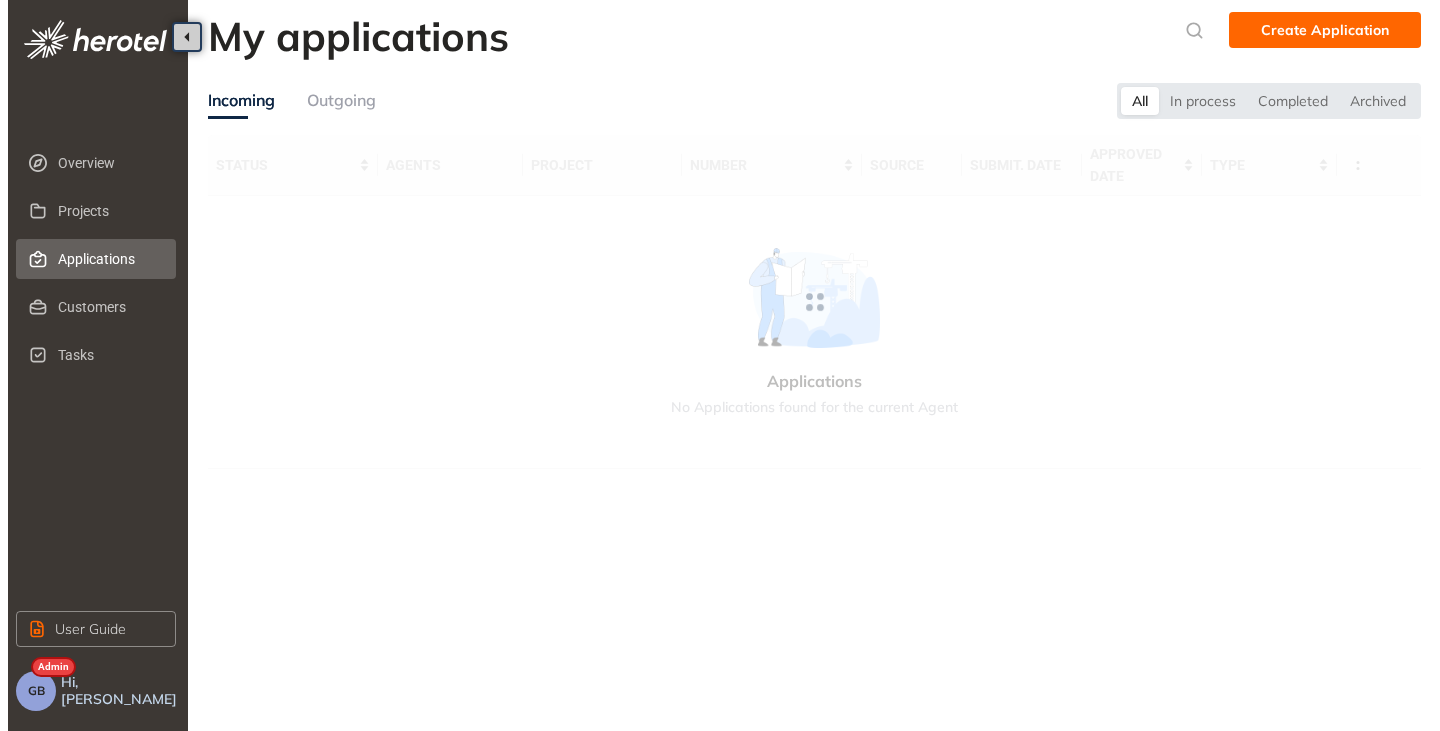 scroll, scrollTop: 0, scrollLeft: 0, axis: both 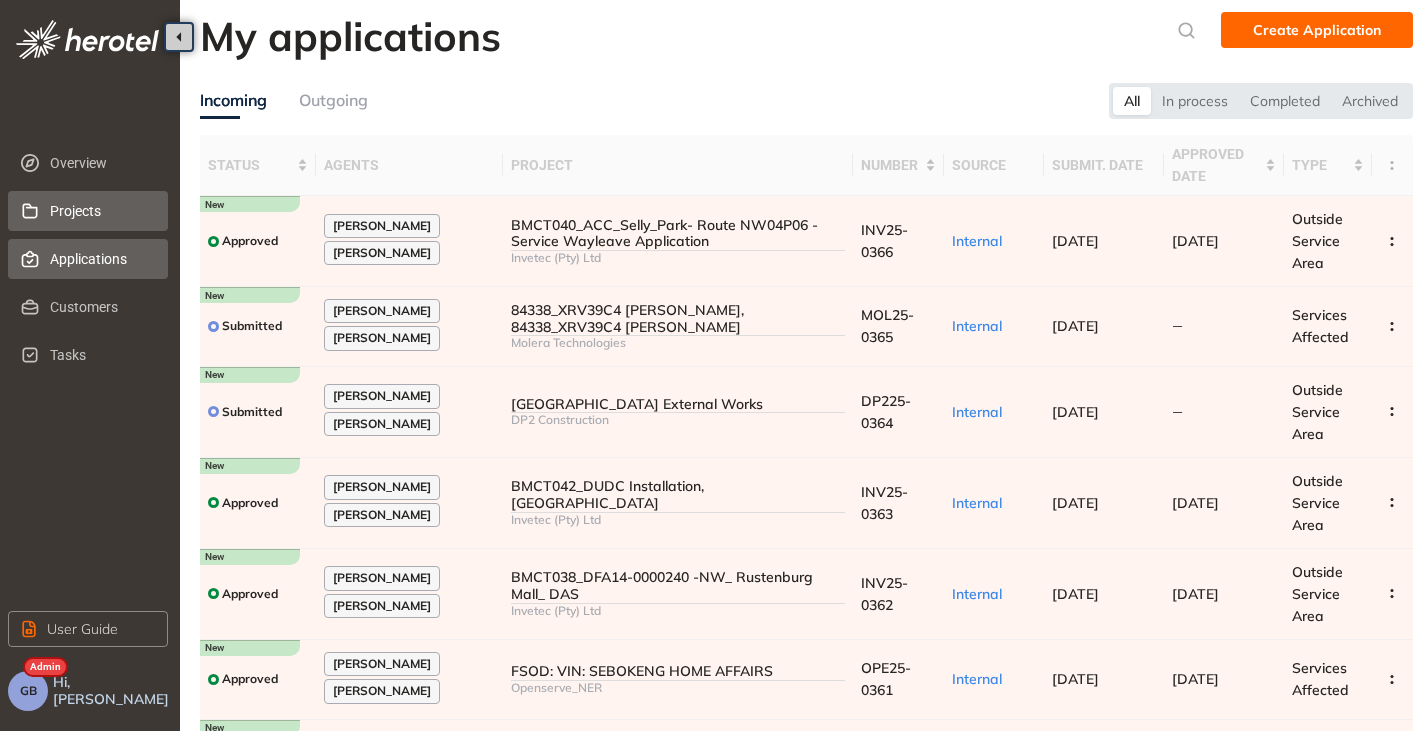 click on "Projects" at bounding box center [101, 211] 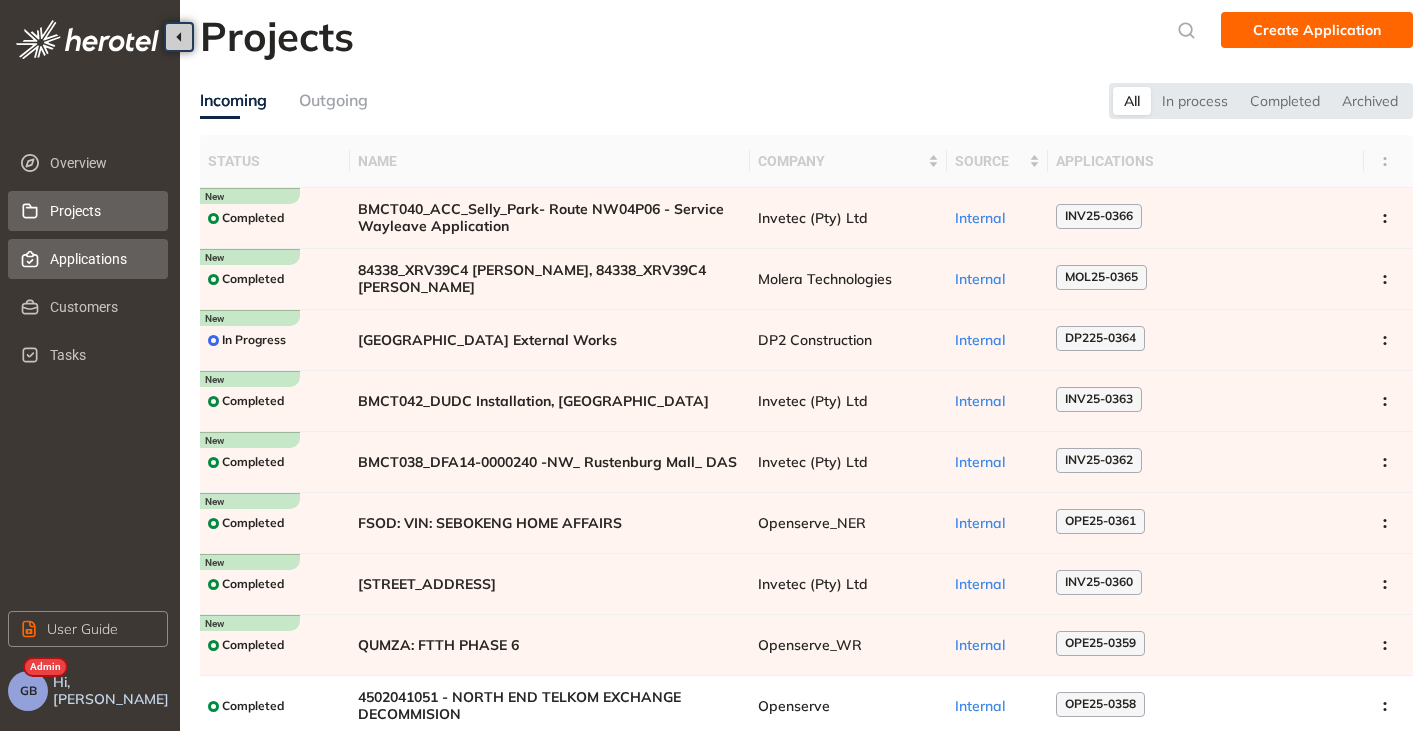 click on "Applications" at bounding box center [88, 259] 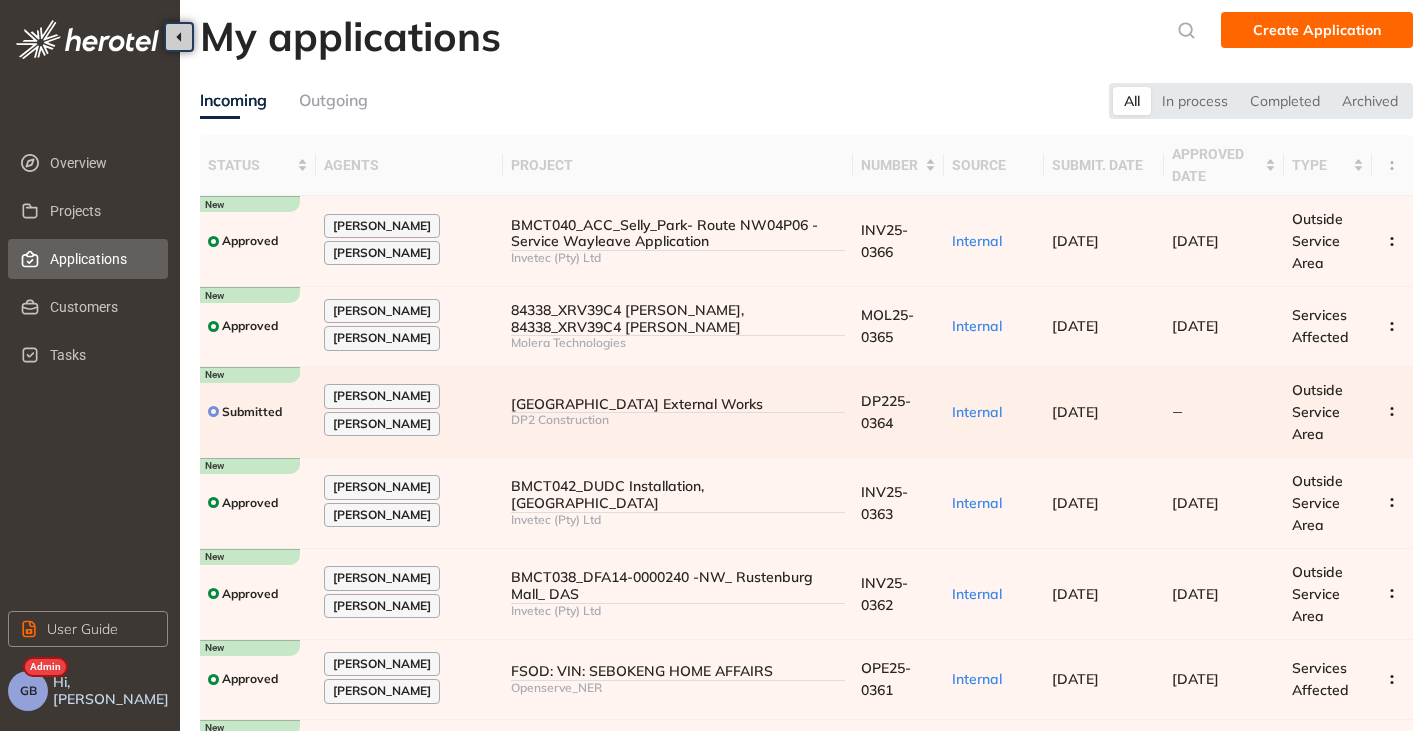 click on "[GEOGRAPHIC_DATA] External Works DP2 Construction" at bounding box center (678, 412) 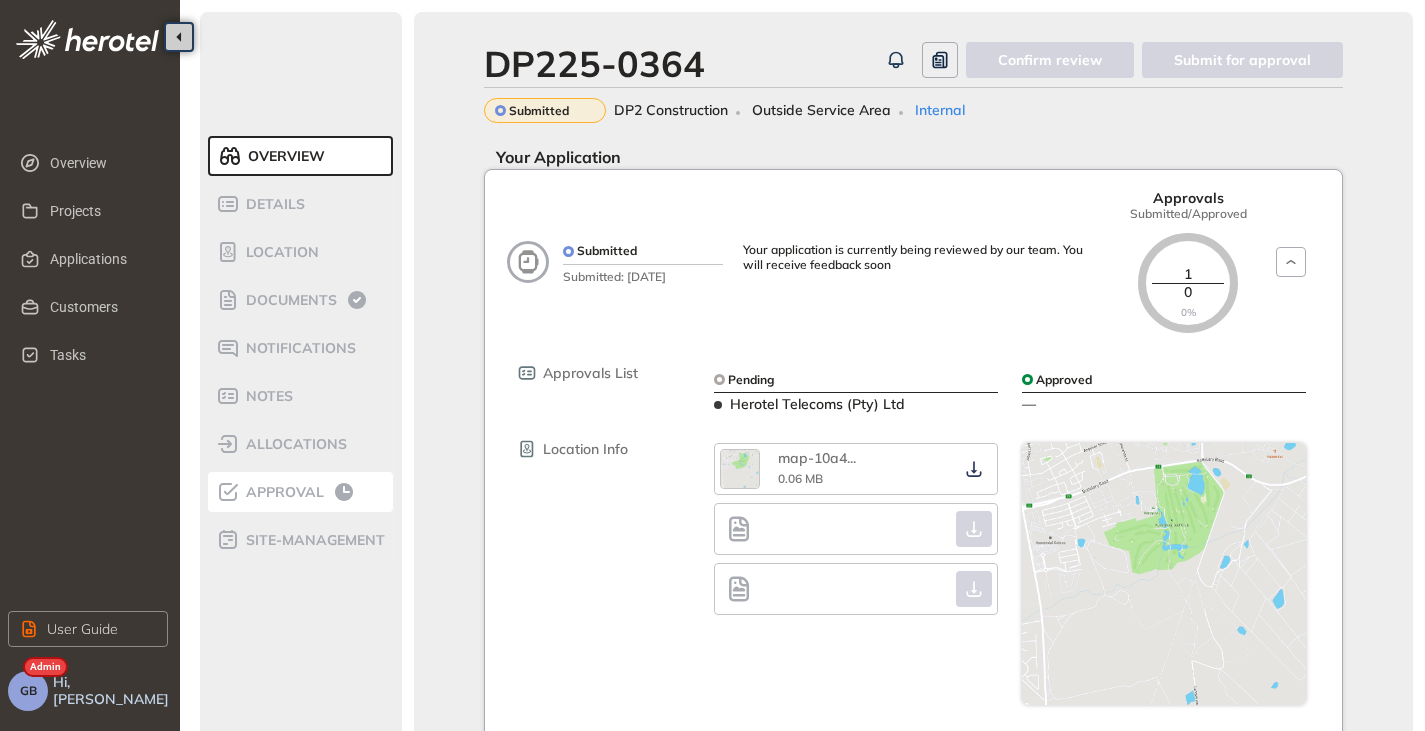 click on "Approval" at bounding box center [300, 492] 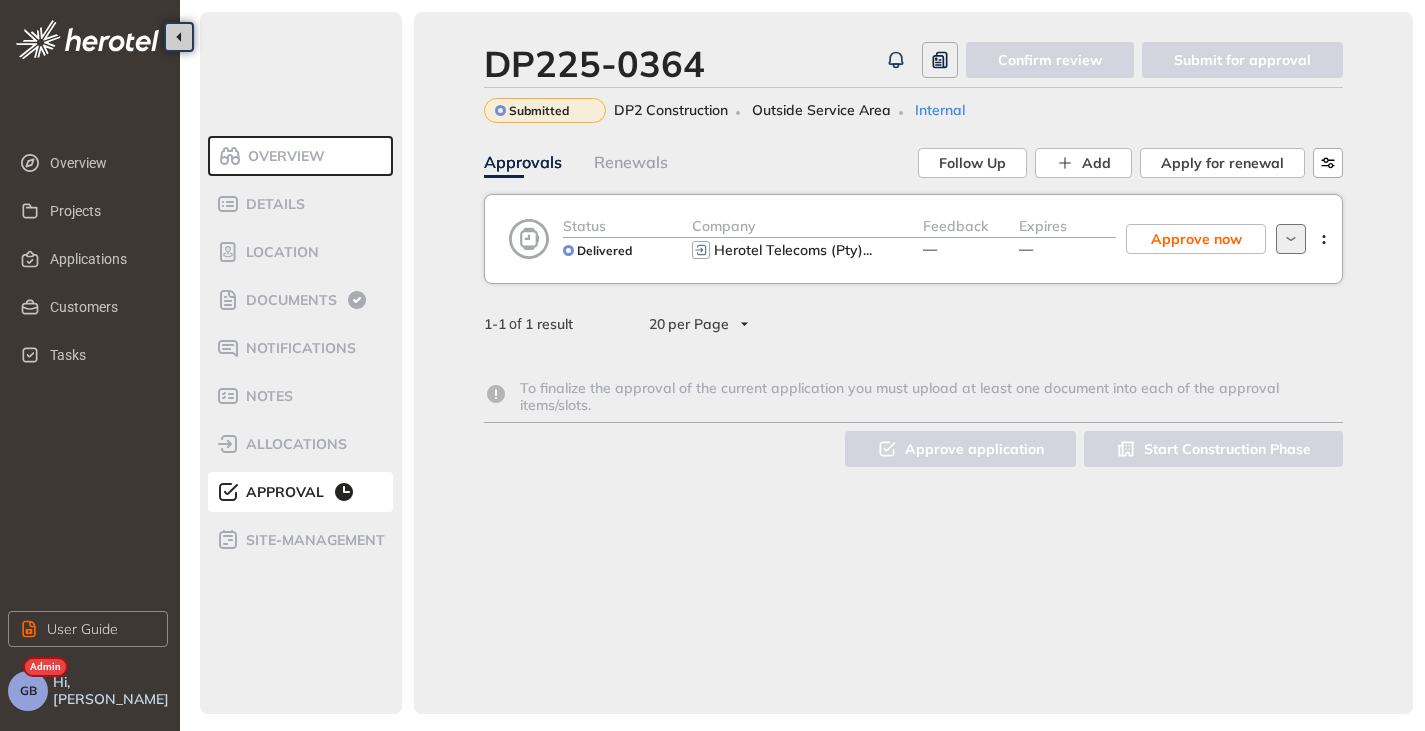 click 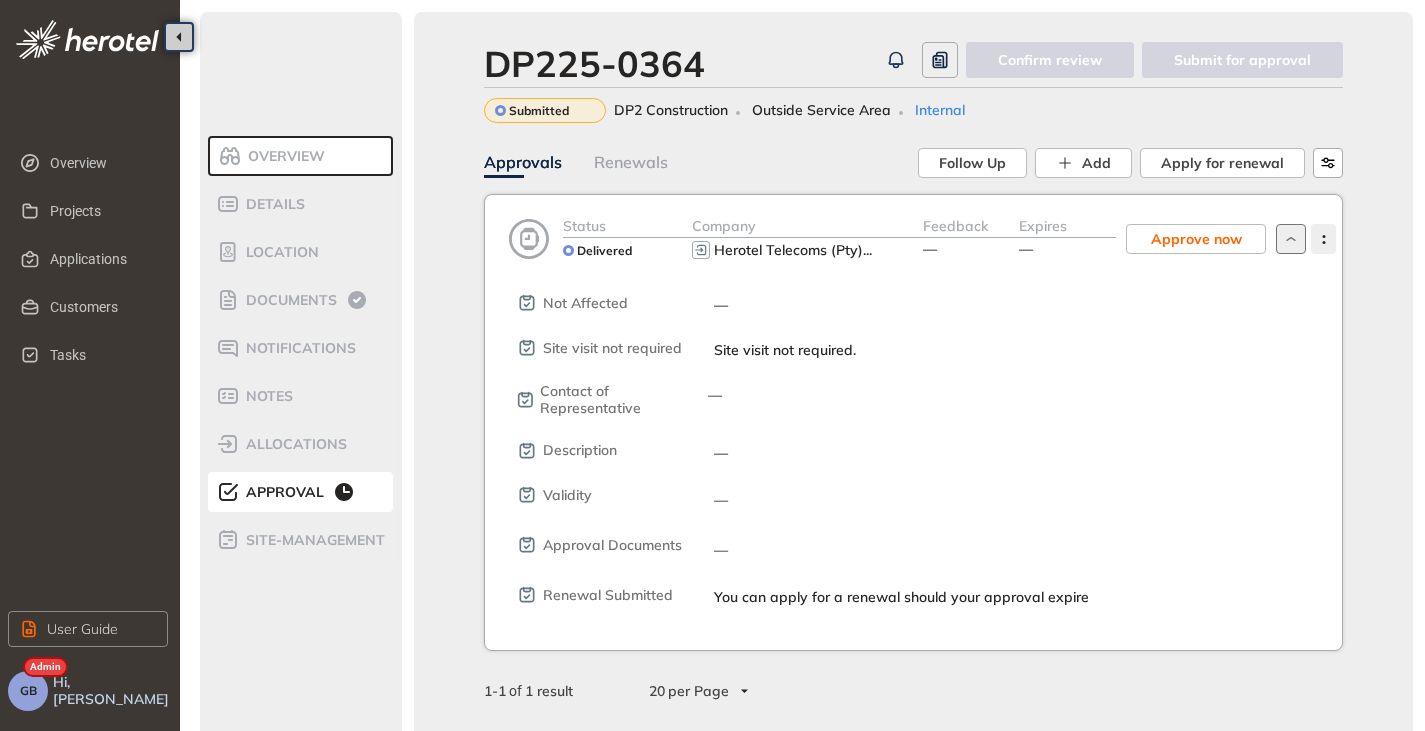 click at bounding box center (1323, 239) 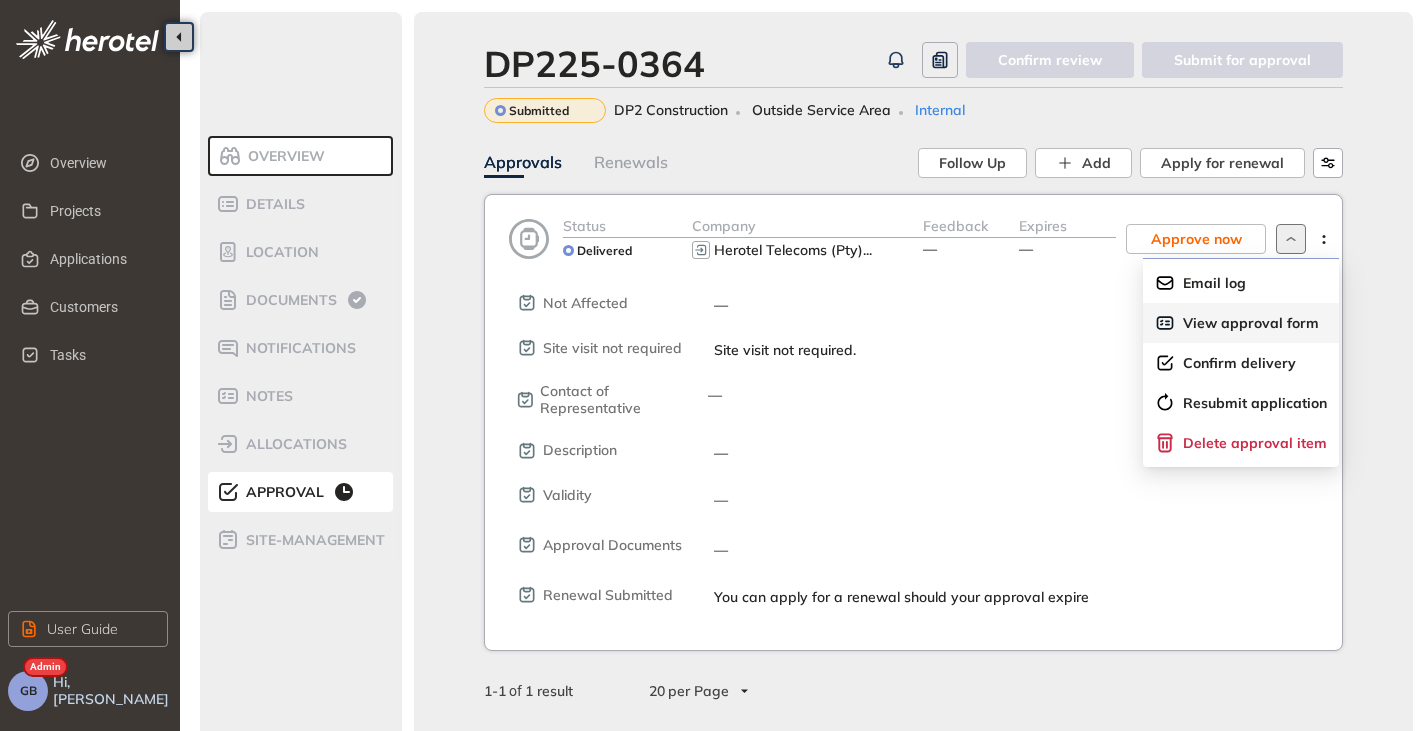 click on "View approval form" at bounding box center [1251, 323] 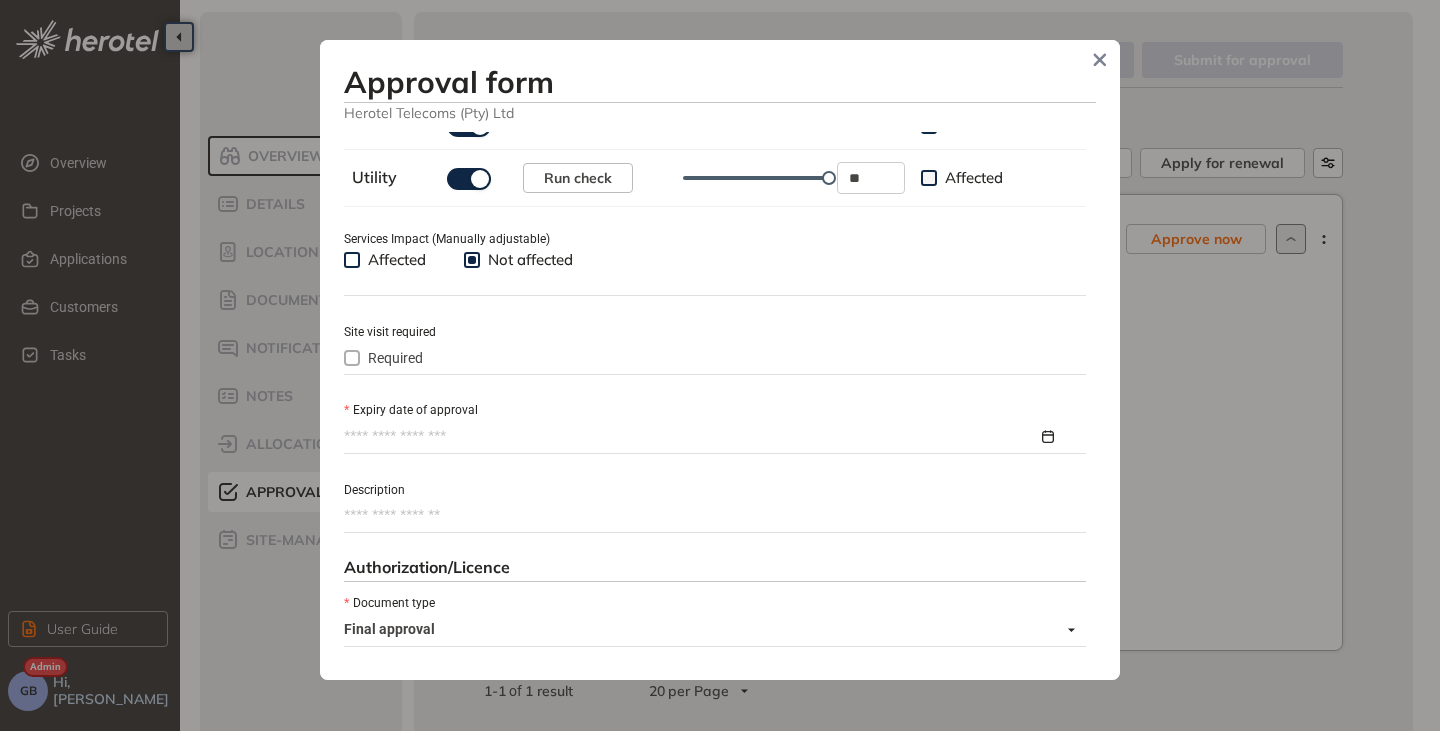 scroll, scrollTop: 719, scrollLeft: 0, axis: vertical 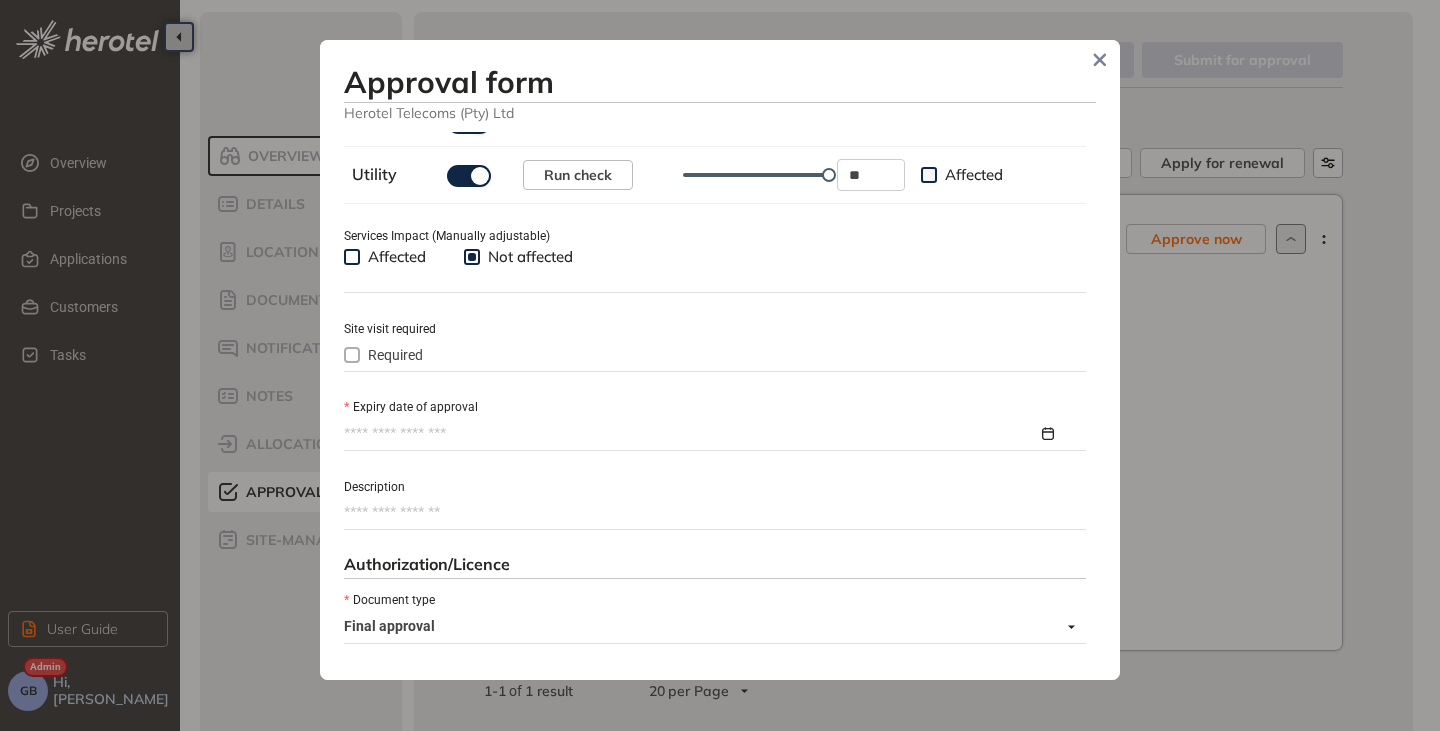 click on "Expiry date of approval" at bounding box center [691, 434] 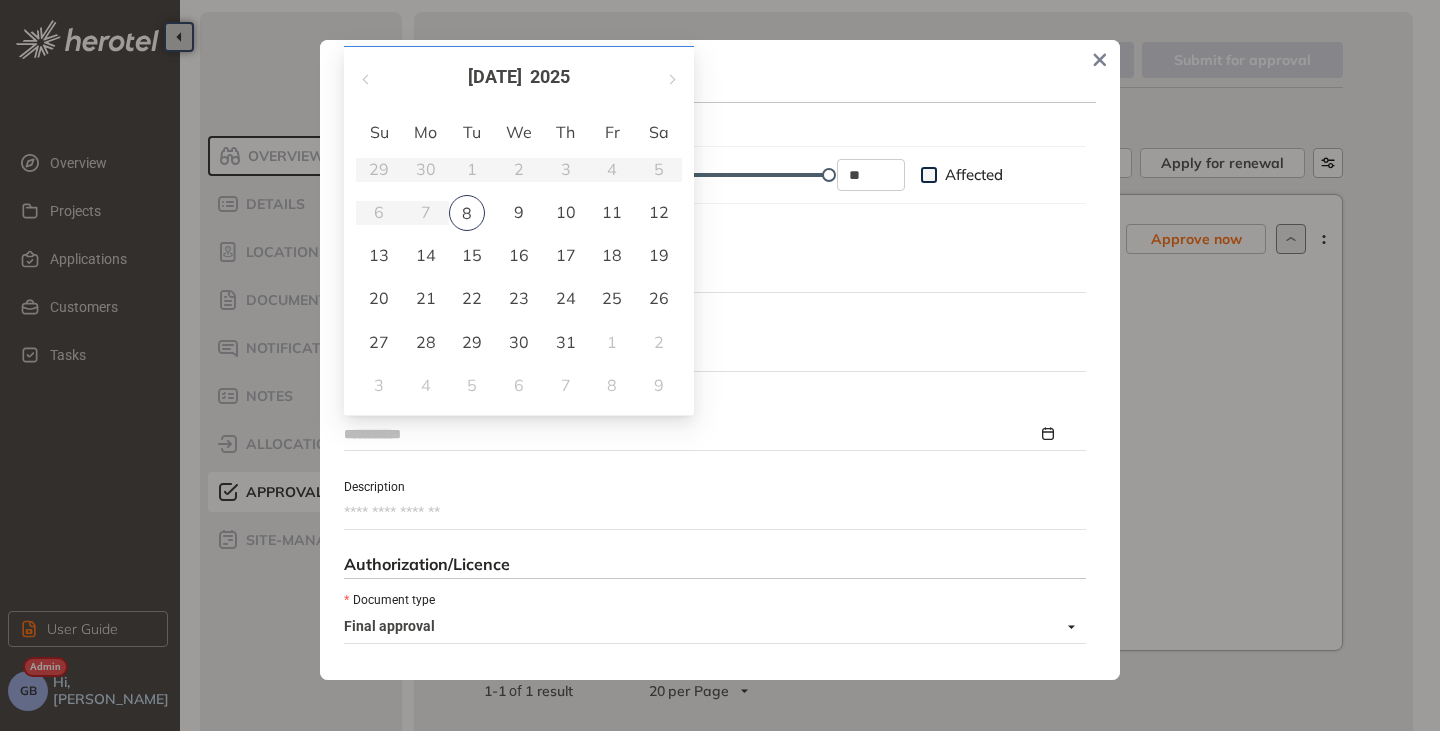 type on "**********" 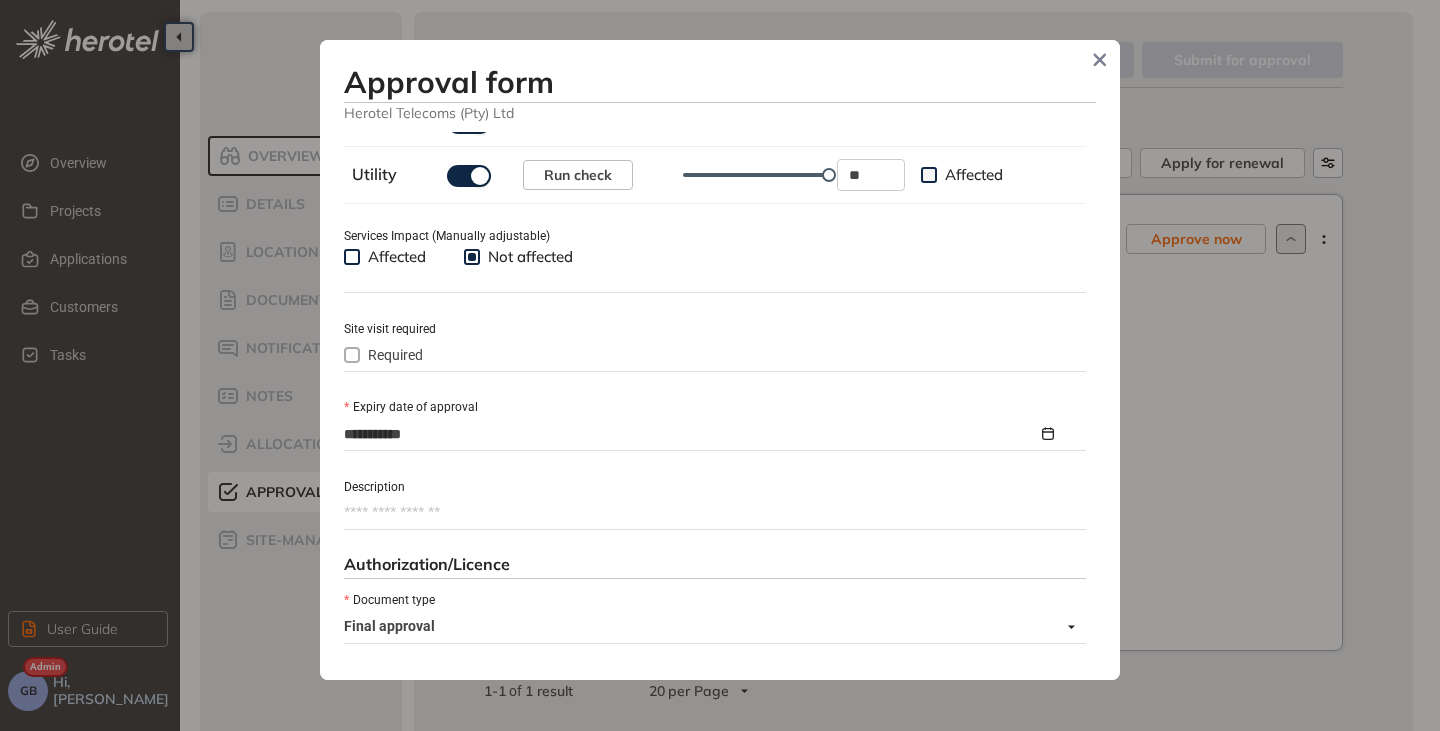 scroll, scrollTop: 919, scrollLeft: 0, axis: vertical 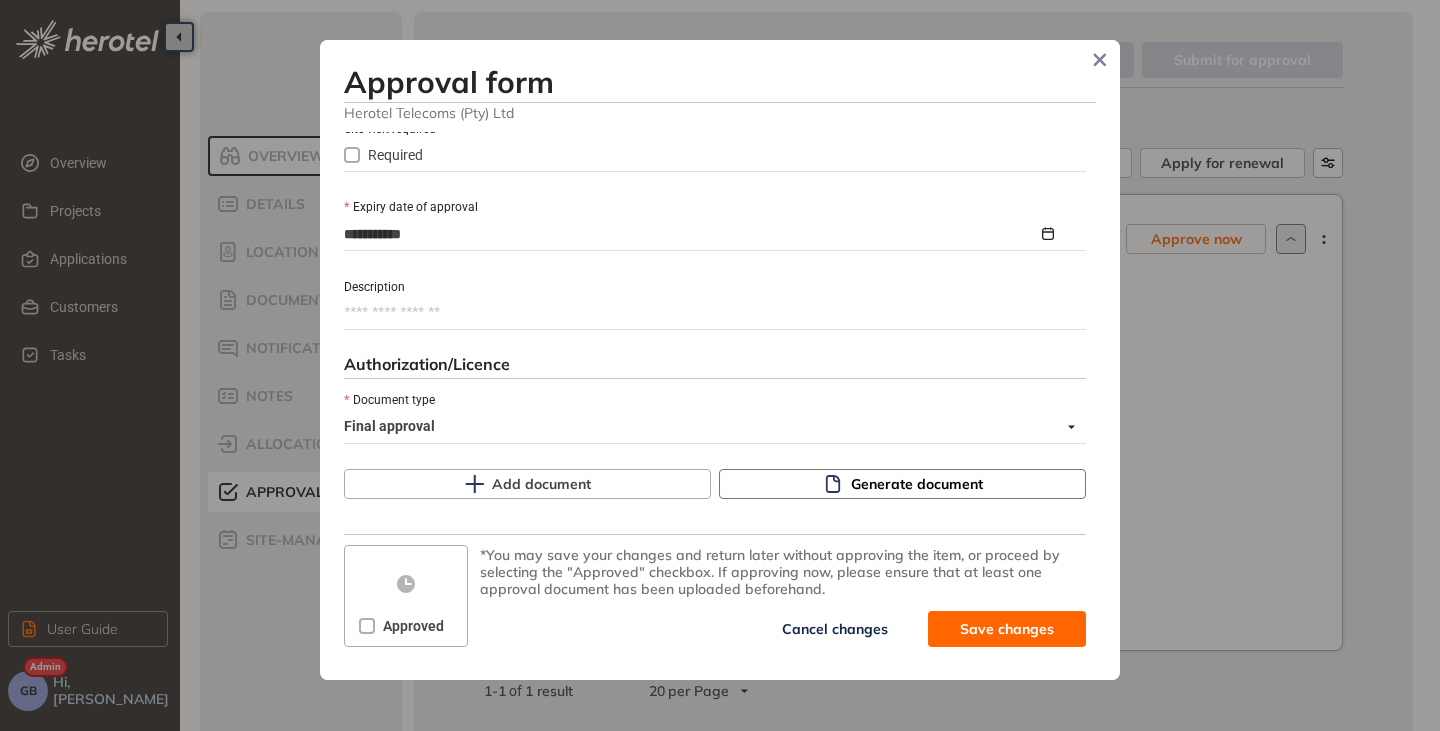 click on "Generate document" at bounding box center (917, 484) 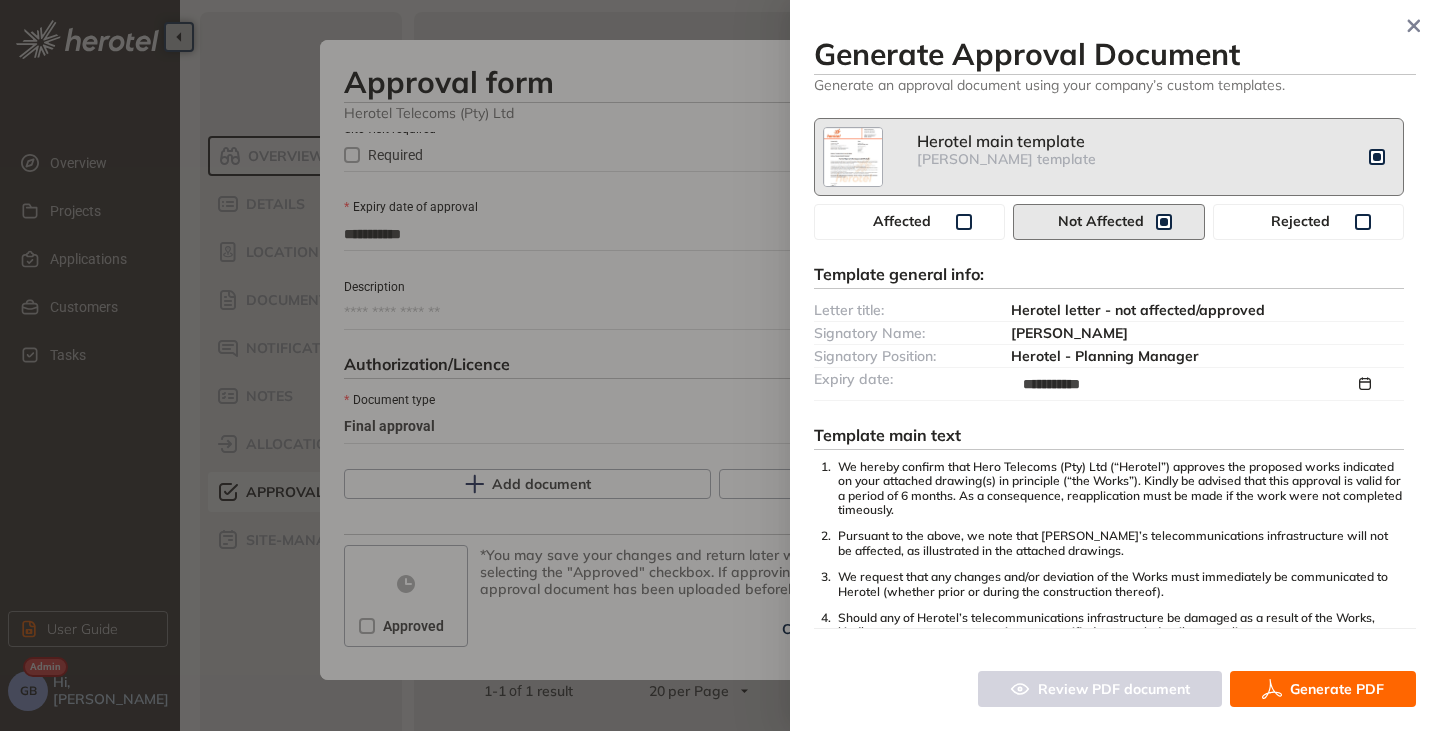 click on "Generate PDF" at bounding box center [1337, 689] 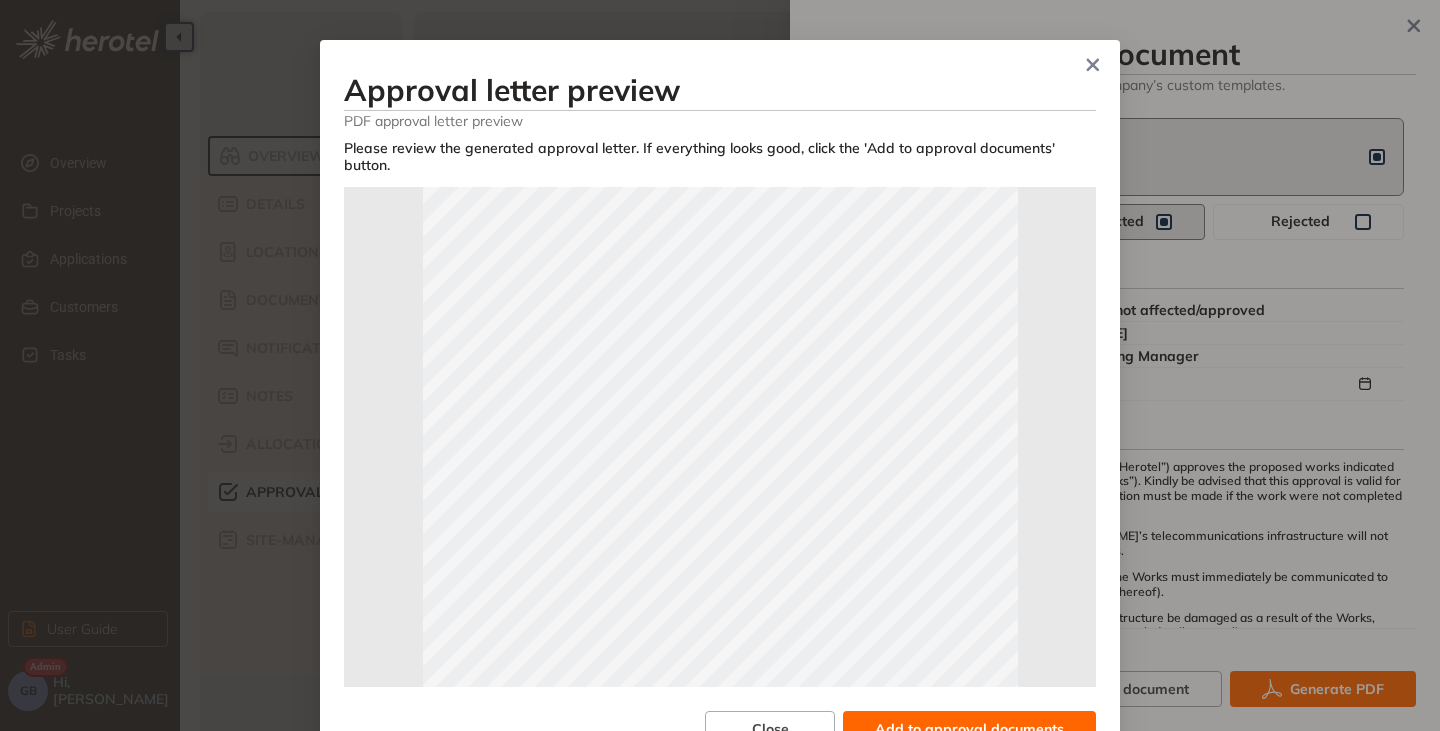 scroll, scrollTop: 100, scrollLeft: 0, axis: vertical 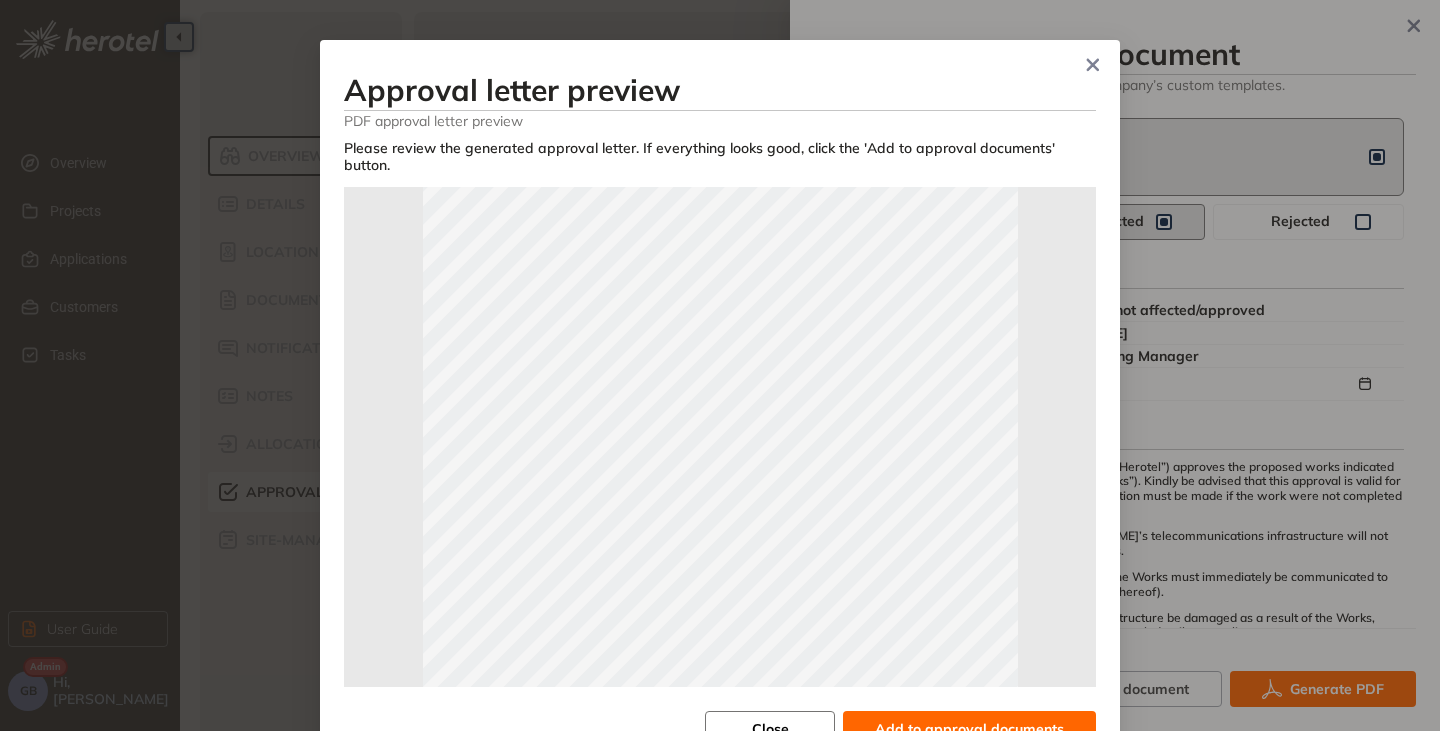 click on "Close" at bounding box center [770, 729] 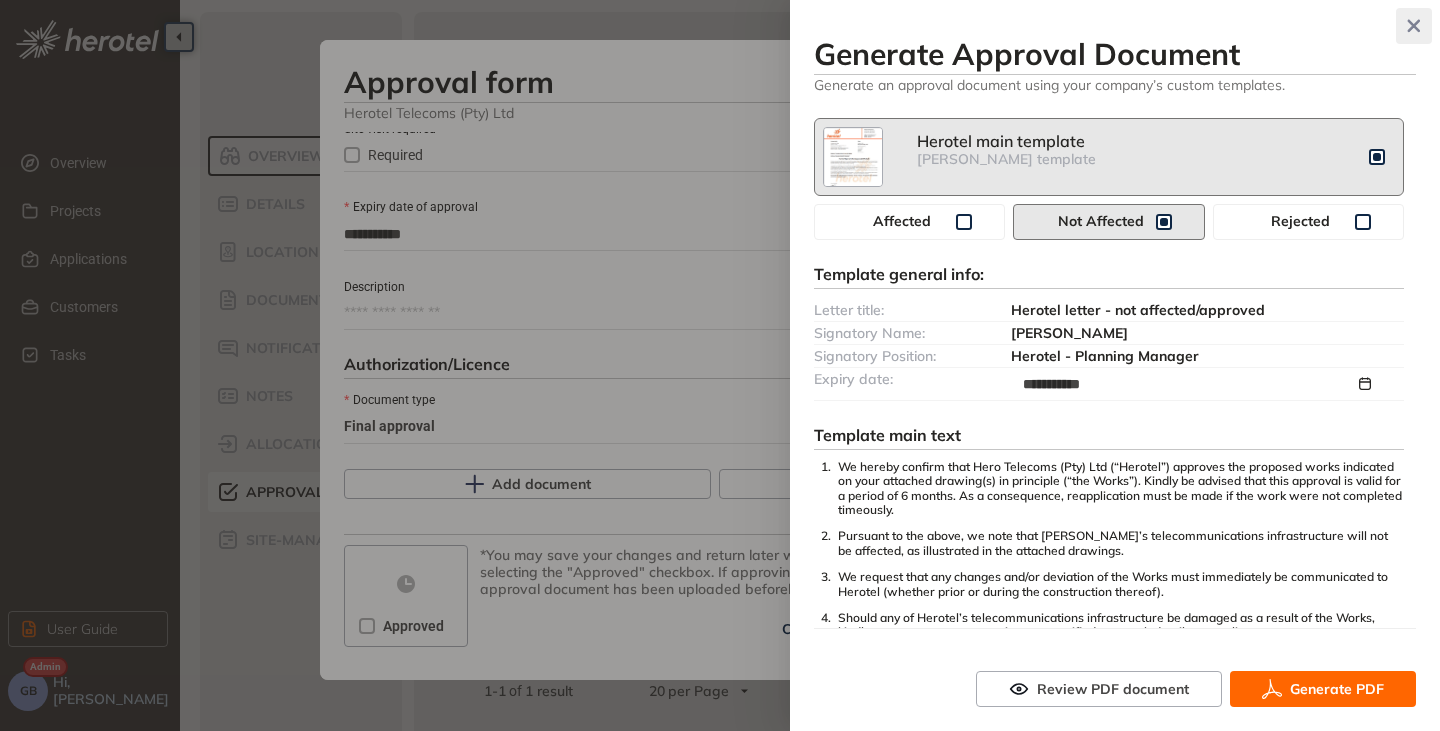 click 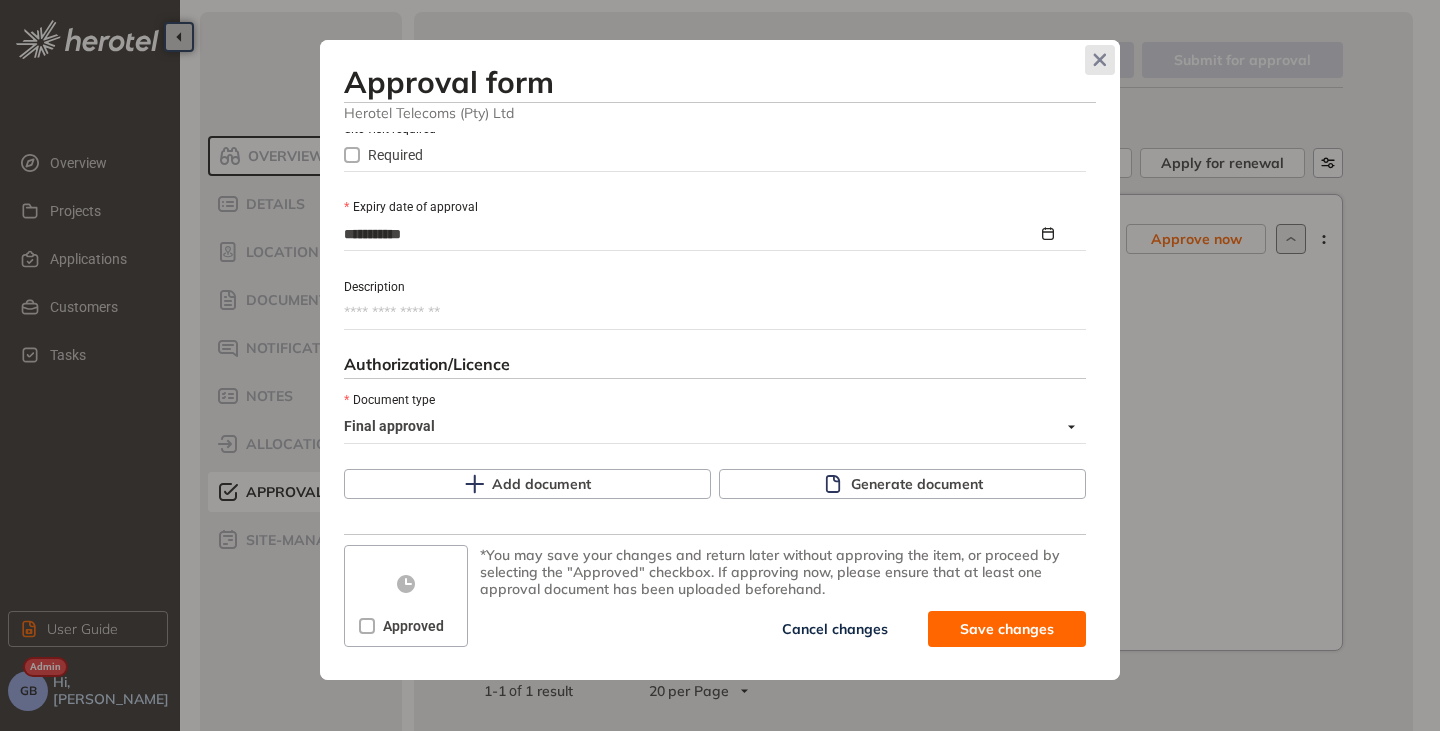 click at bounding box center (1100, 60) 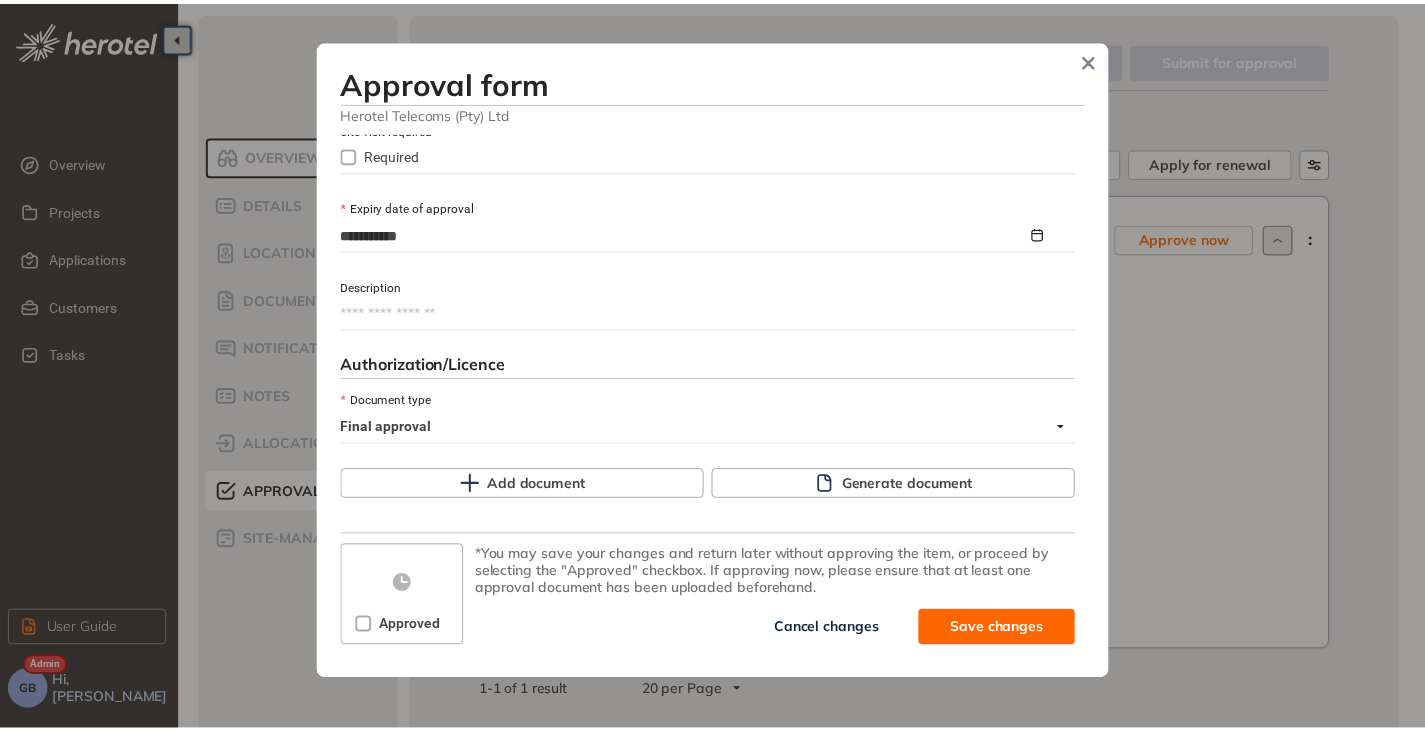 scroll, scrollTop: 1172, scrollLeft: 0, axis: vertical 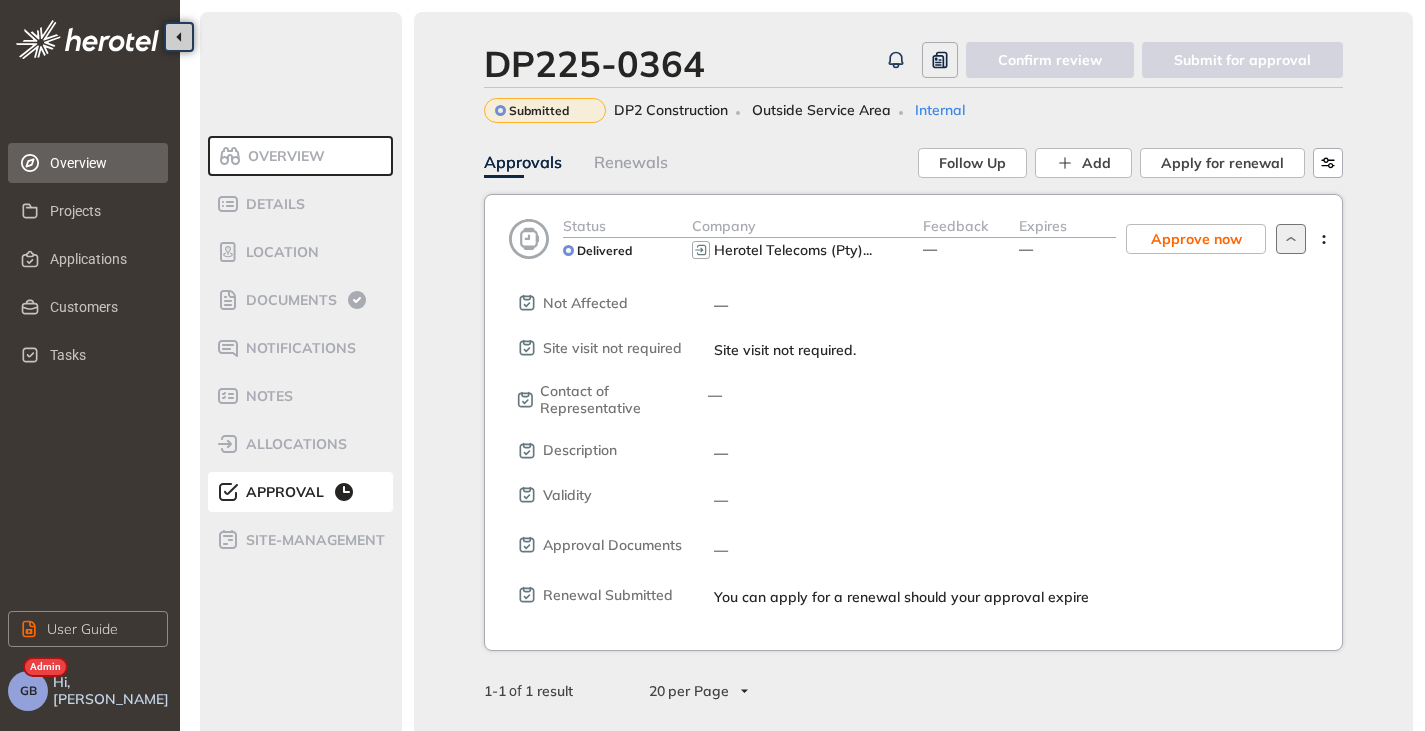 click on "Overview" at bounding box center [101, 163] 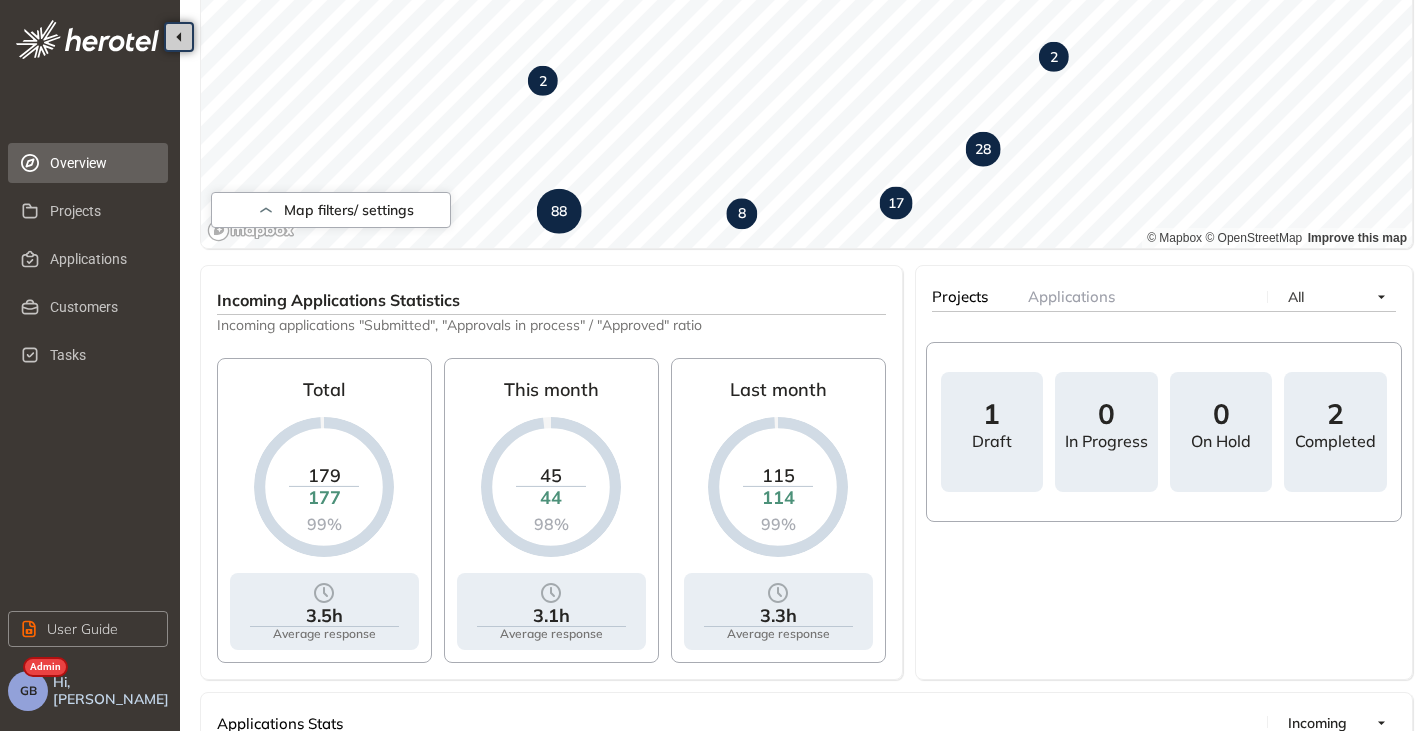 scroll, scrollTop: 0, scrollLeft: 0, axis: both 